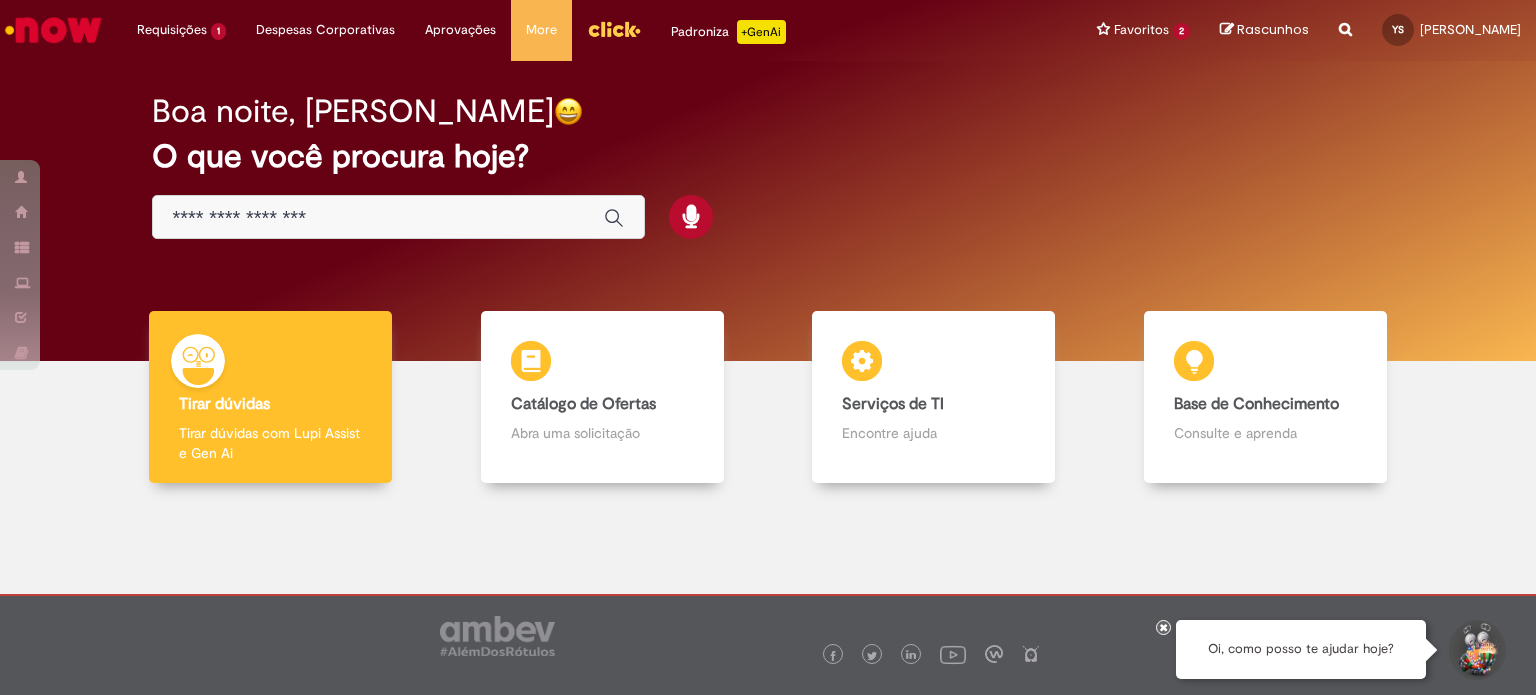 scroll, scrollTop: 0, scrollLeft: 0, axis: both 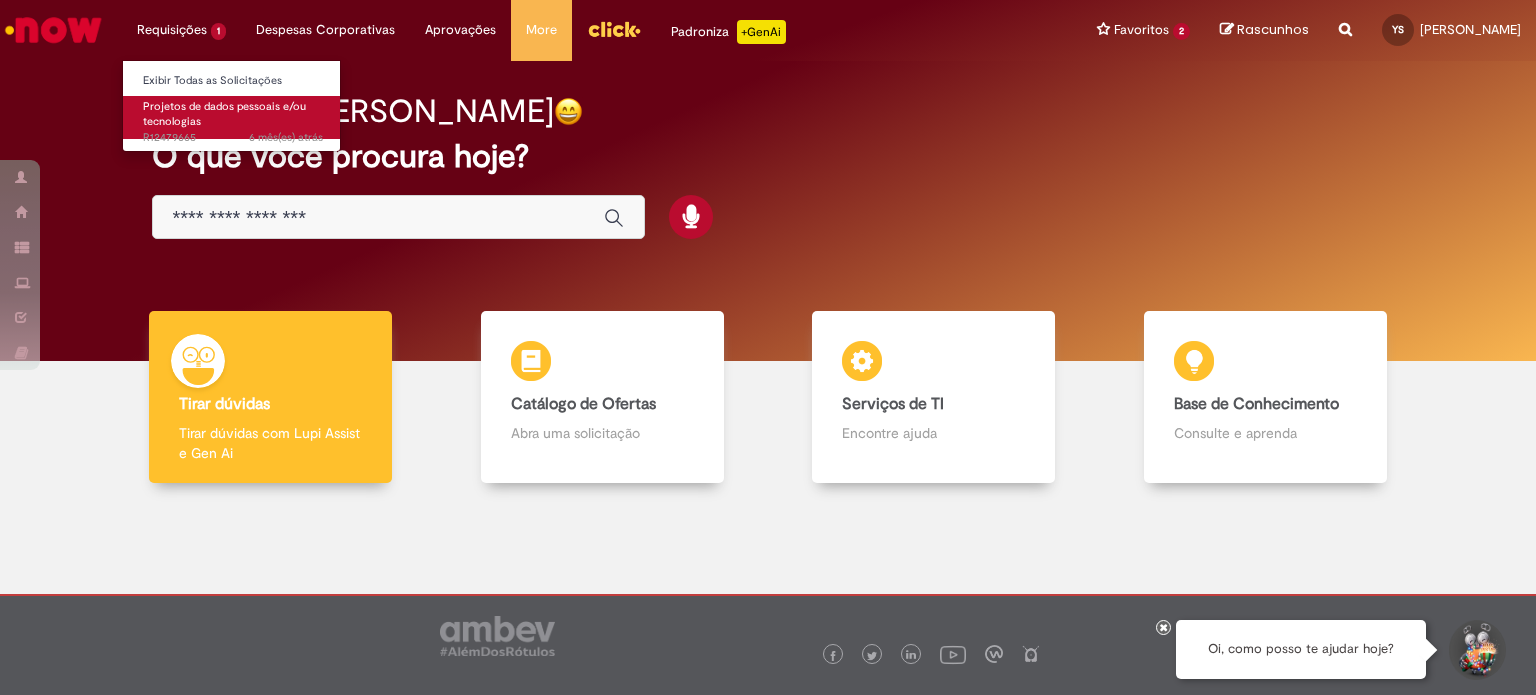 click on "Projetos de dados pessoais e/ou tecnologias
6 mês(es) atrás 6 meses atrás  R12479665" at bounding box center (233, 117) 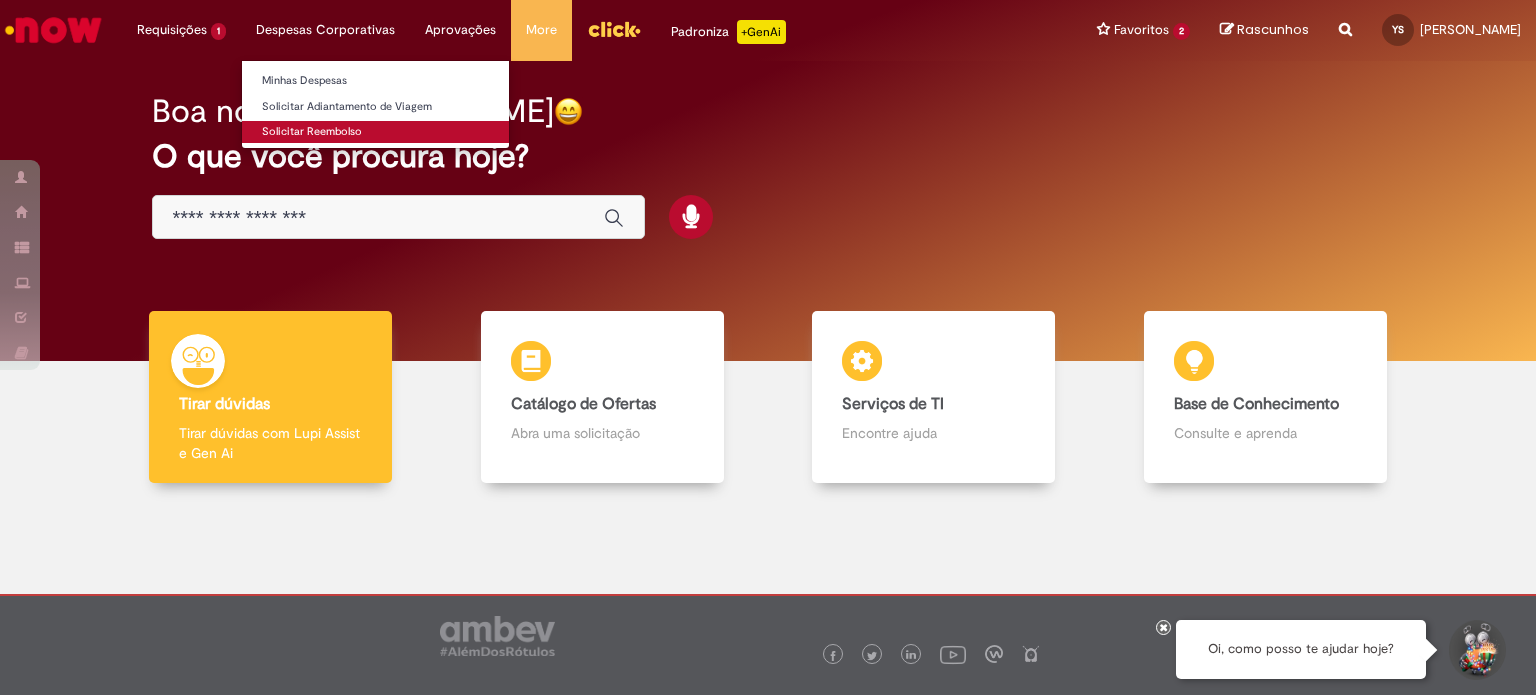 click on "Solicitar Reembolso" at bounding box center [375, 132] 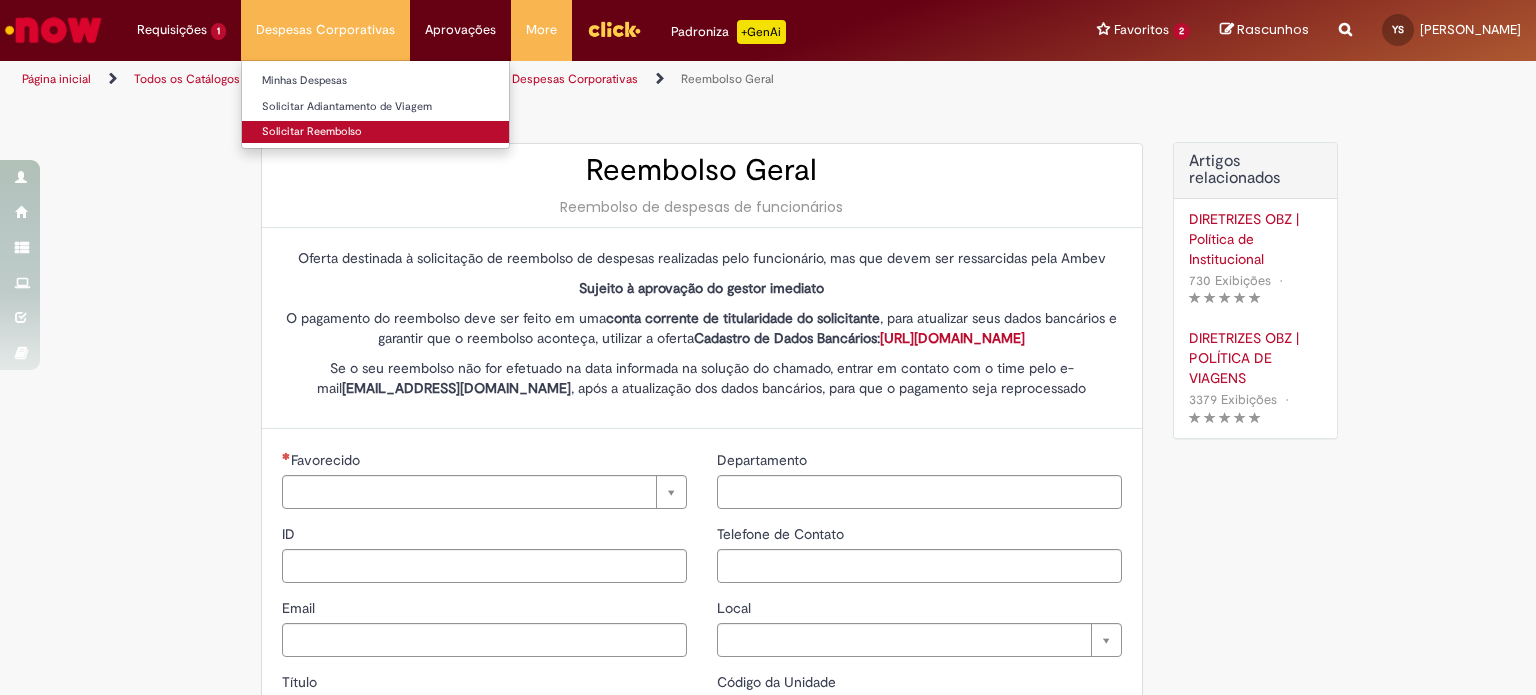 type on "********" 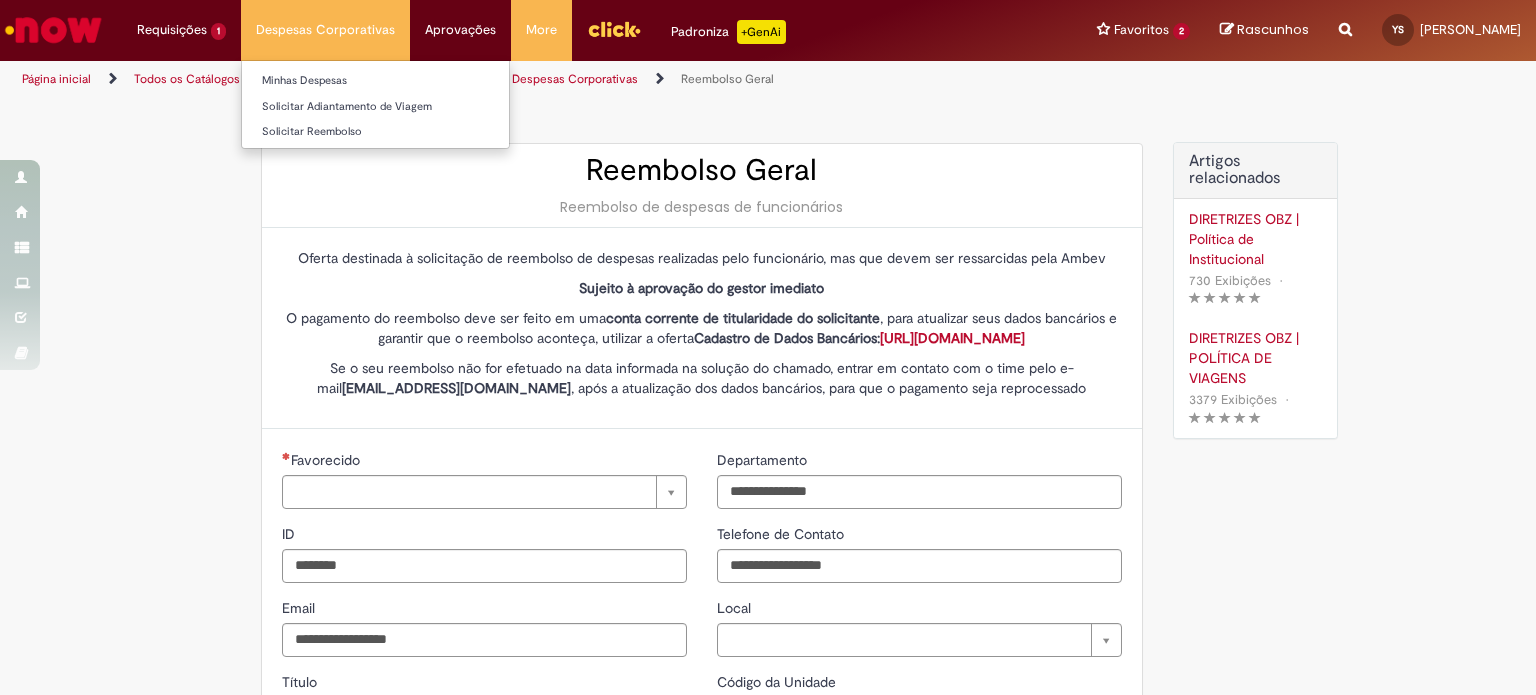 type on "**********" 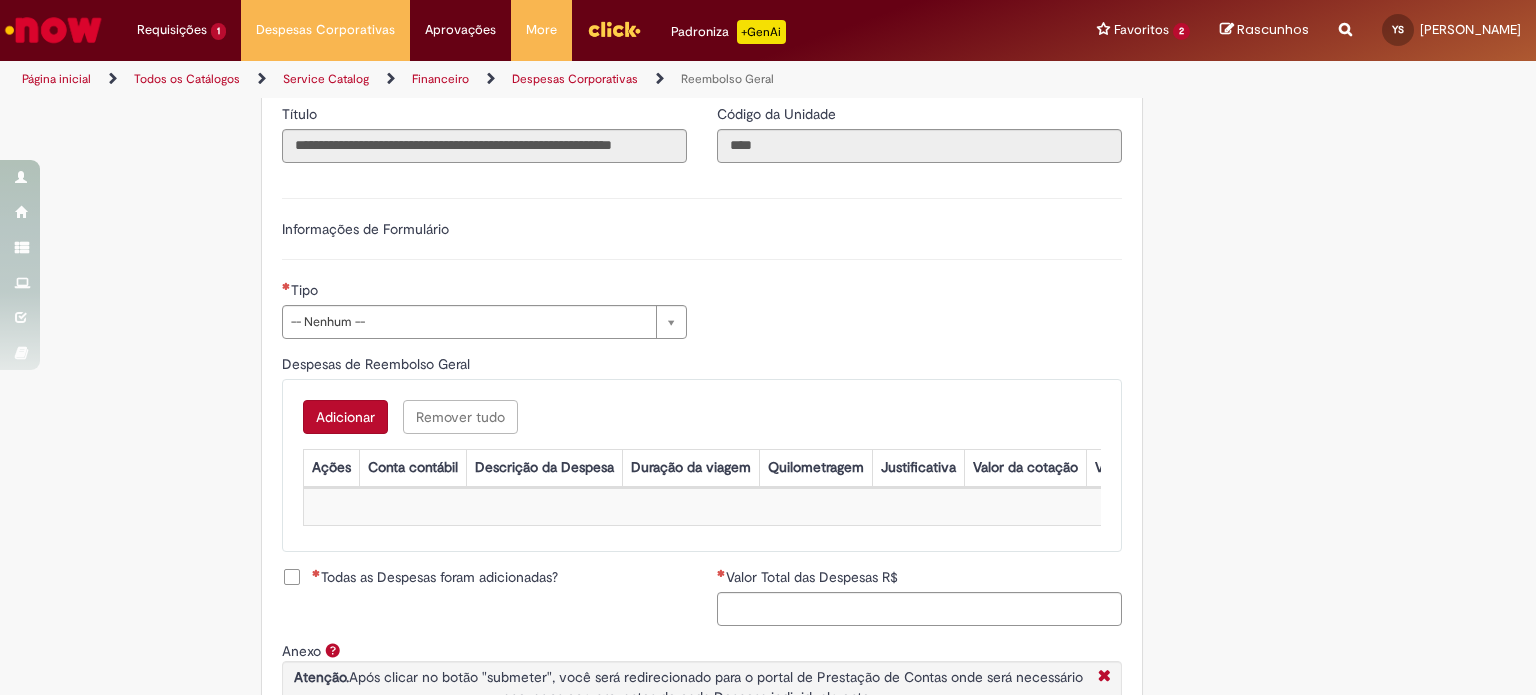 scroll, scrollTop: 600, scrollLeft: 0, axis: vertical 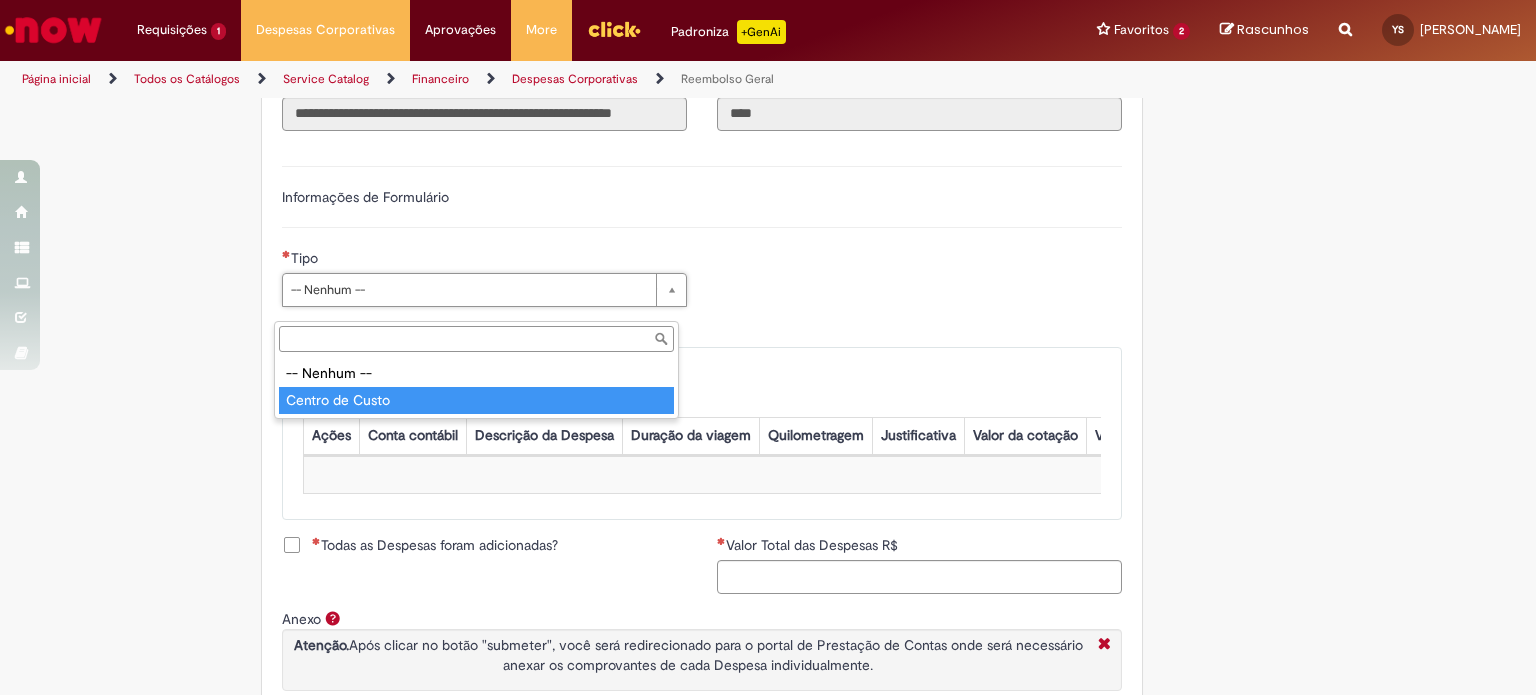 type on "**********" 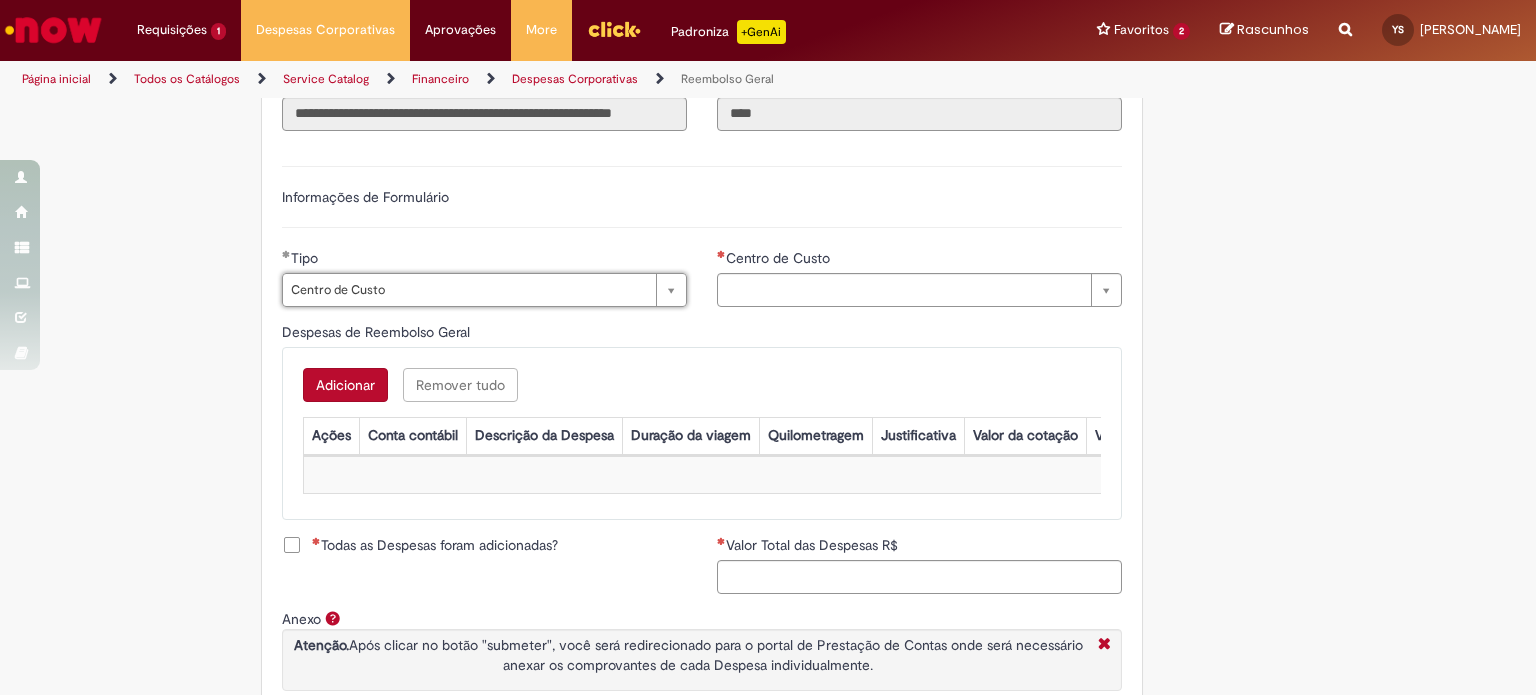 type on "**********" 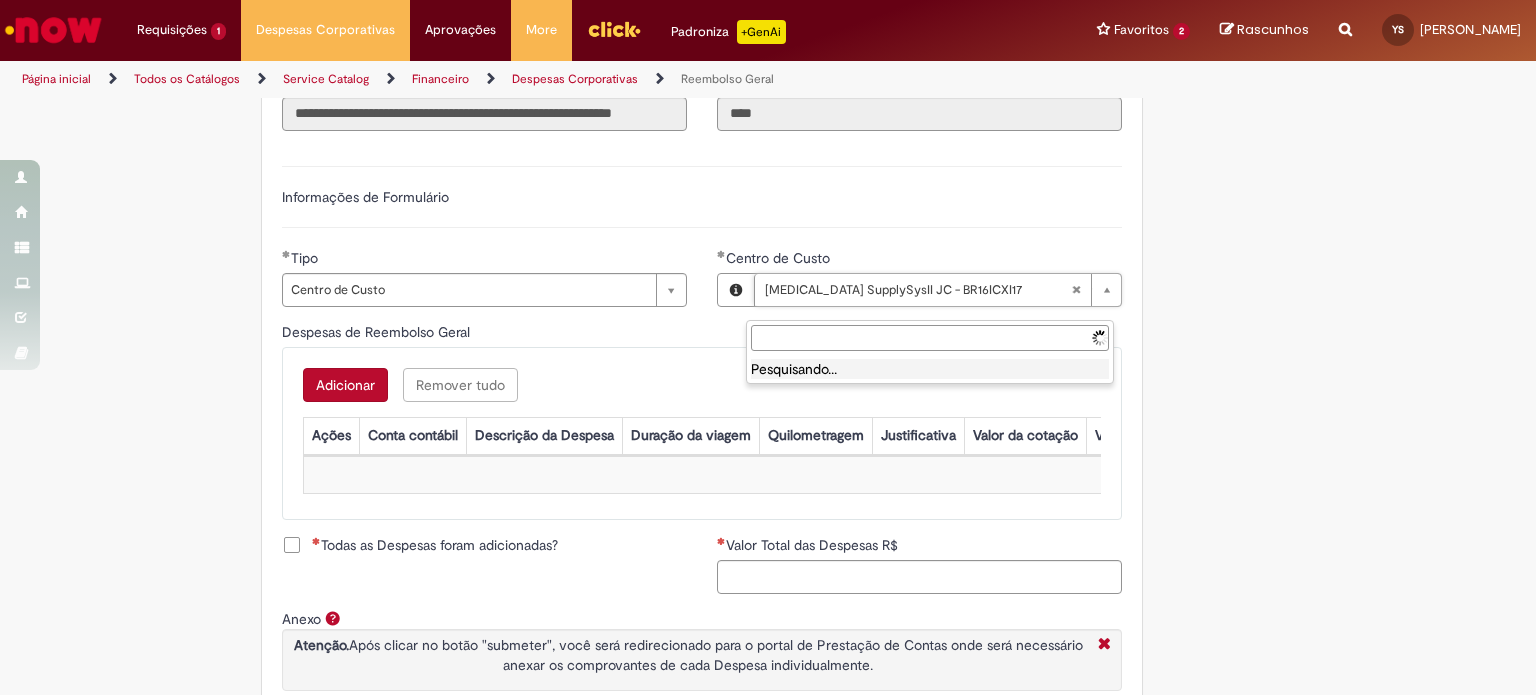 type 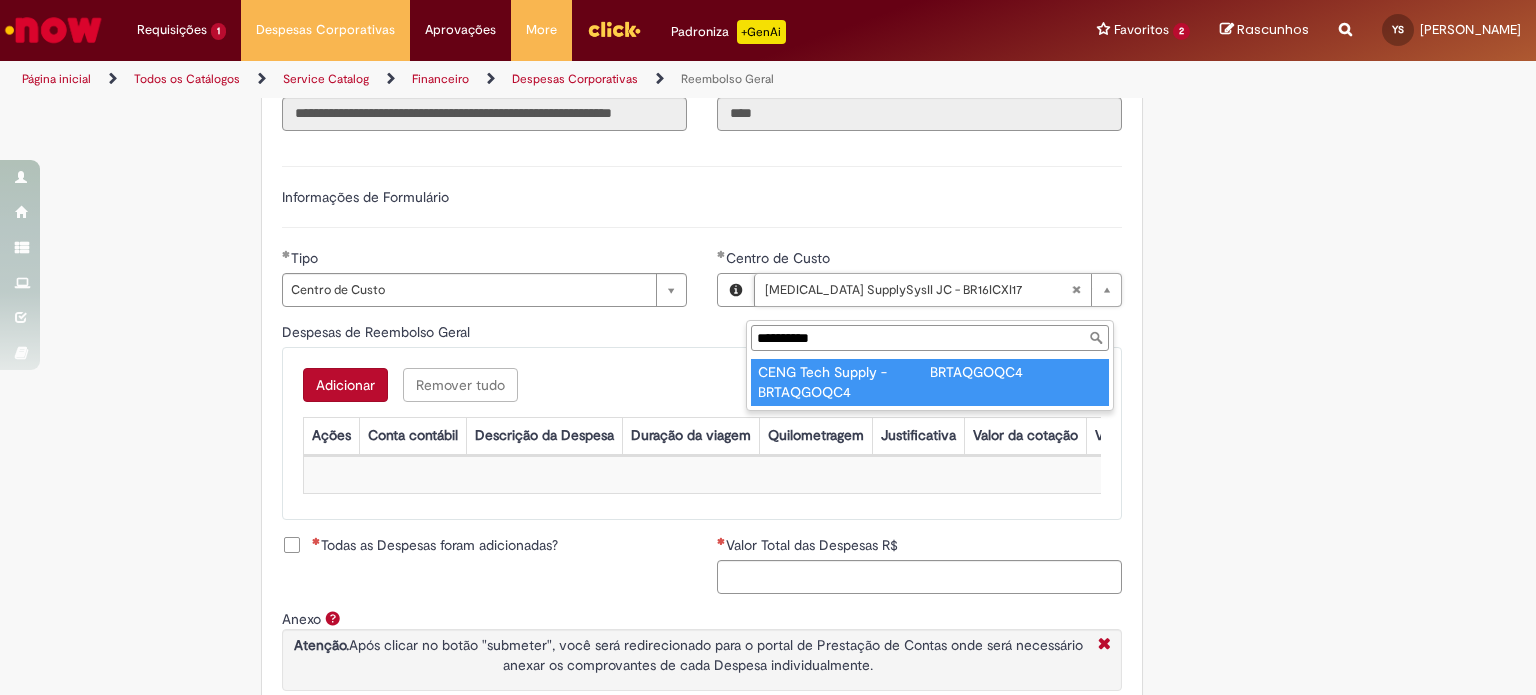 type on "**********" 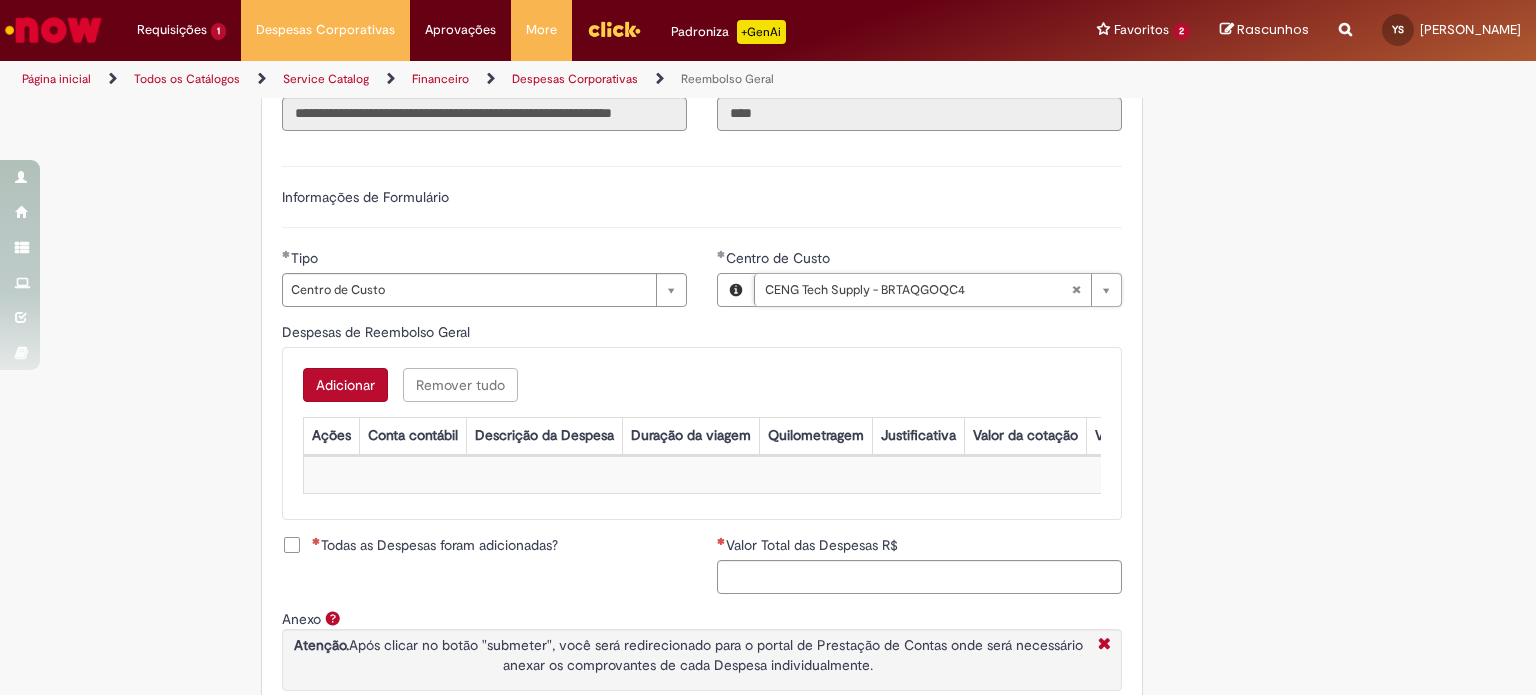 scroll, scrollTop: 0, scrollLeft: 220, axis: horizontal 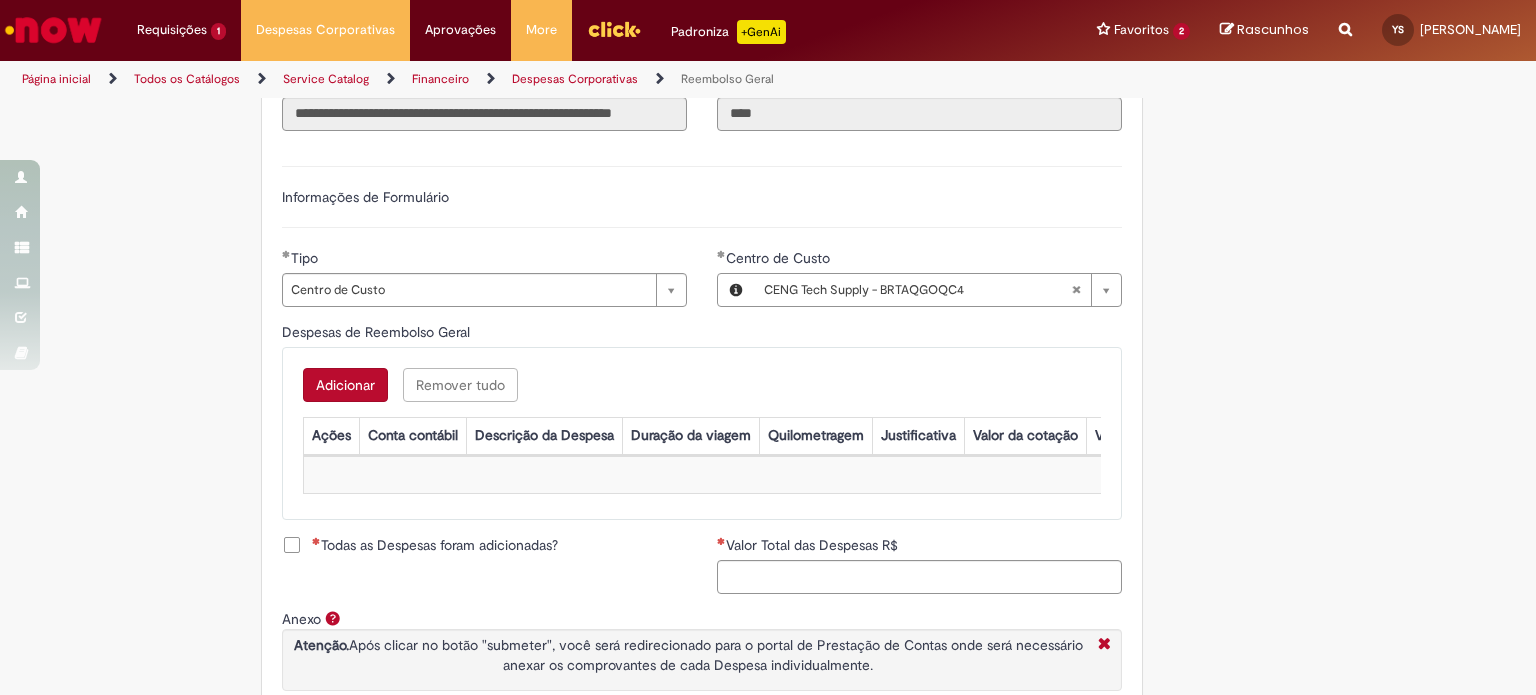 type 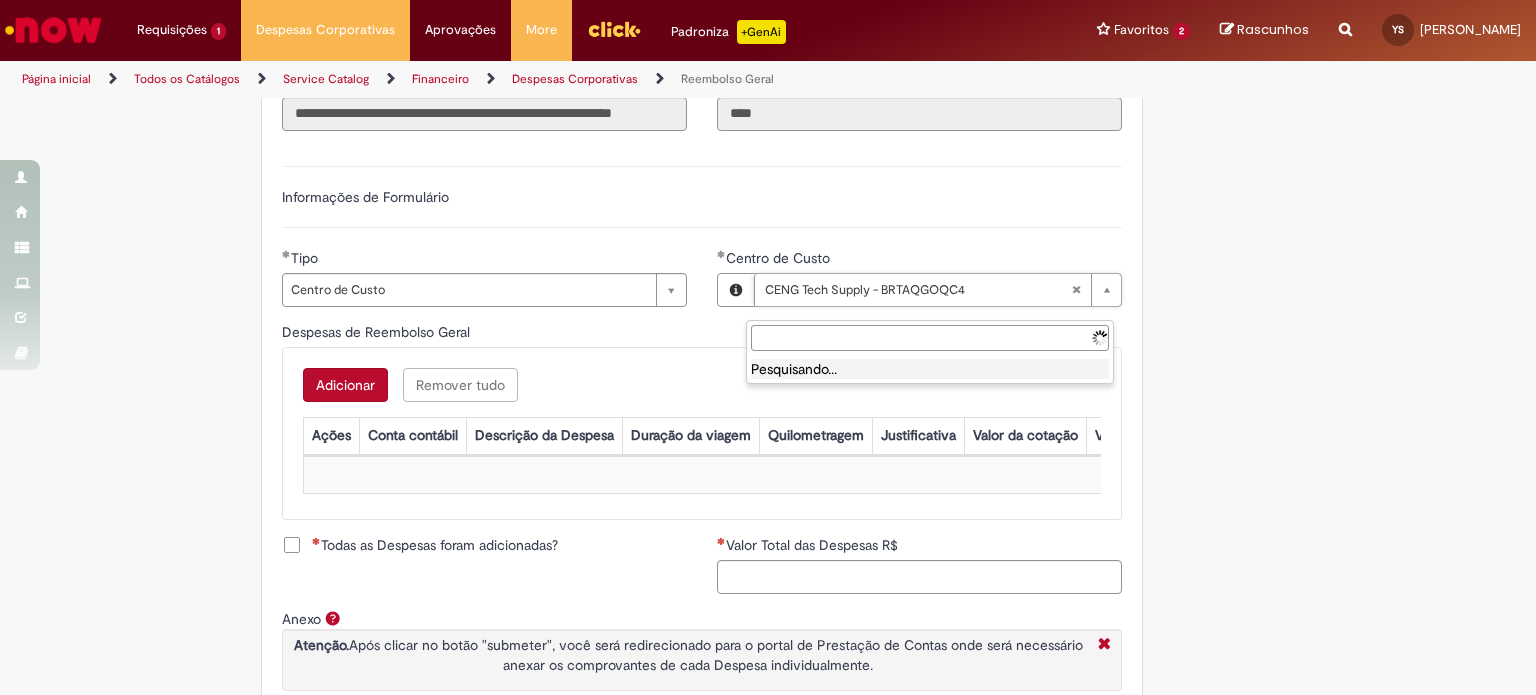 paste on "**********" 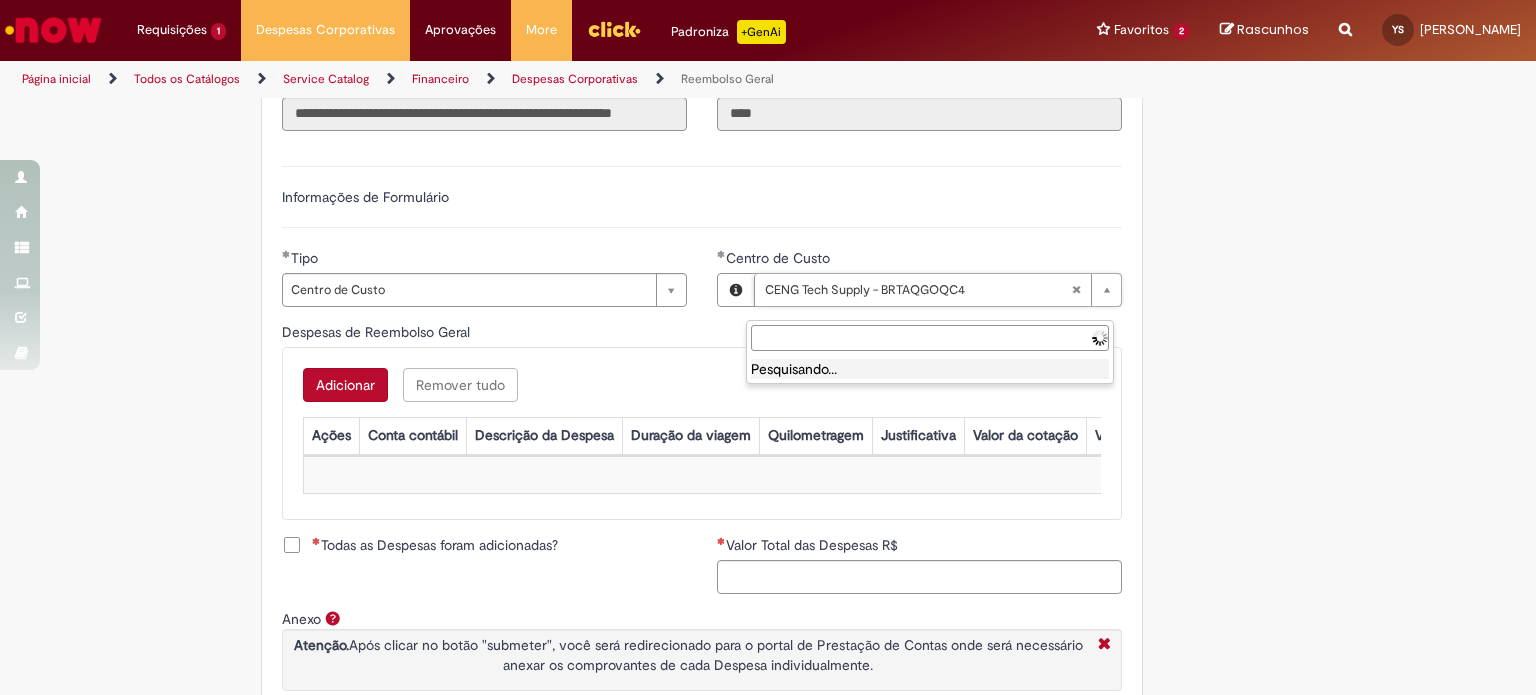 type on "**********" 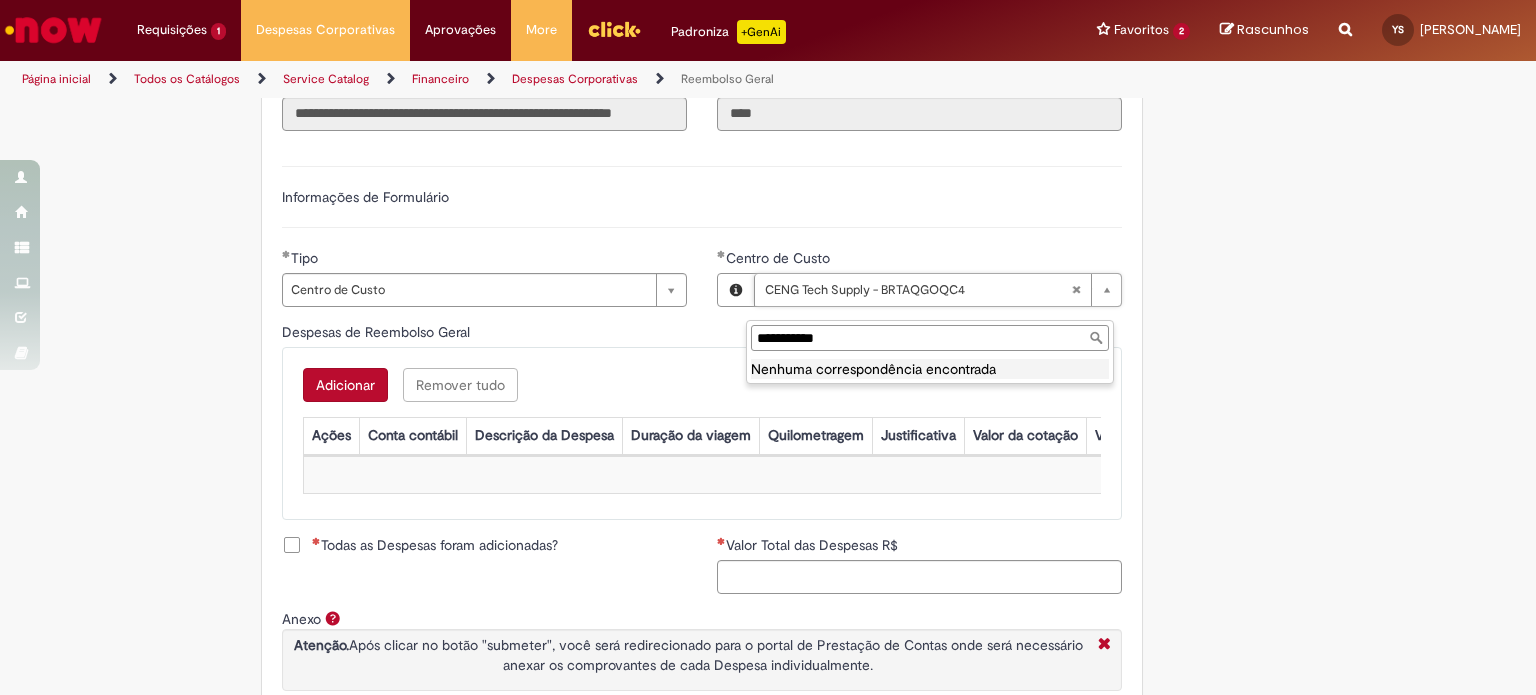 drag, startPoint x: 952, startPoint y: 345, endPoint x: 670, endPoint y: 347, distance: 282.00708 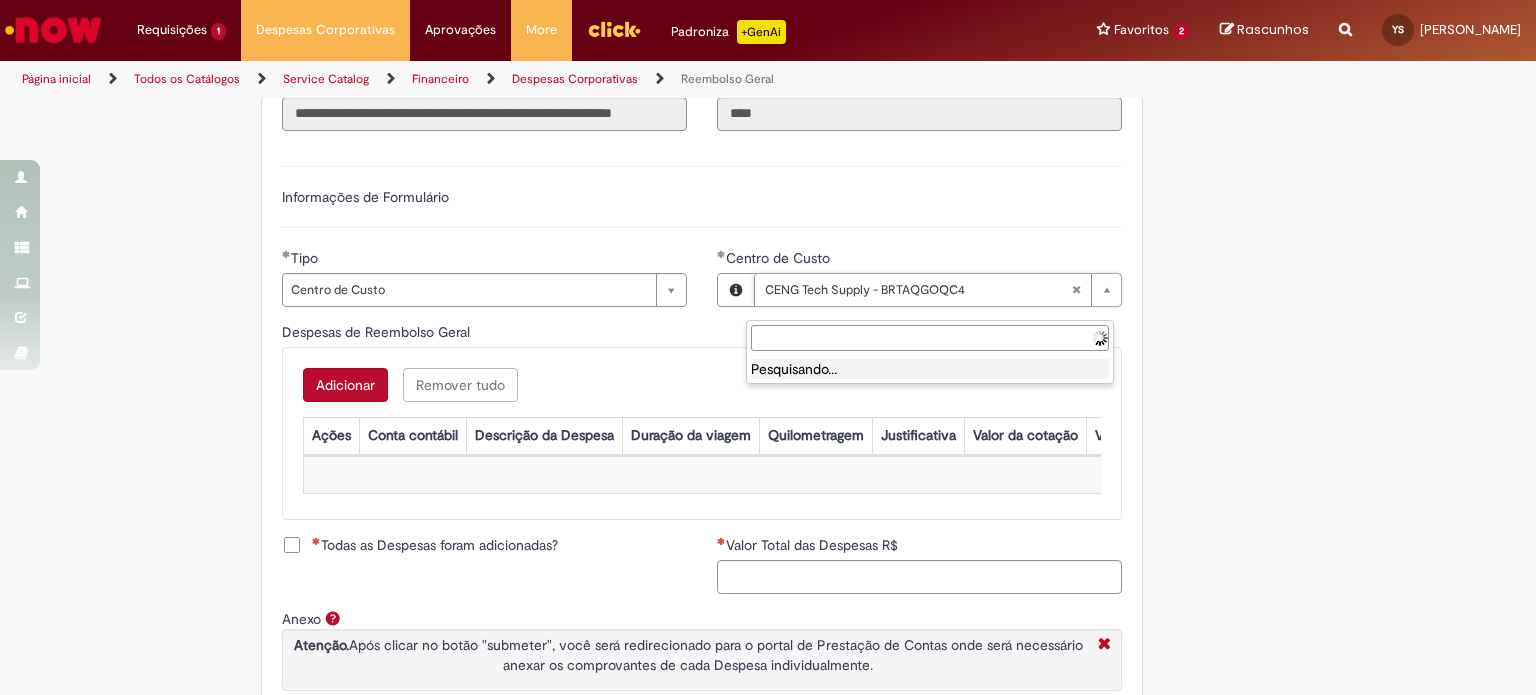 type on "**********" 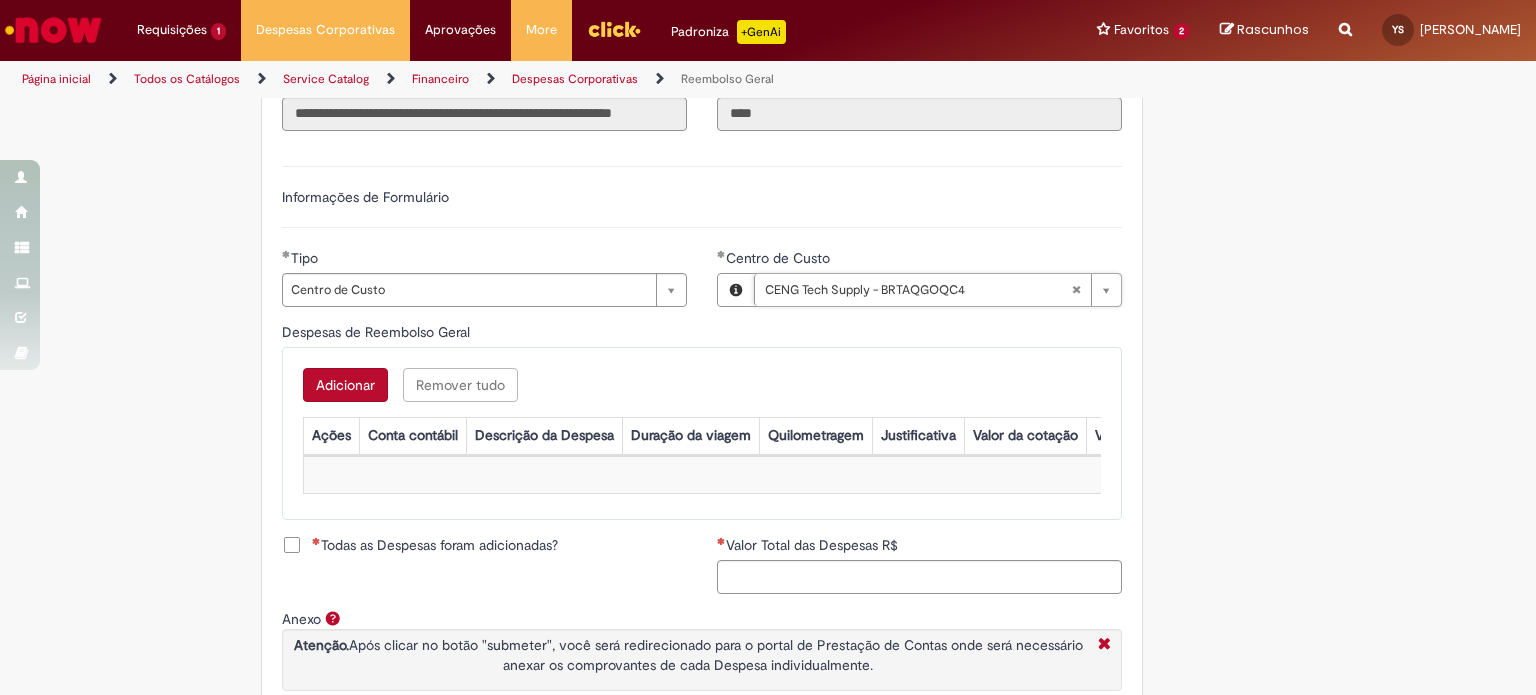 scroll, scrollTop: 0, scrollLeft: 225, axis: horizontal 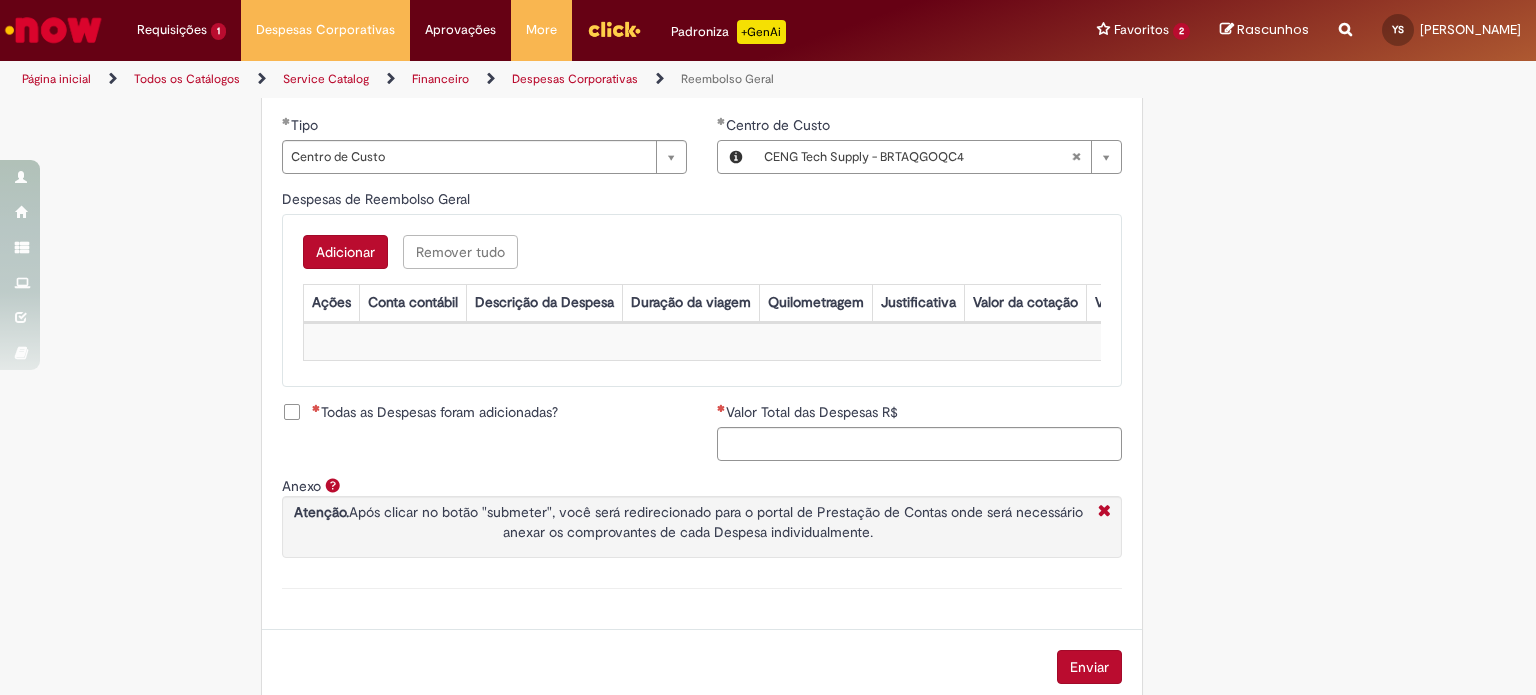 click on "Adicionar" at bounding box center [345, 252] 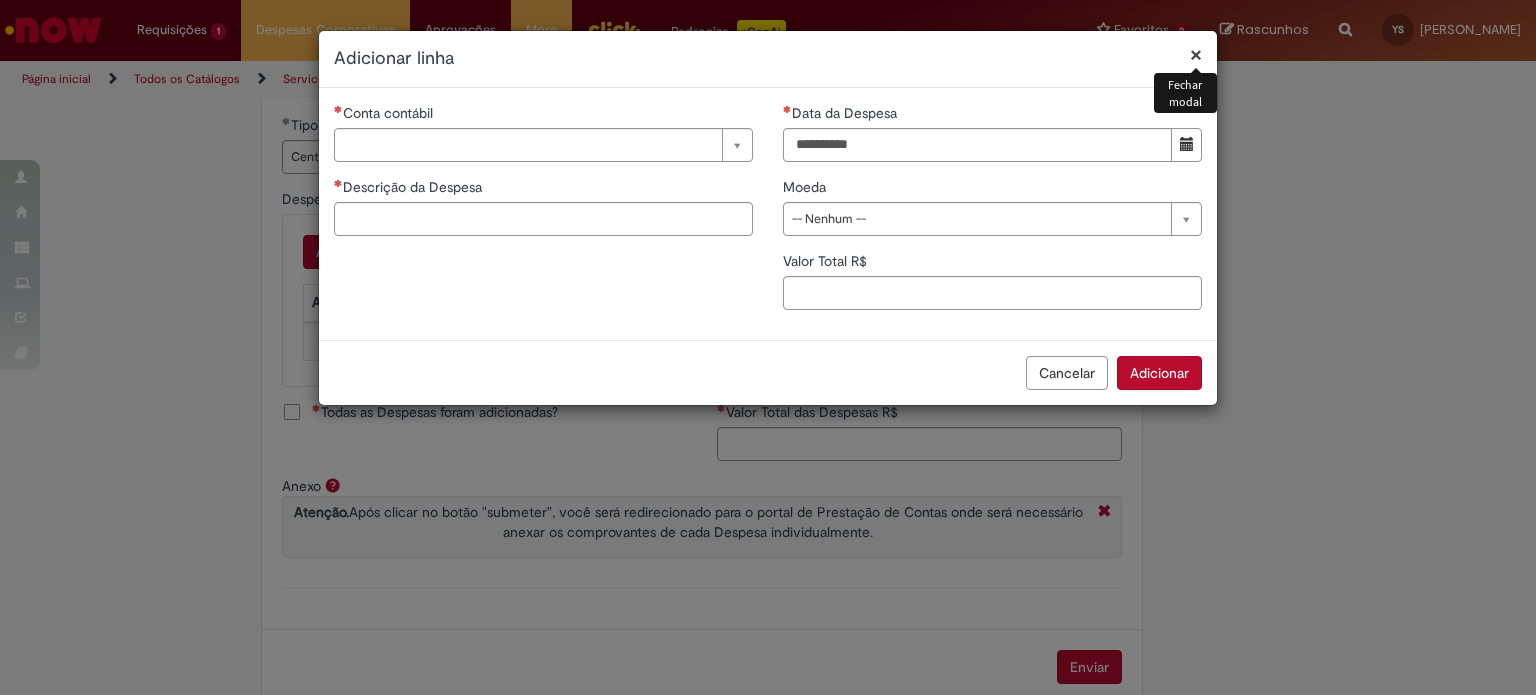 type 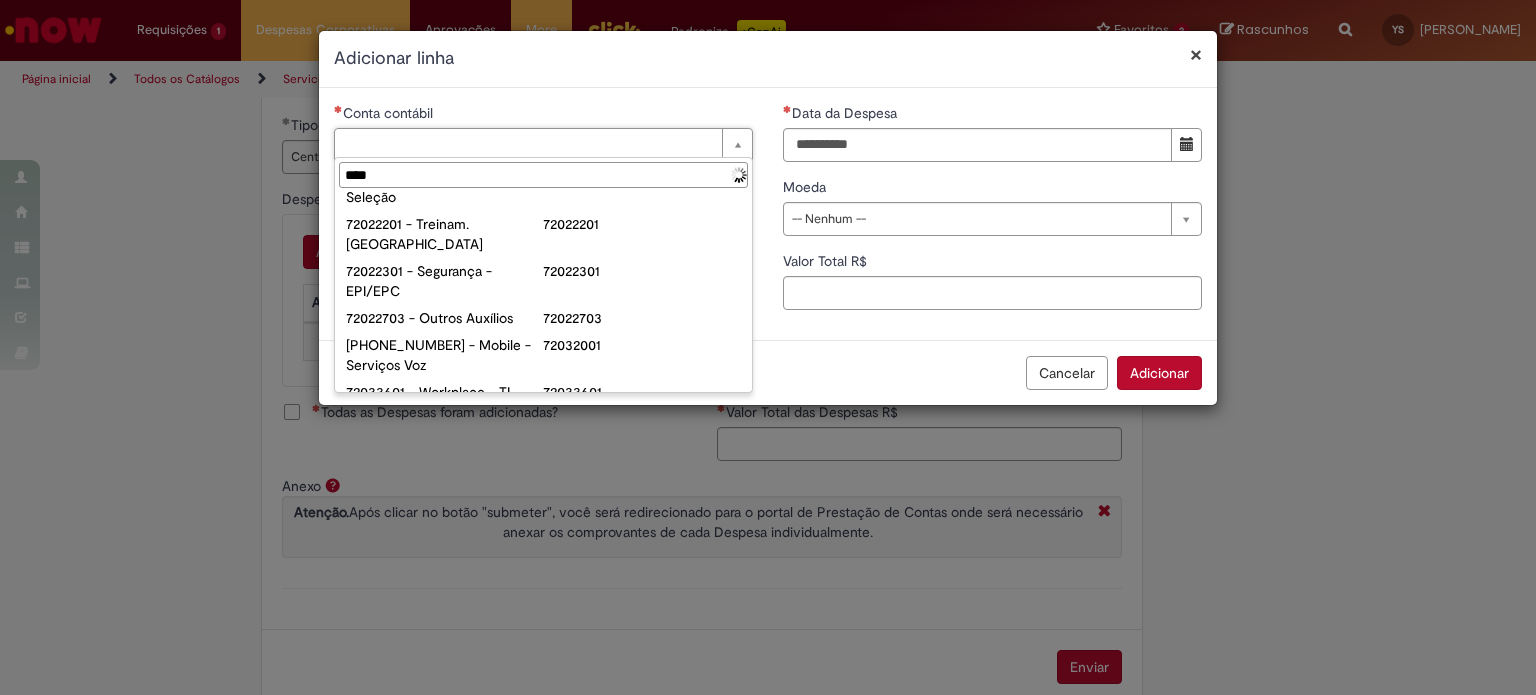 scroll, scrollTop: 0, scrollLeft: 0, axis: both 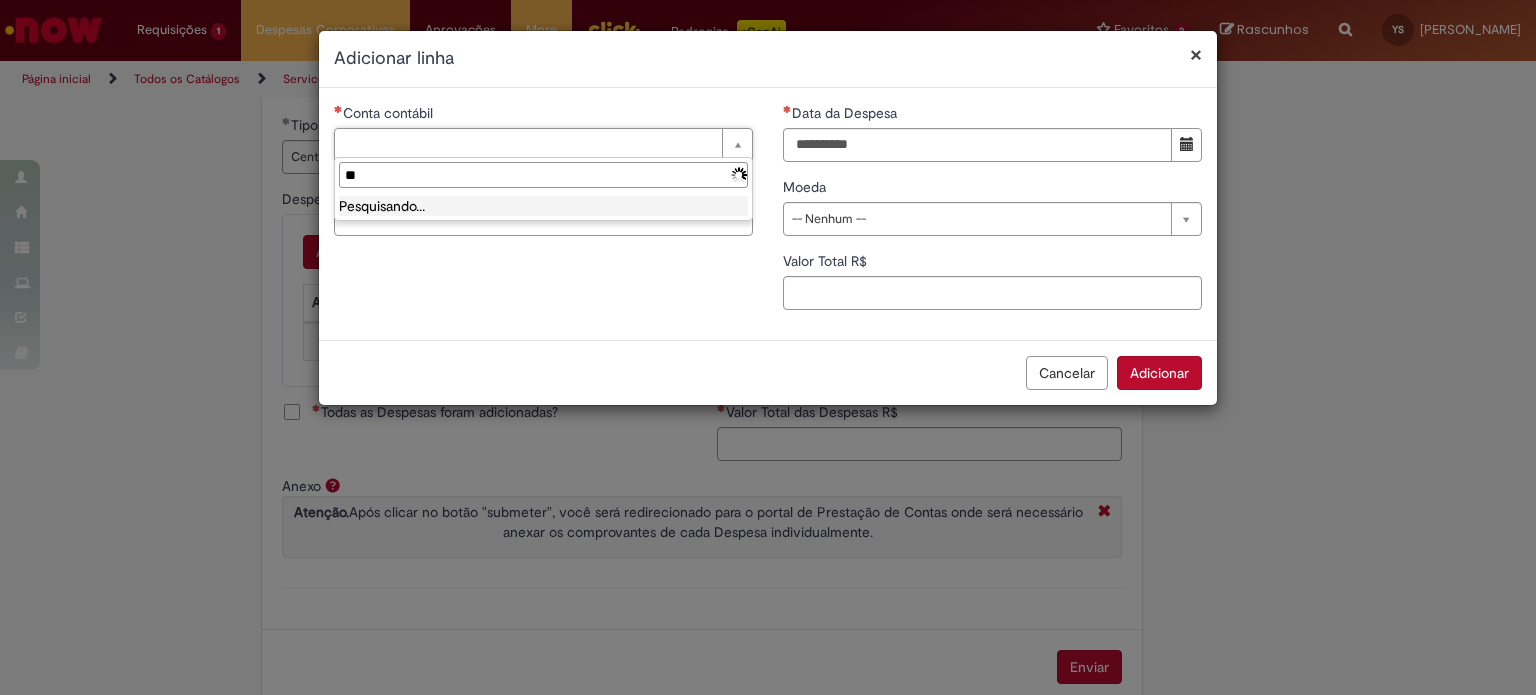 type on "*" 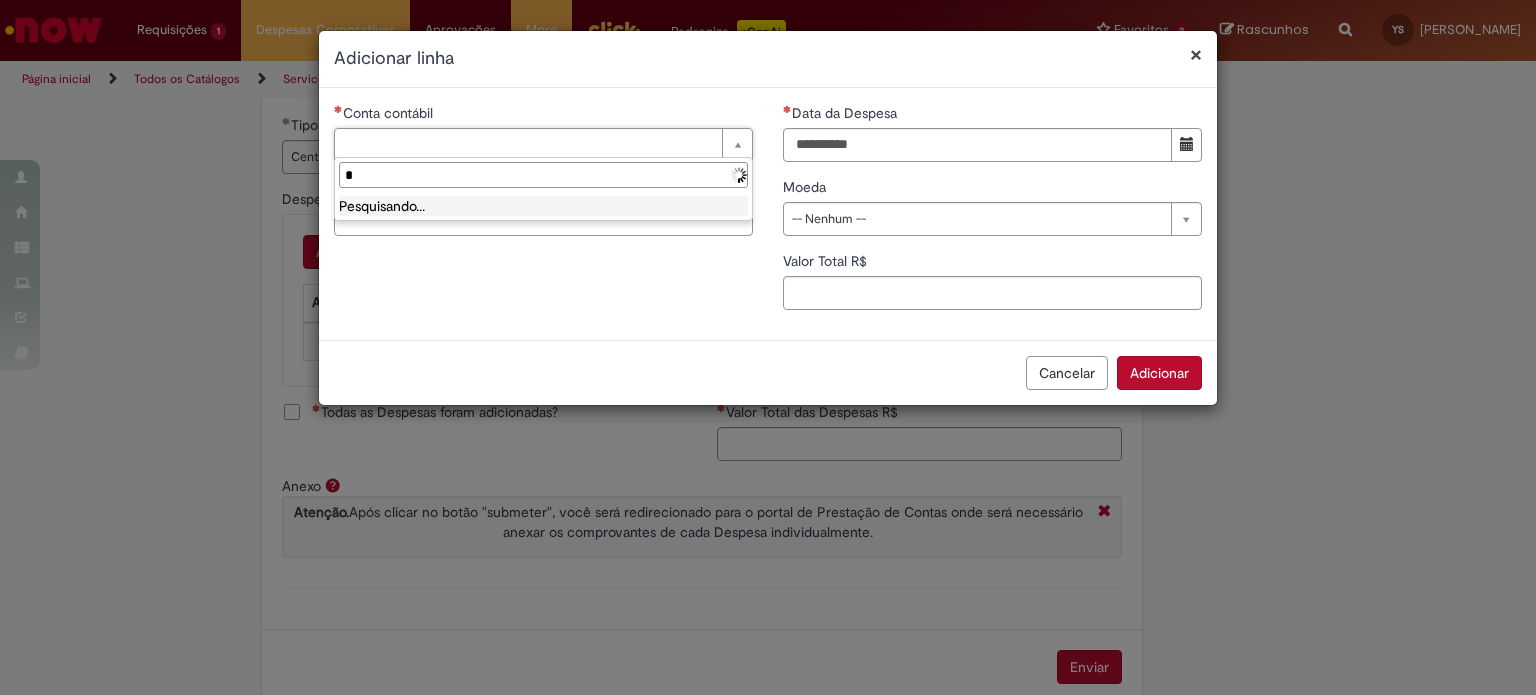 type 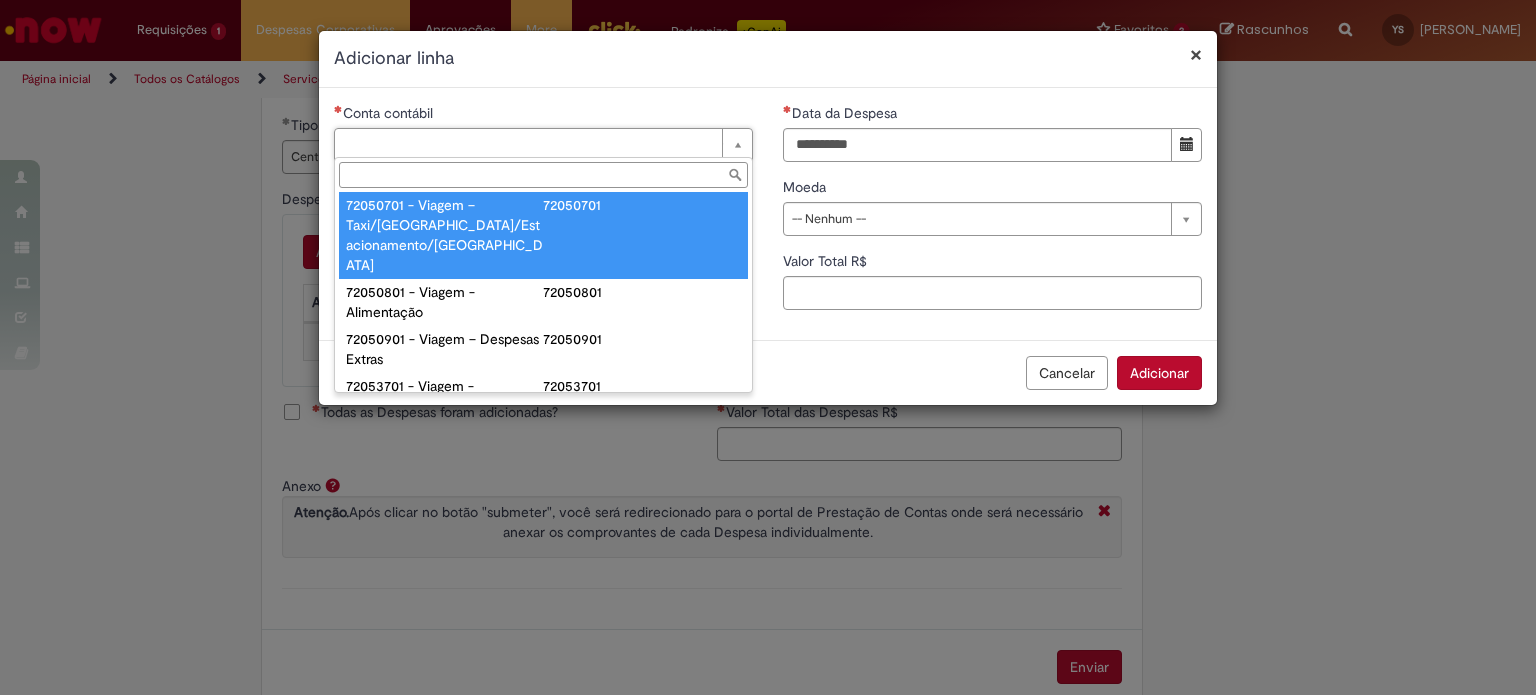 scroll, scrollTop: 1266, scrollLeft: 0, axis: vertical 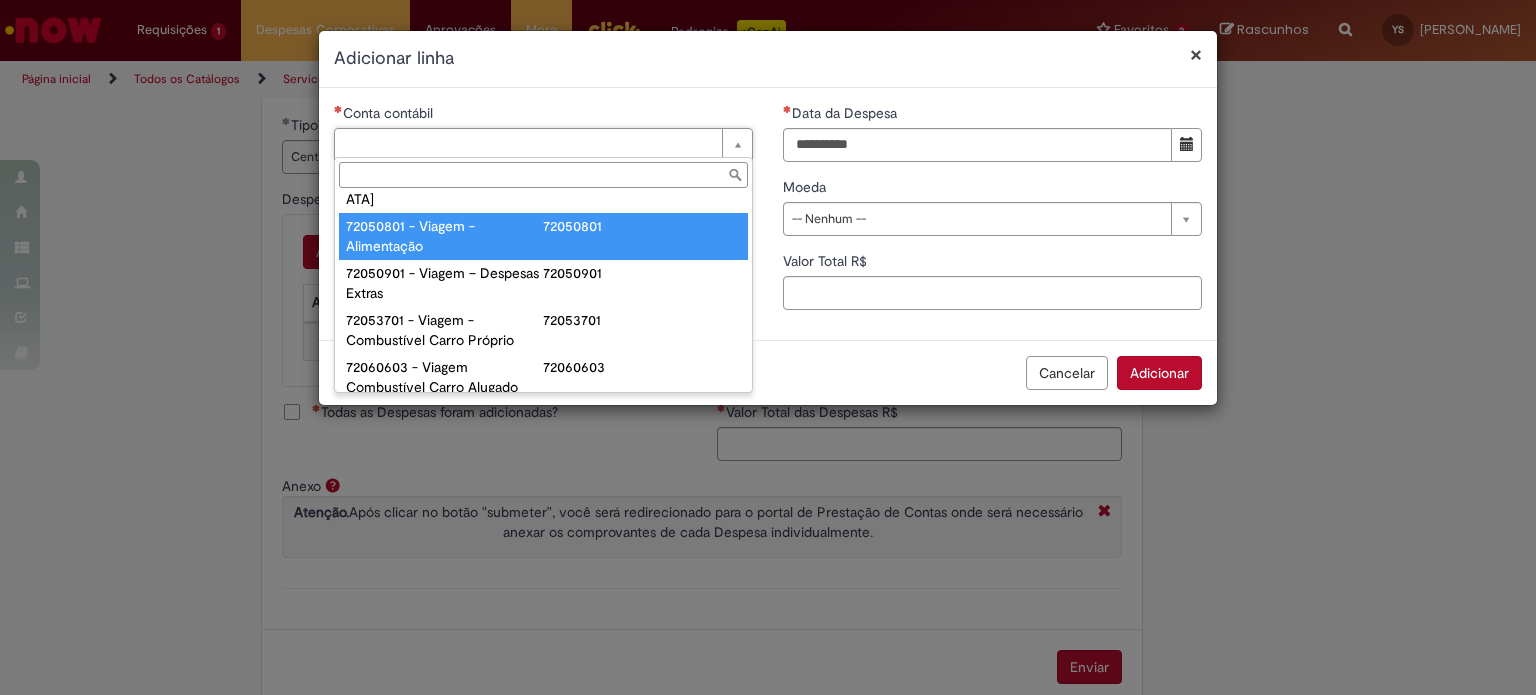 type on "**********" 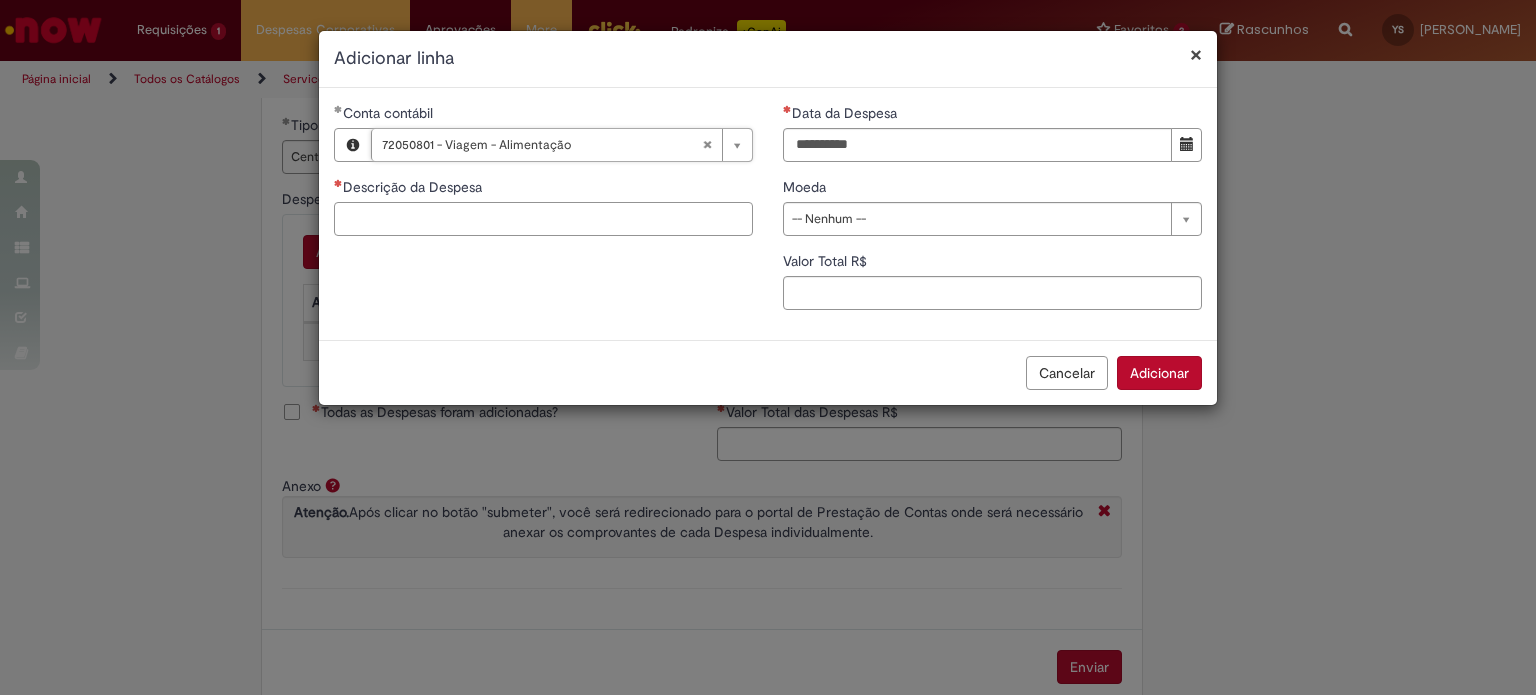 click on "Descrição da Despesa" at bounding box center [543, 219] 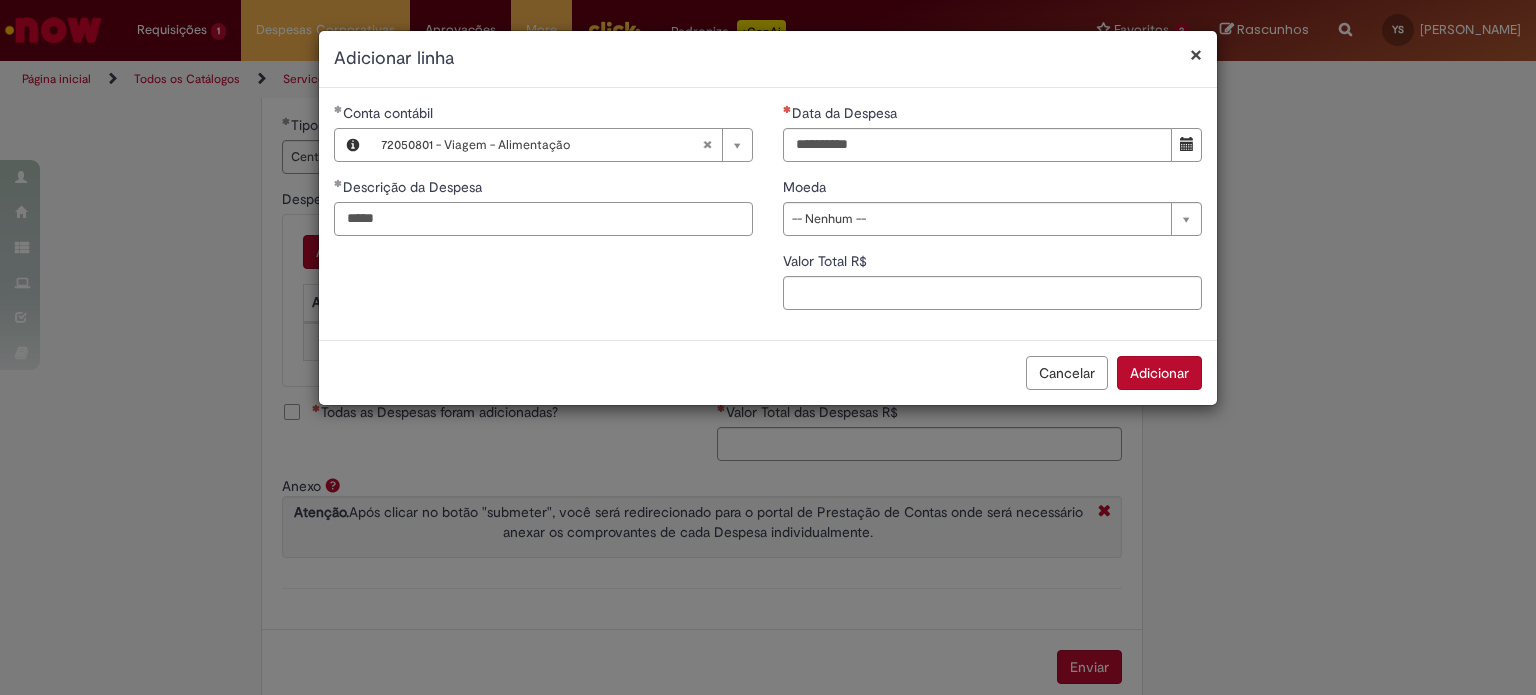type on "*****" 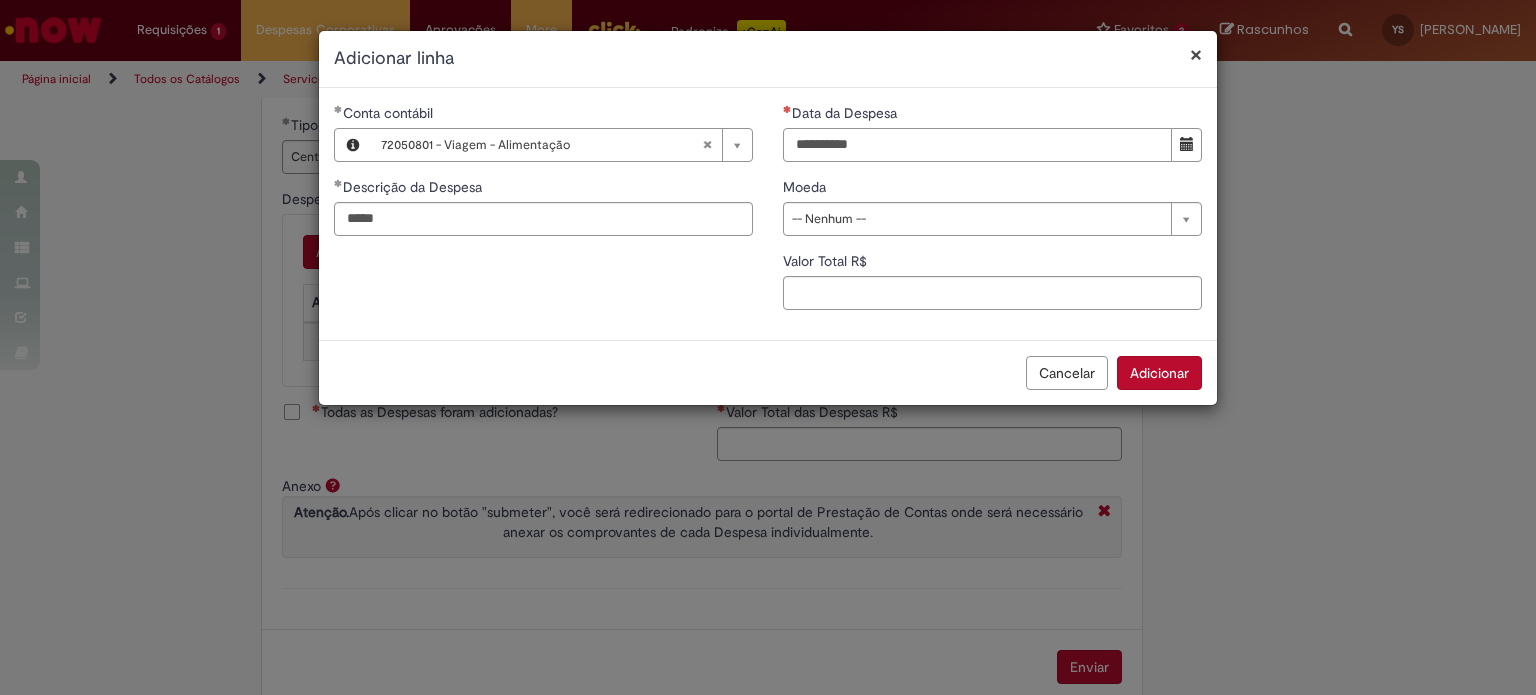click on "Data da Despesa" at bounding box center (977, 145) 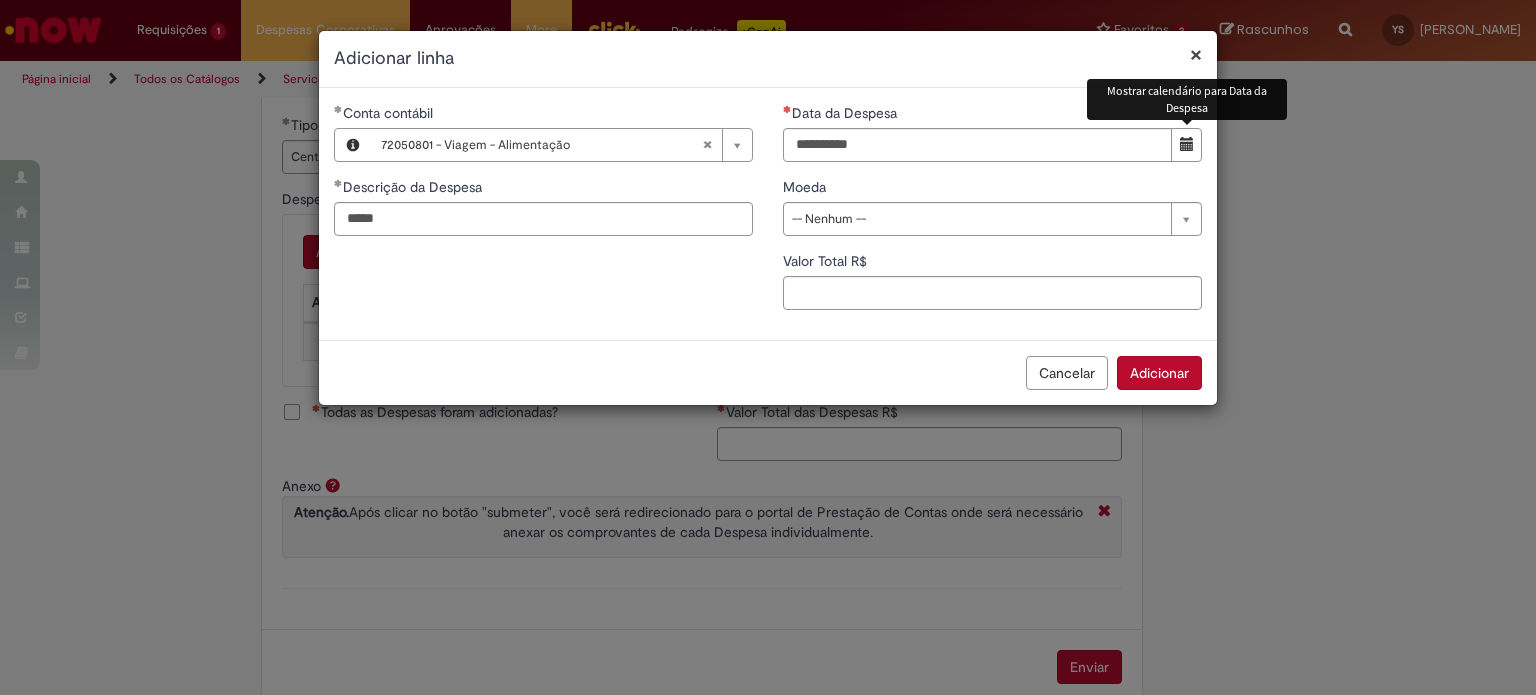 click at bounding box center [1187, 144] 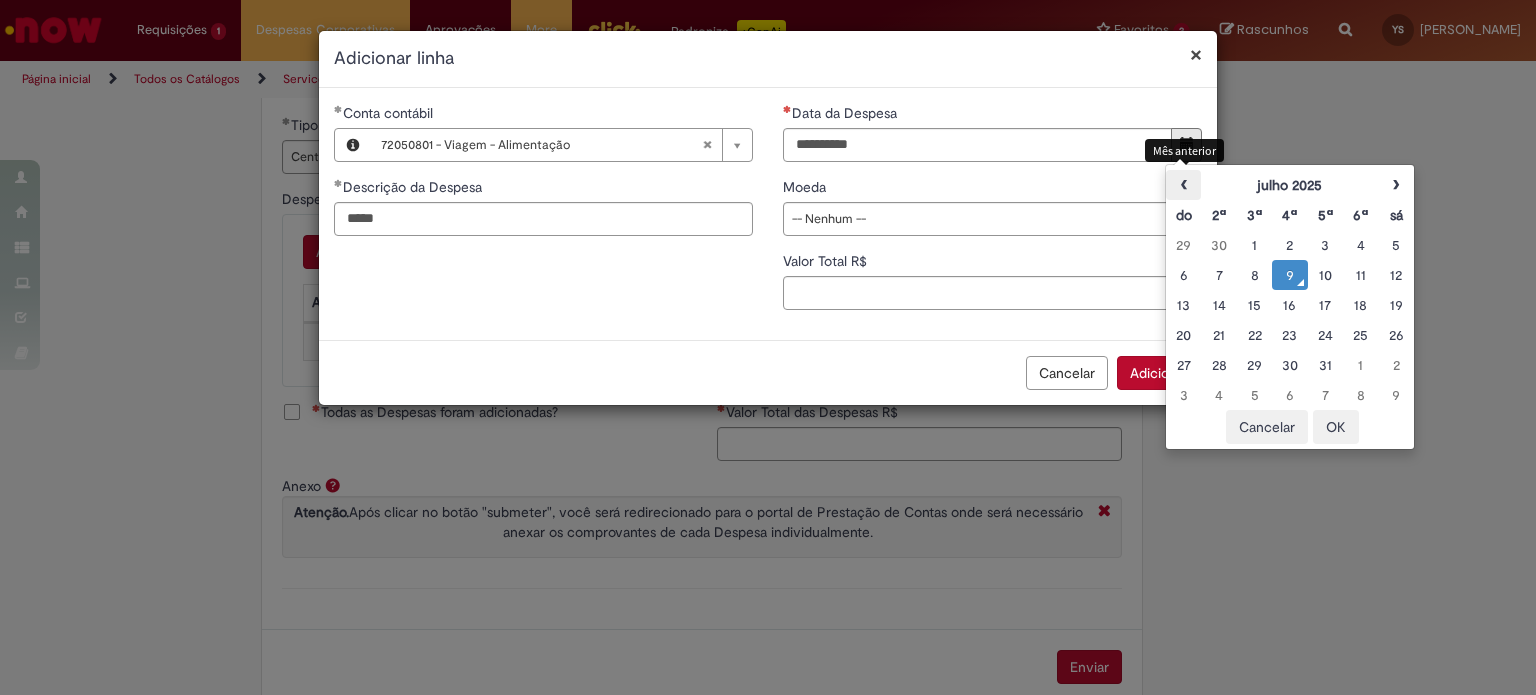 click on "‹" at bounding box center [1183, 185] 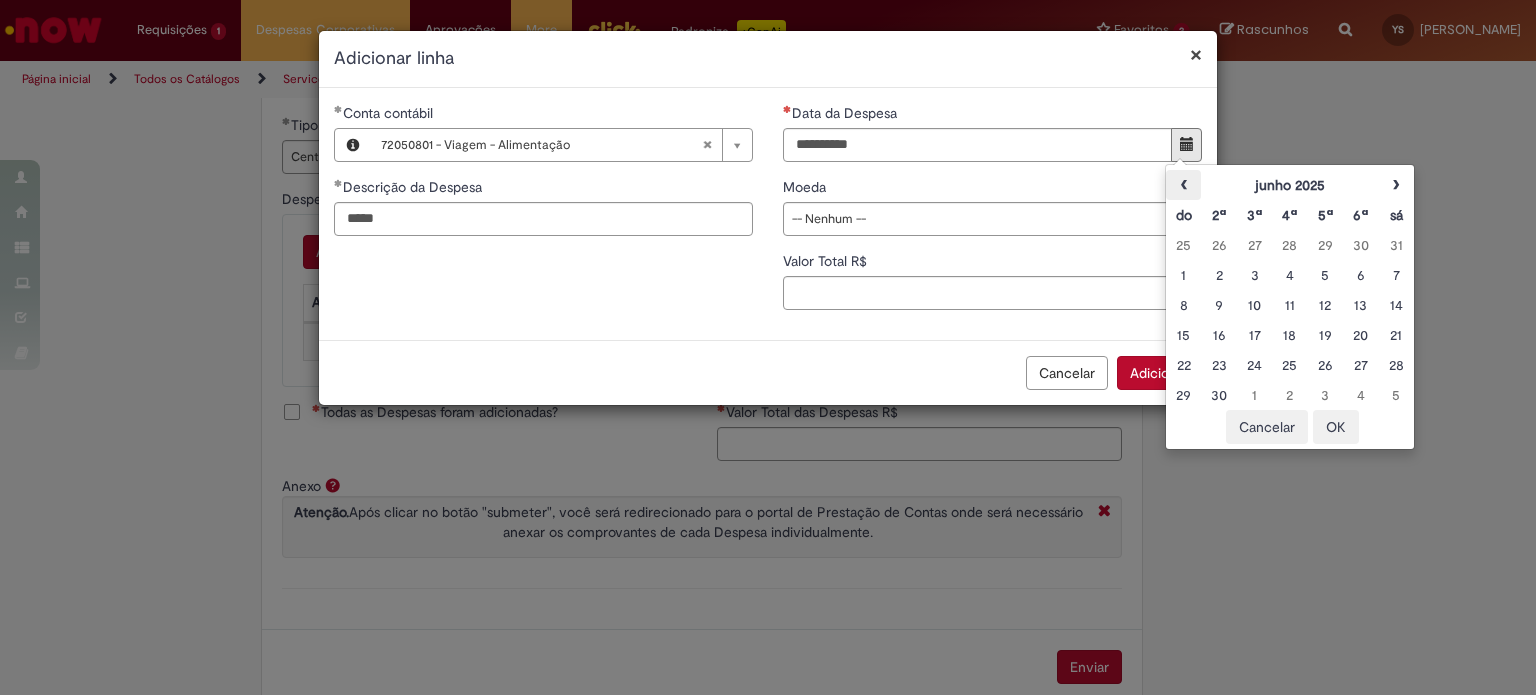 click on "‹" at bounding box center (1183, 185) 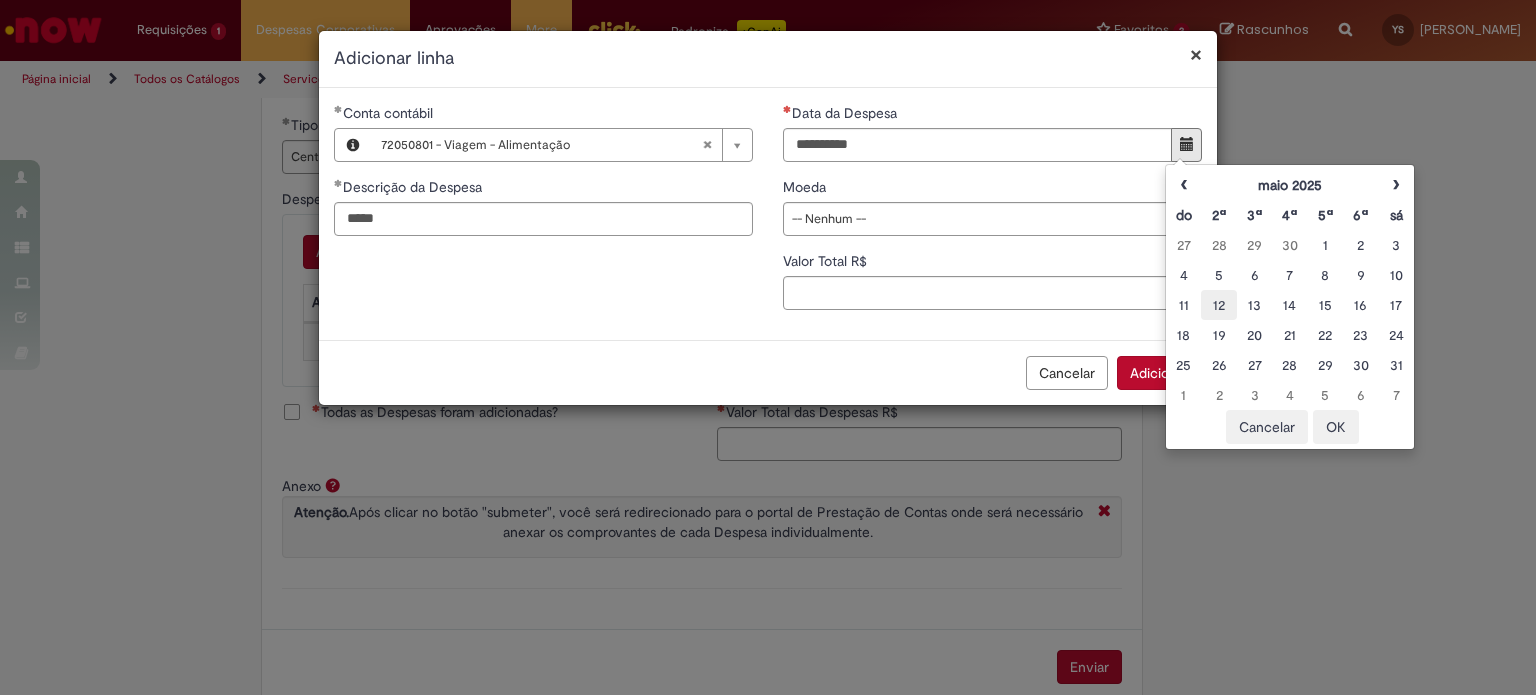 click on "12" at bounding box center [1218, 305] 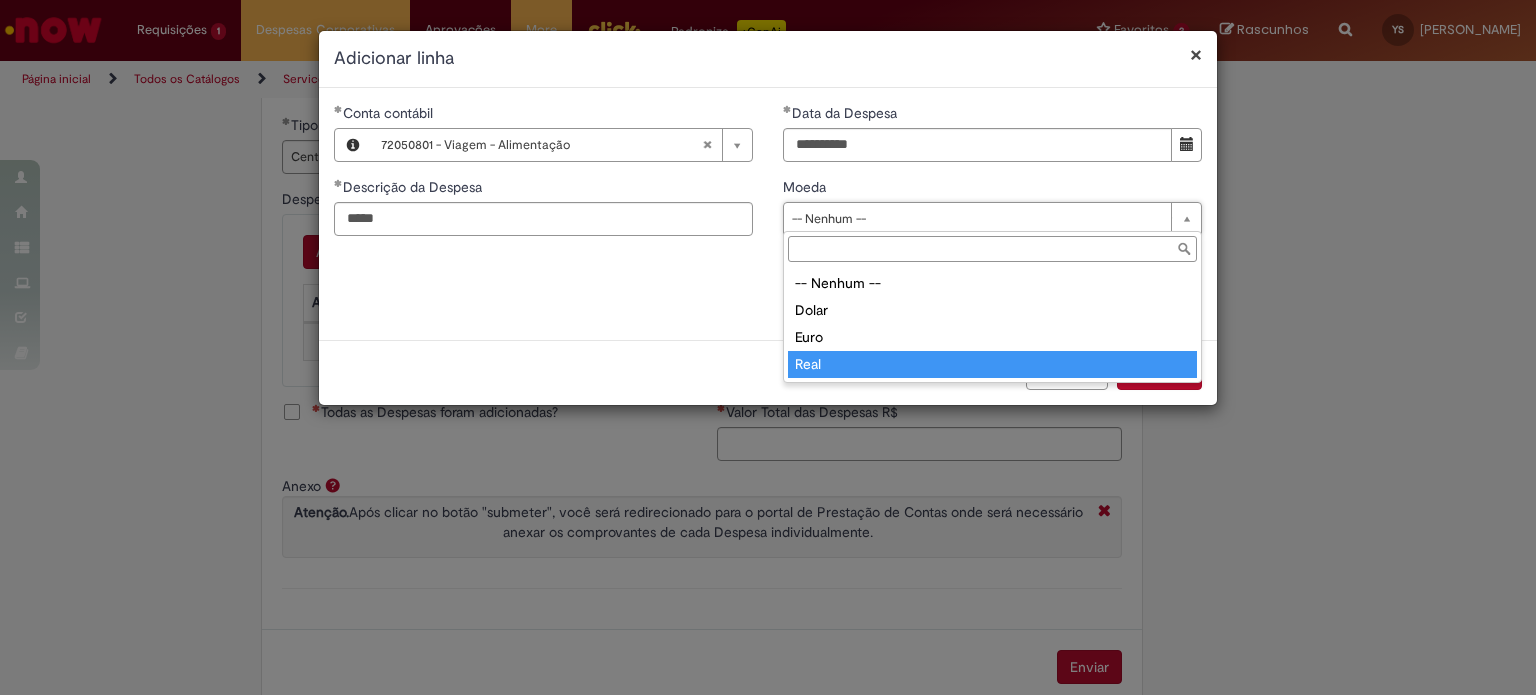 type on "****" 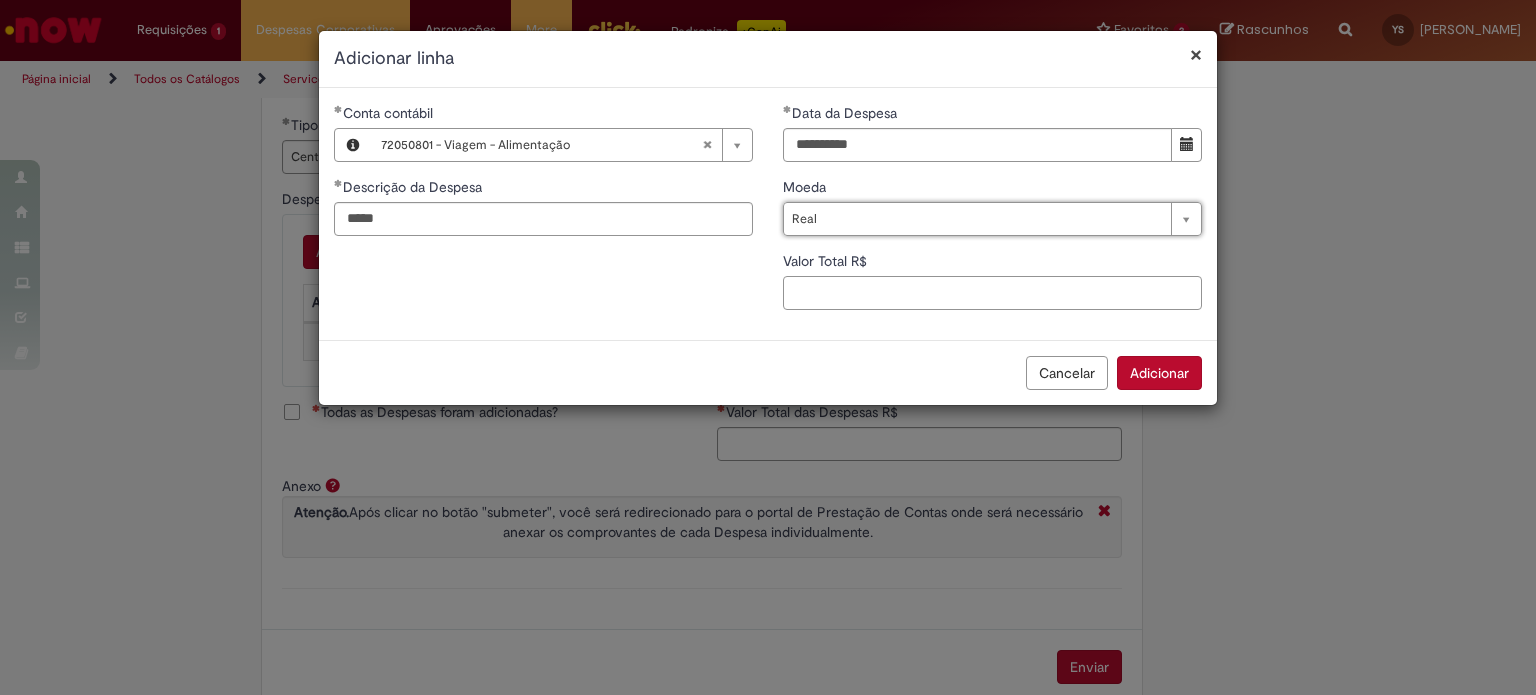 click on "Valor Total R$" at bounding box center (992, 293) 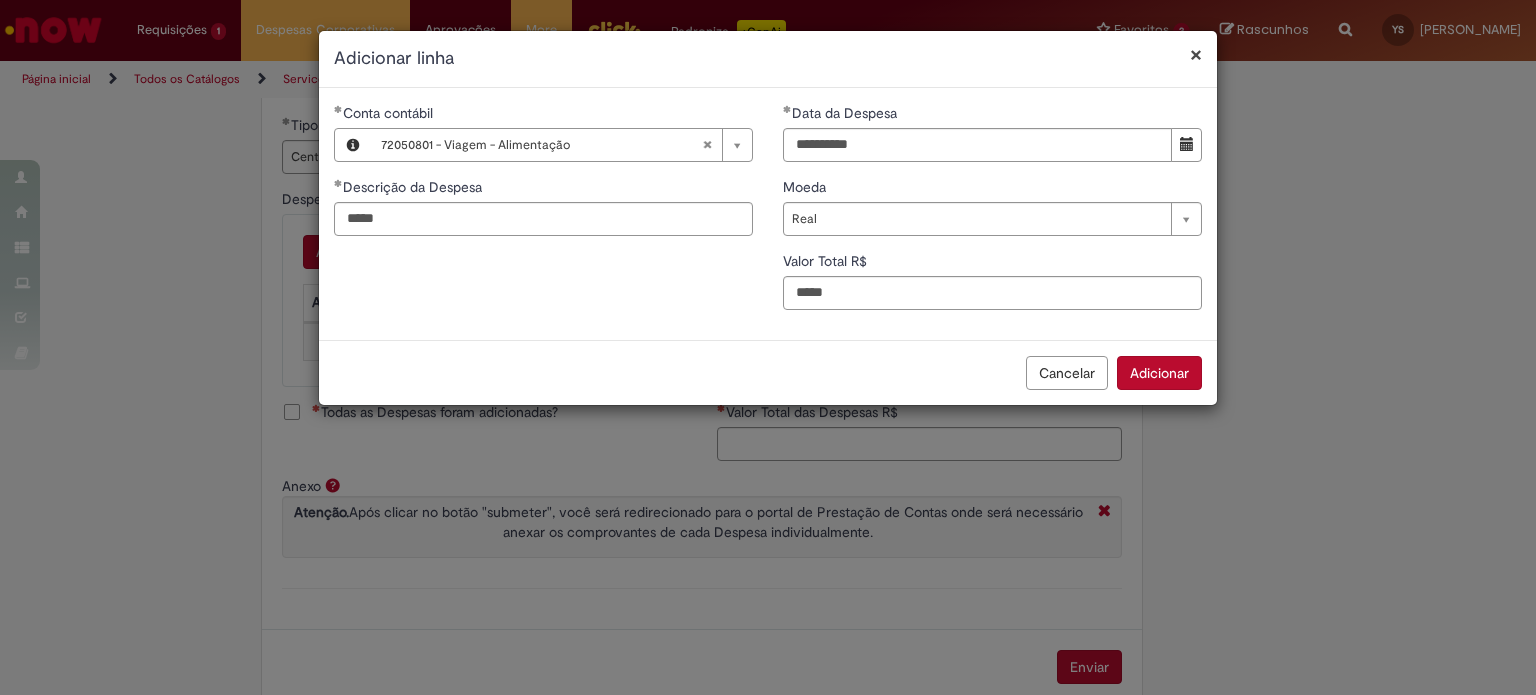 type on "*****" 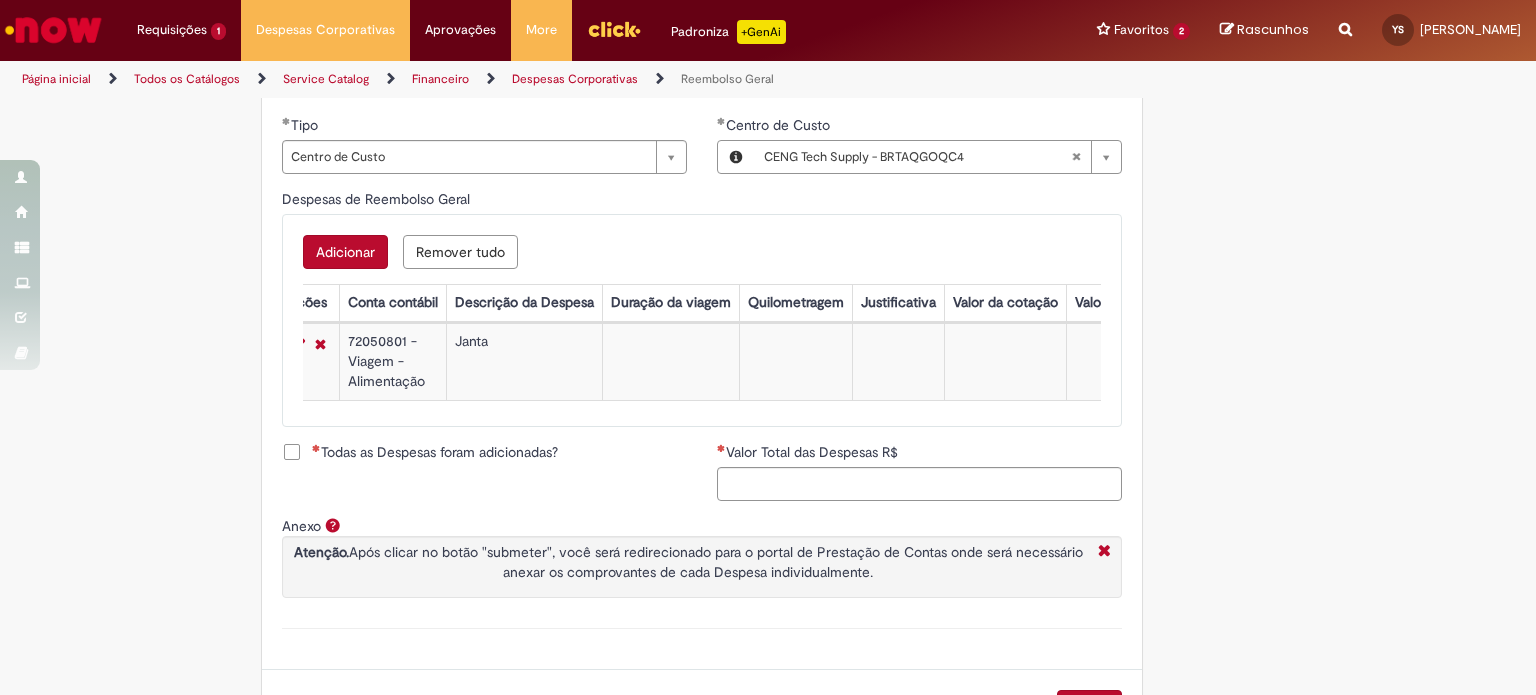 scroll, scrollTop: 0, scrollLeft: 0, axis: both 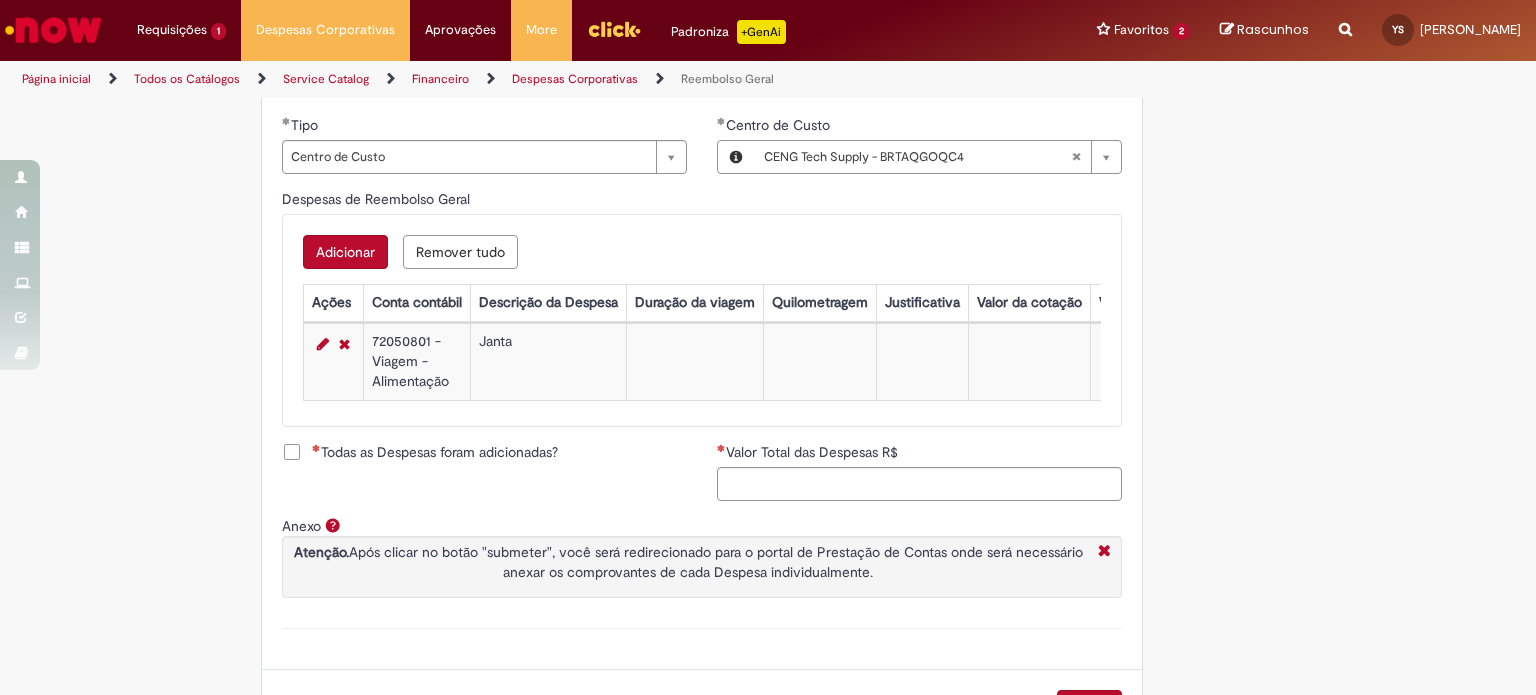 click on "Adicionar" at bounding box center [345, 252] 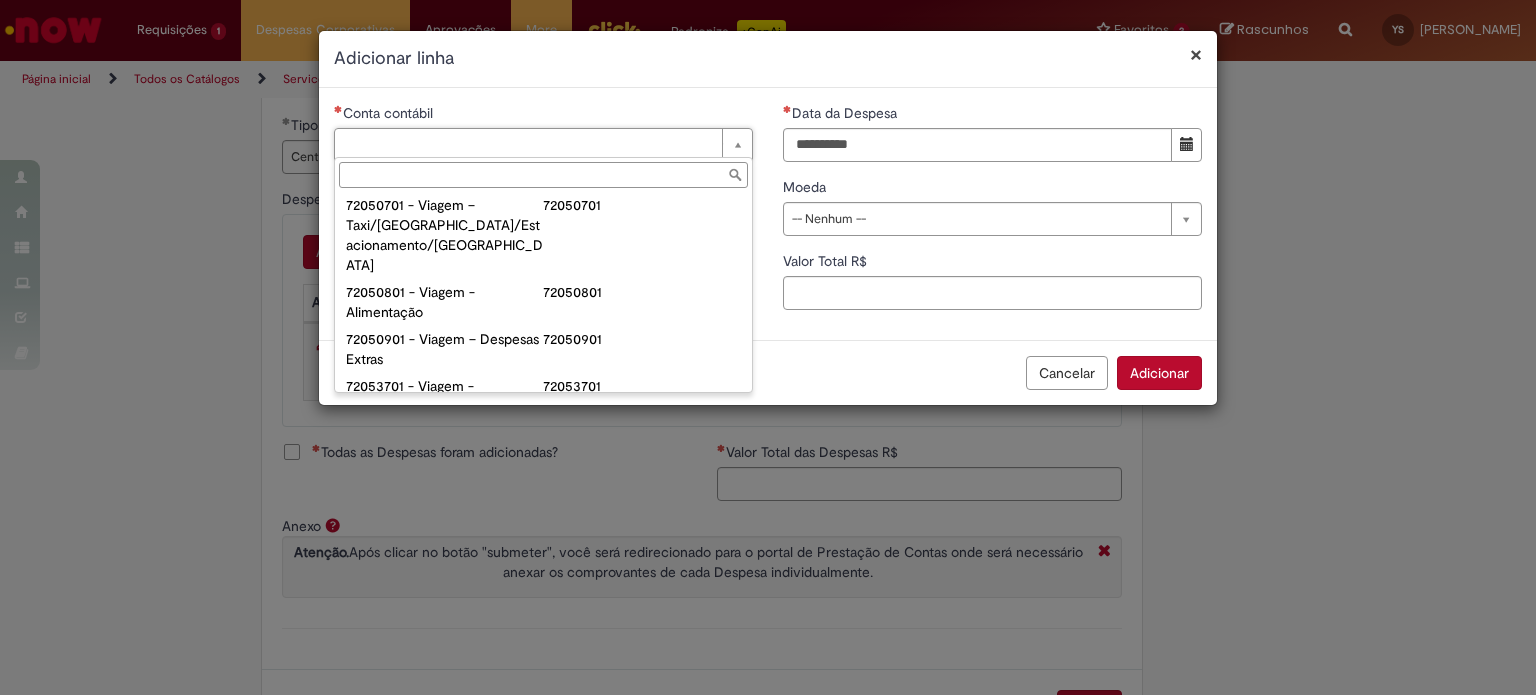 scroll, scrollTop: 1266, scrollLeft: 0, axis: vertical 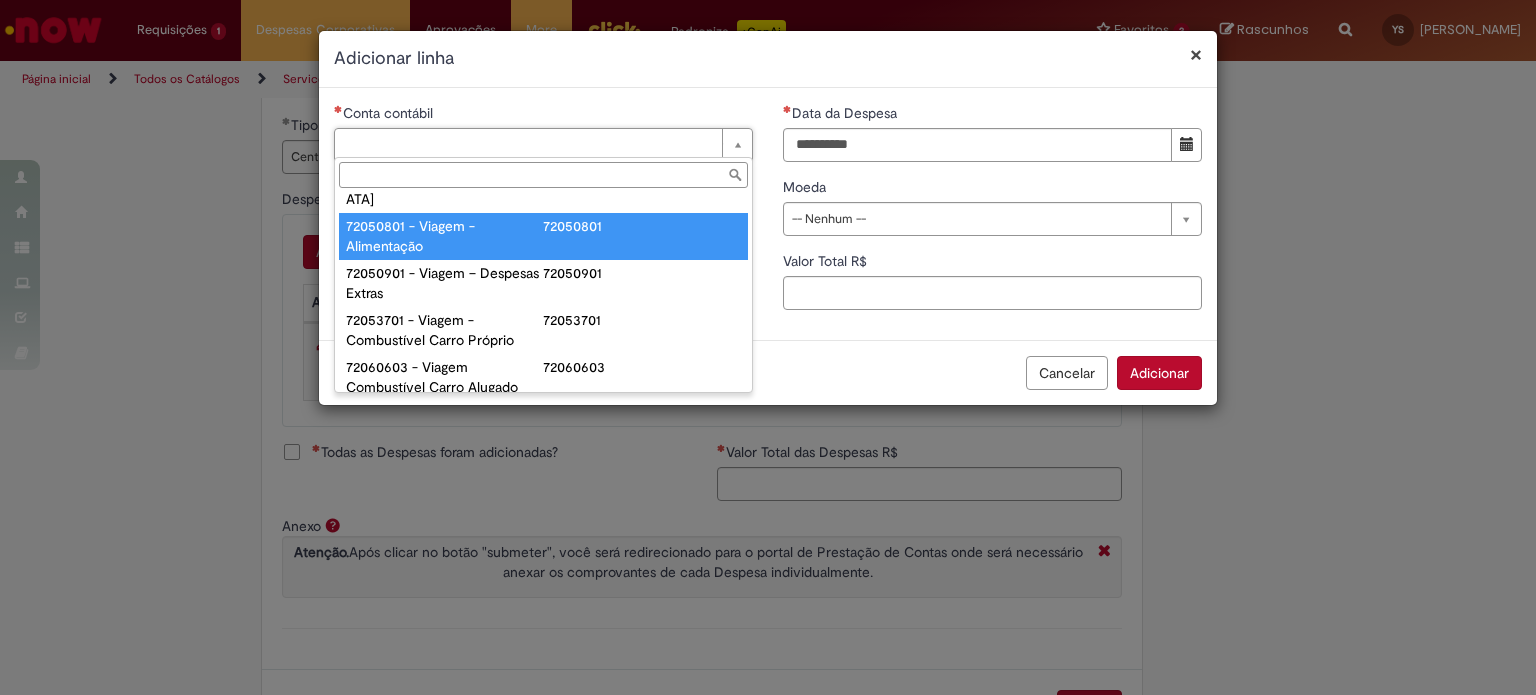 type on "**********" 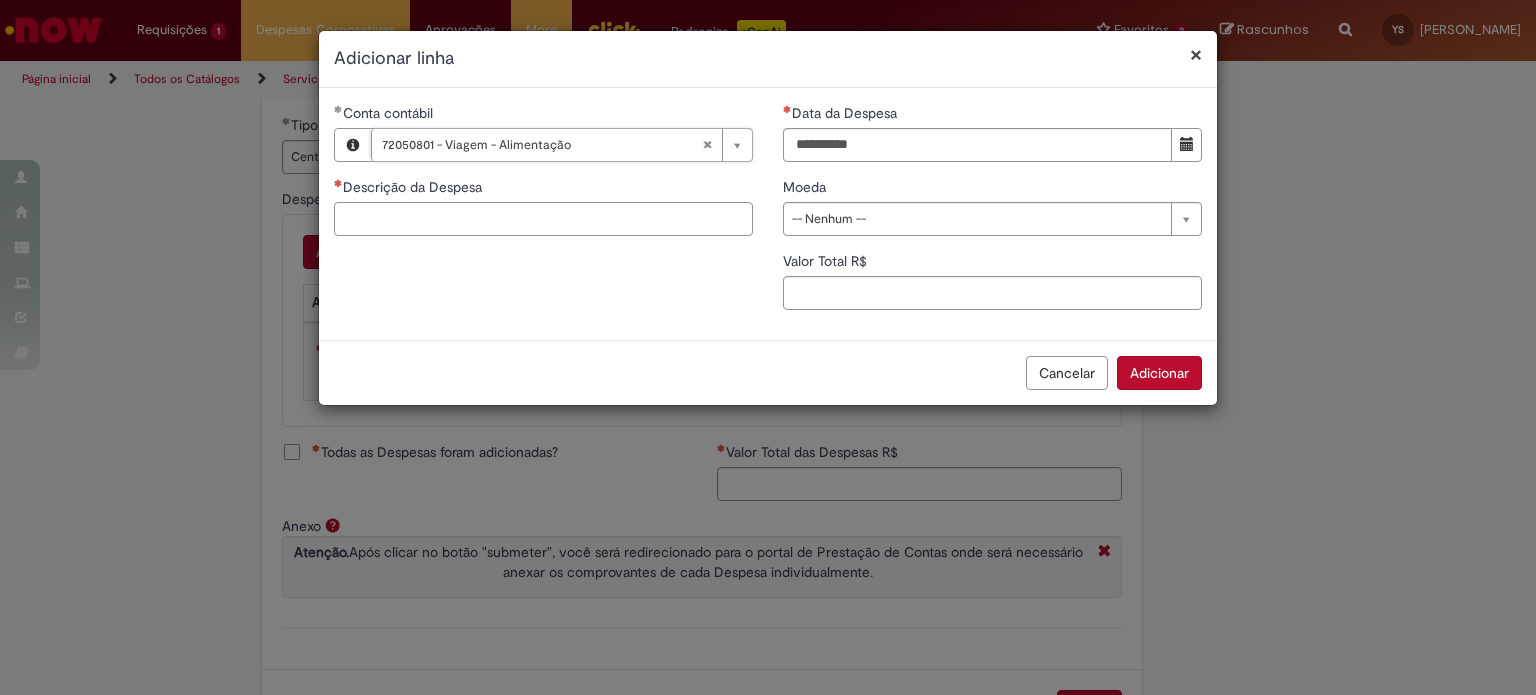 click on "Descrição da Despesa" at bounding box center [543, 219] 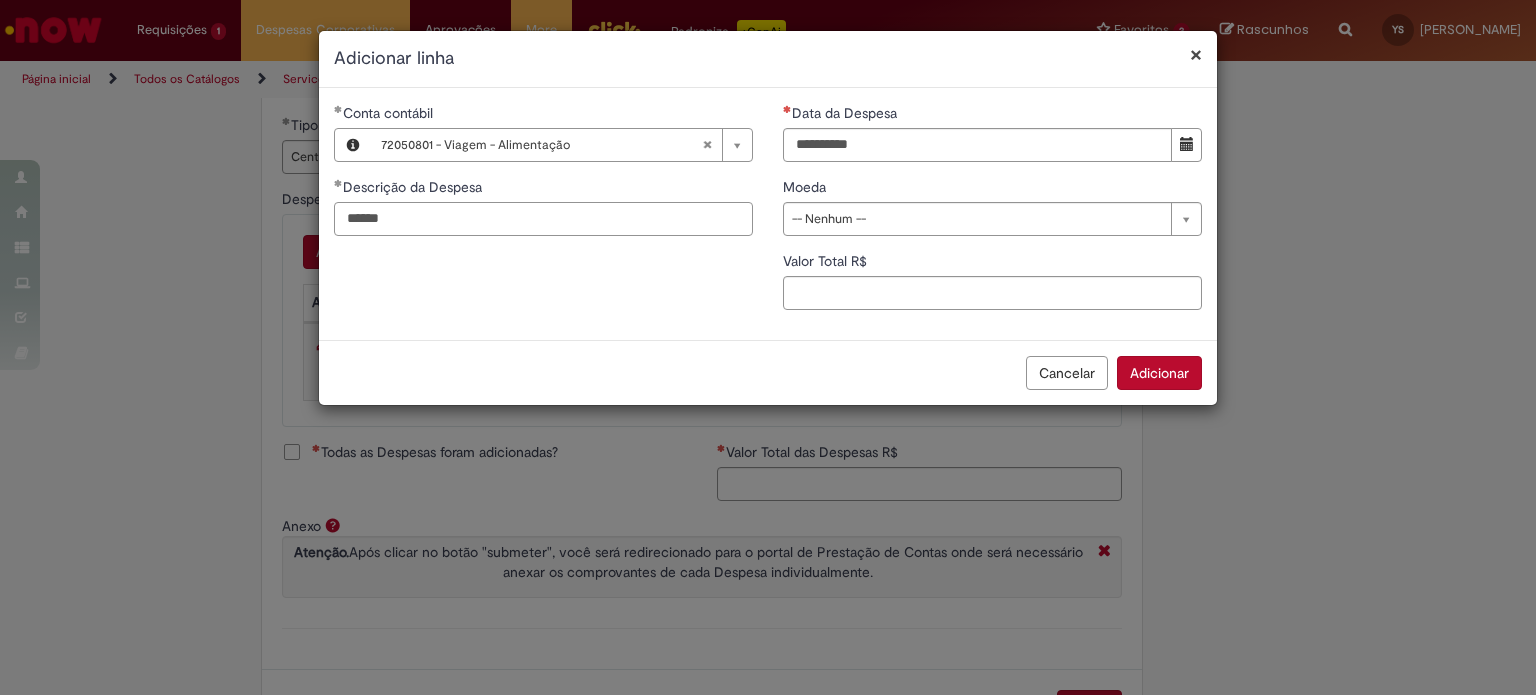 type on "******" 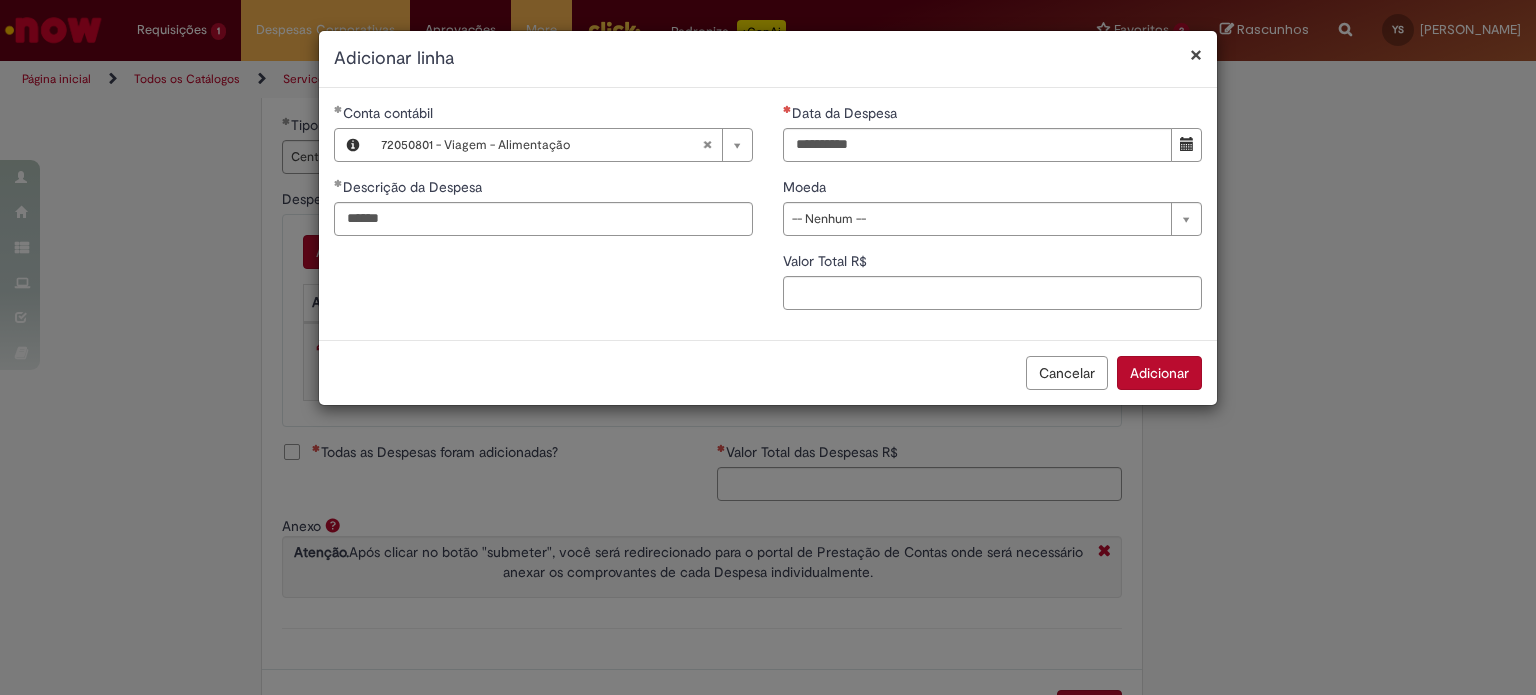 click at bounding box center (1186, 145) 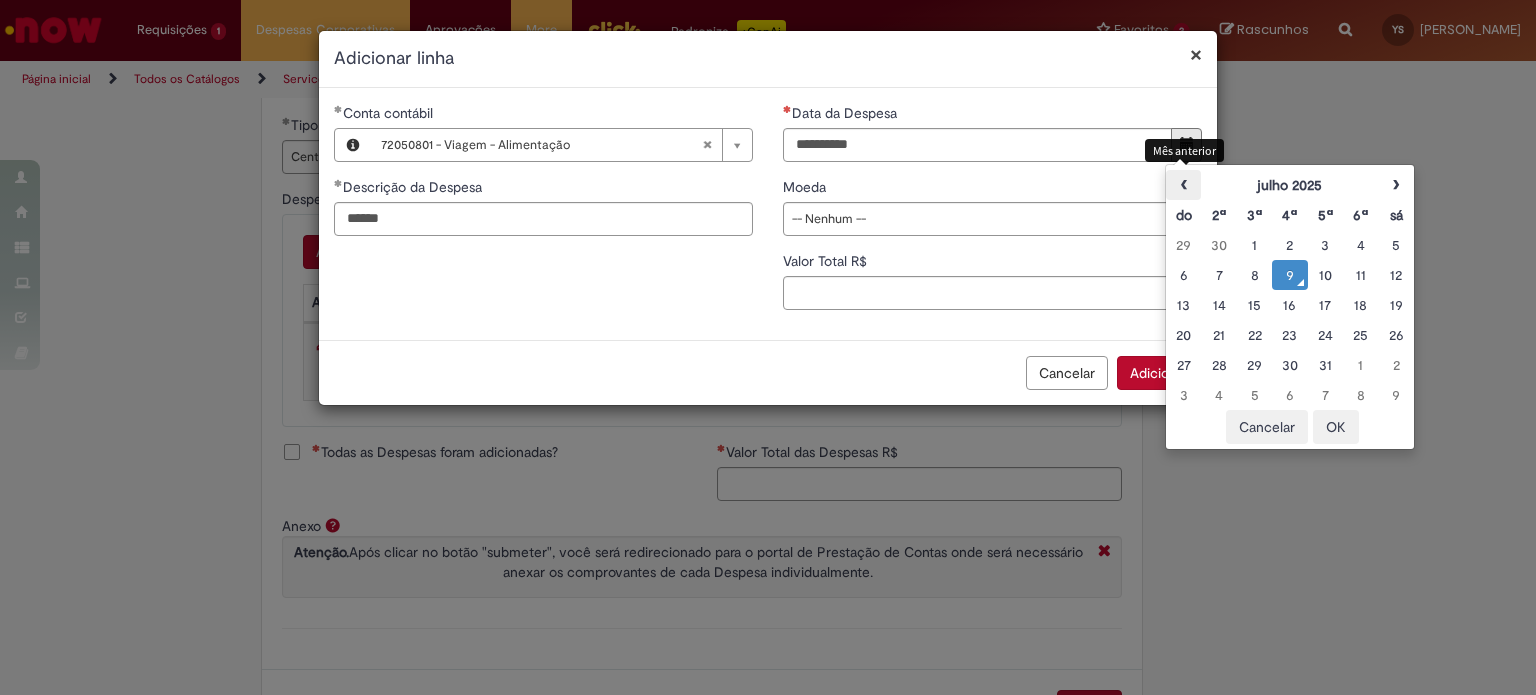 click on "‹" at bounding box center [1183, 185] 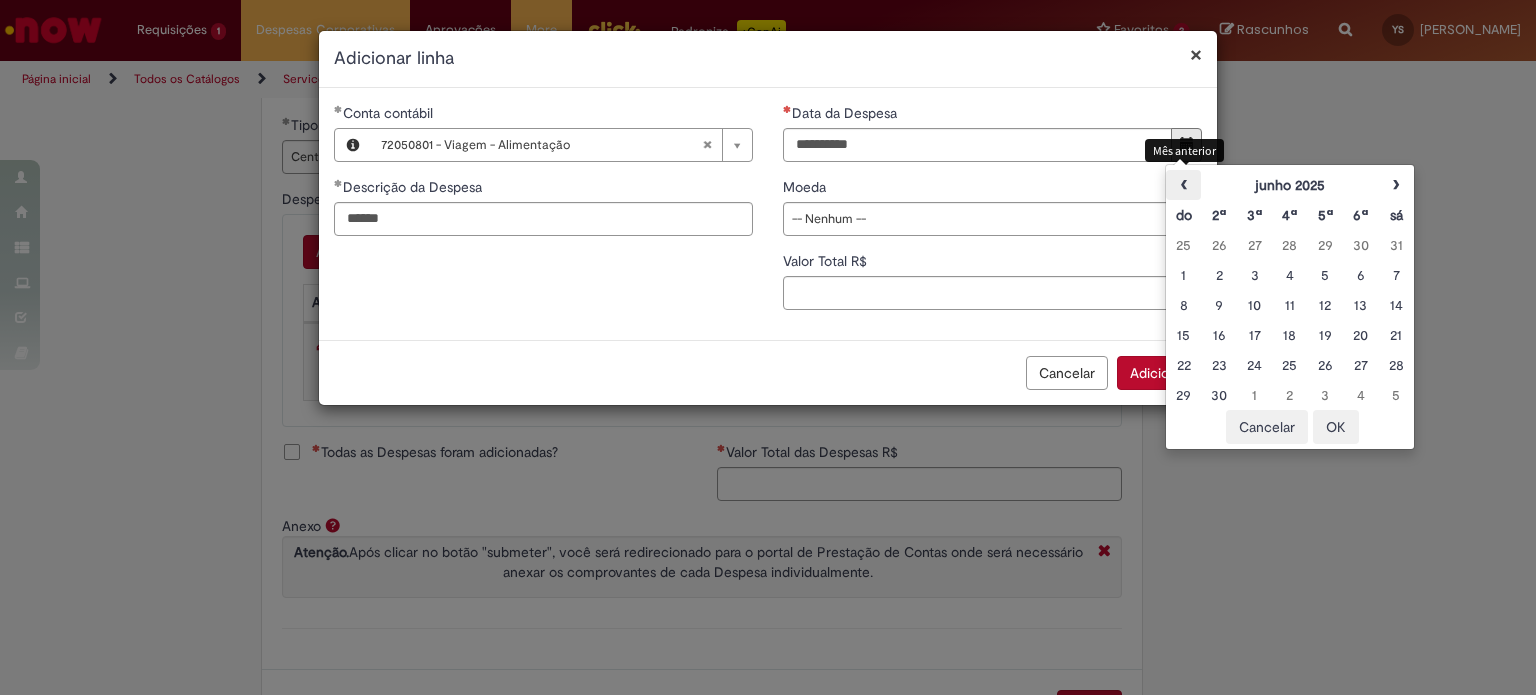 click on "‹" at bounding box center (1183, 185) 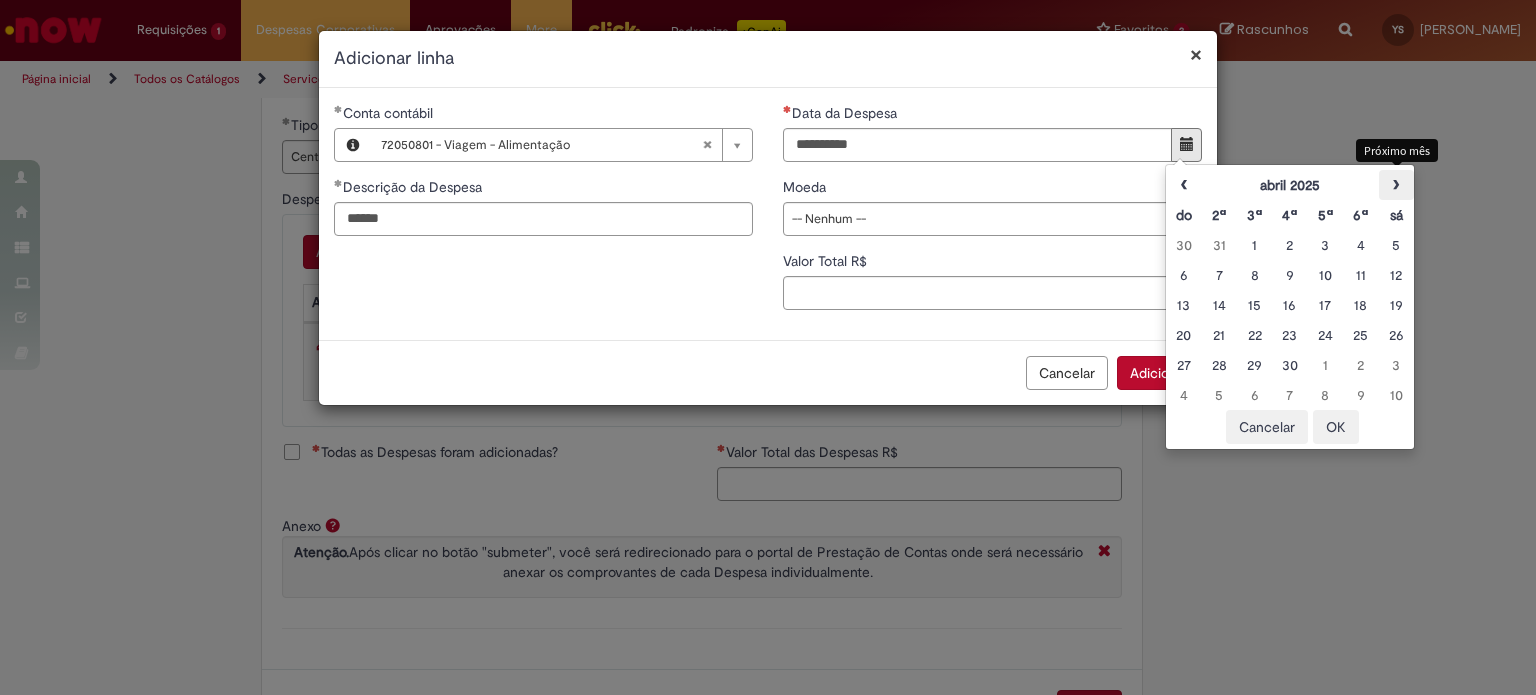 click on "›" at bounding box center [1396, 185] 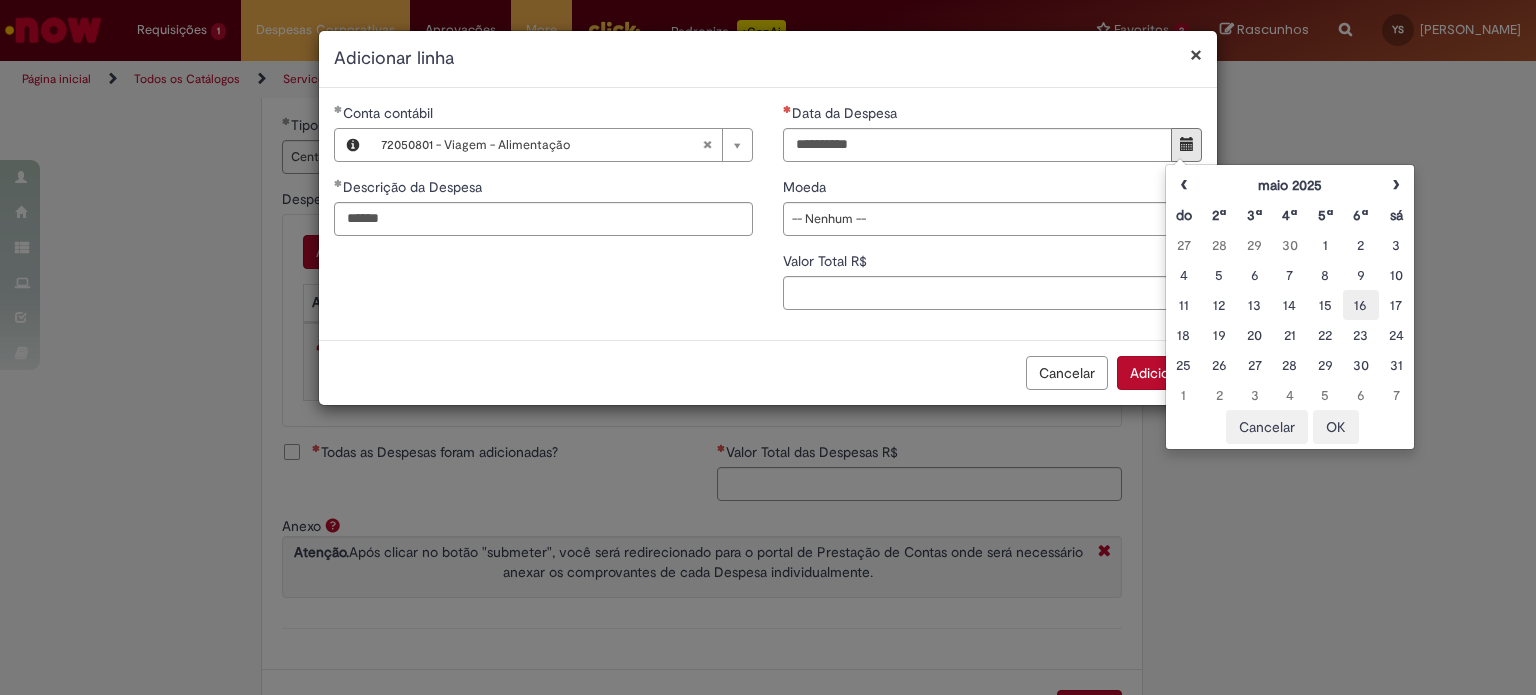 click on "16" at bounding box center [1360, 305] 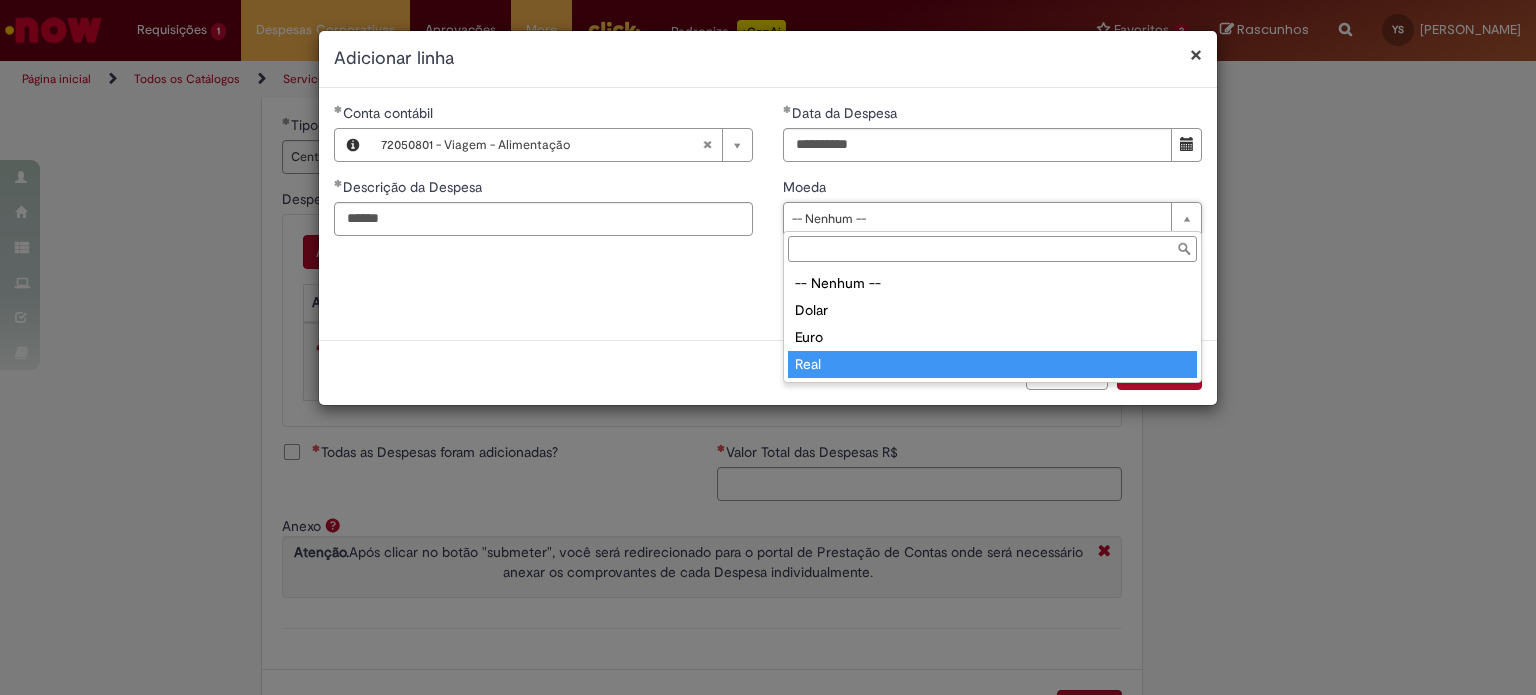 type on "****" 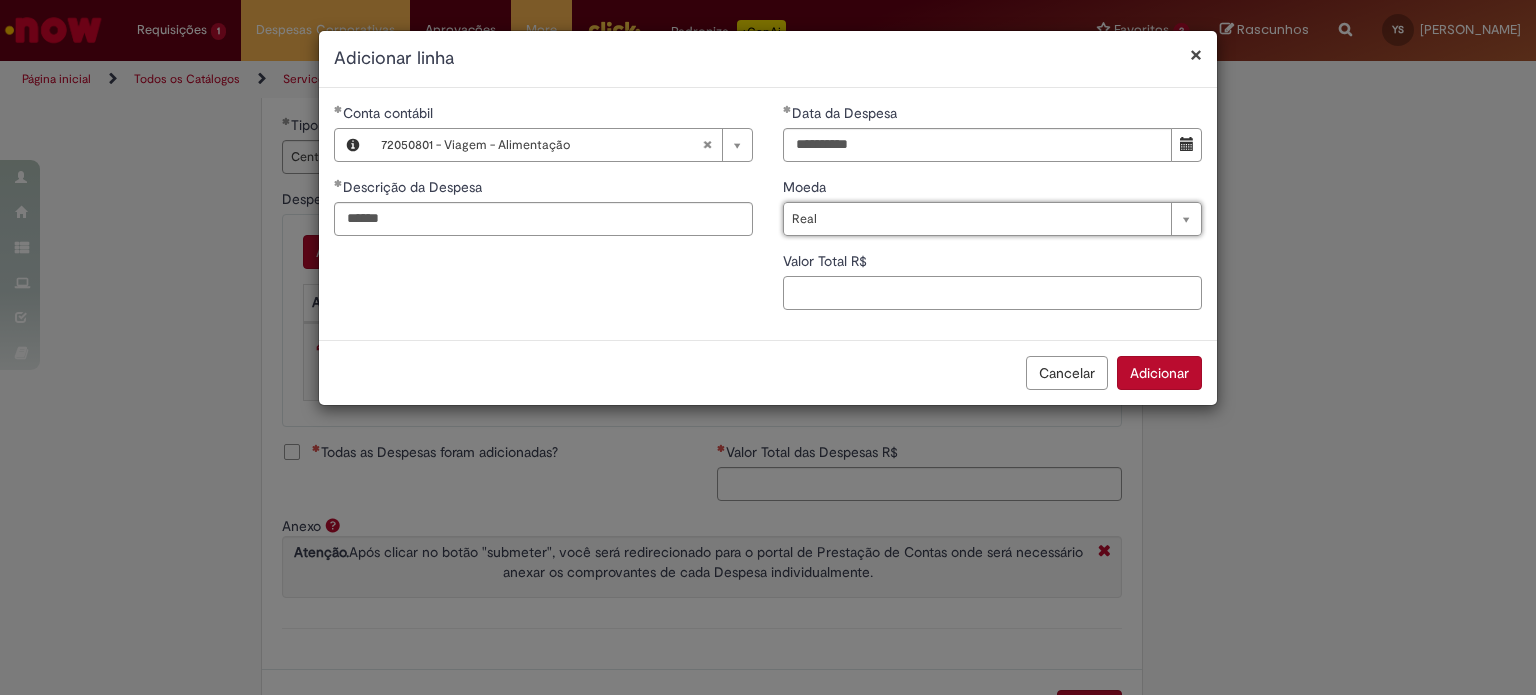 click on "Valor Total R$" at bounding box center [992, 293] 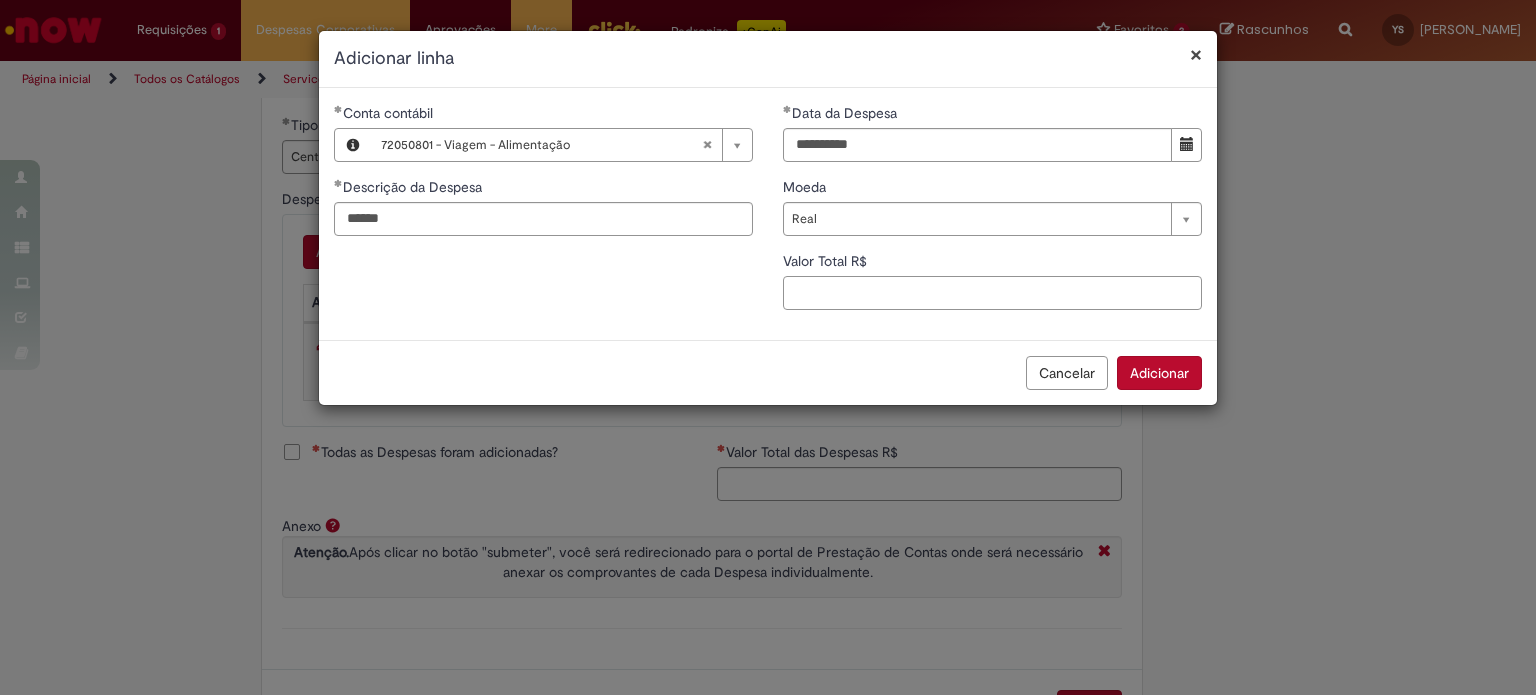 click on "Valor Total R$" at bounding box center [992, 293] 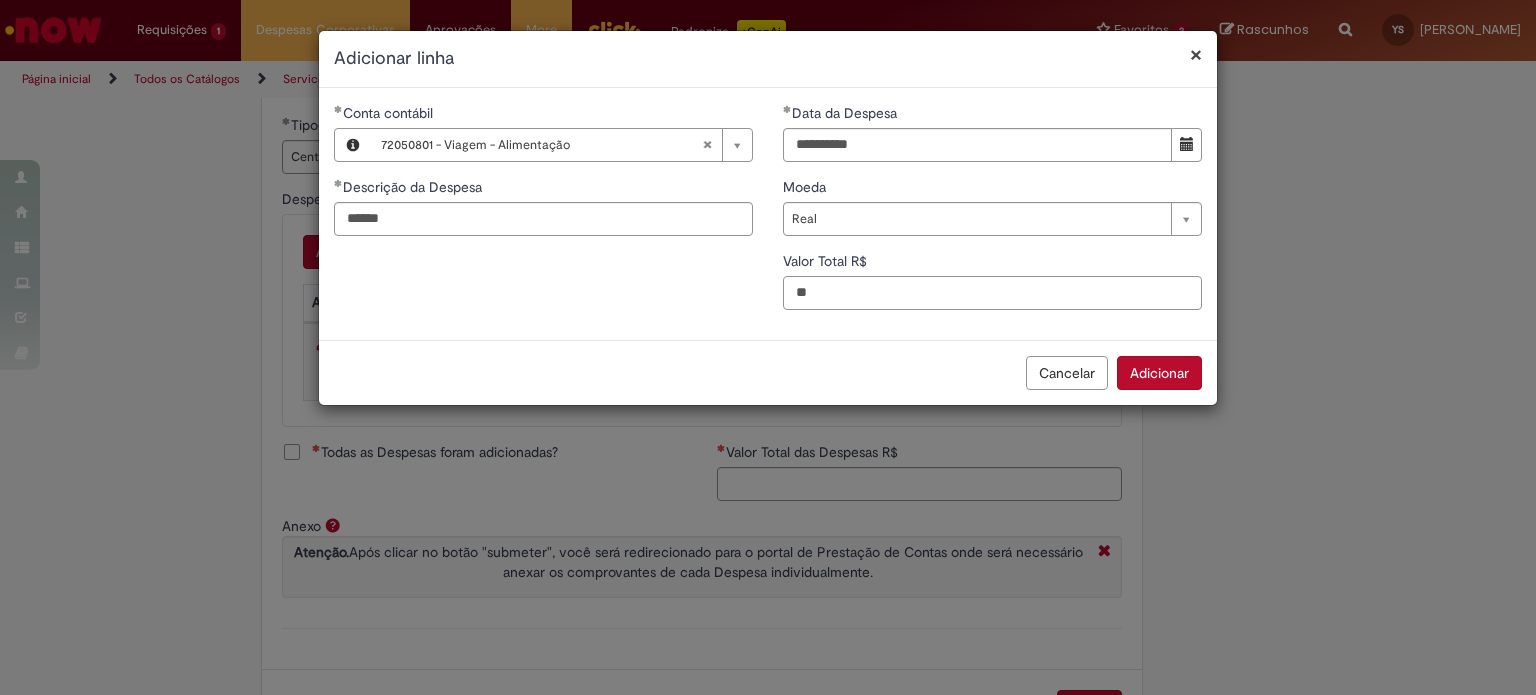 type on "*" 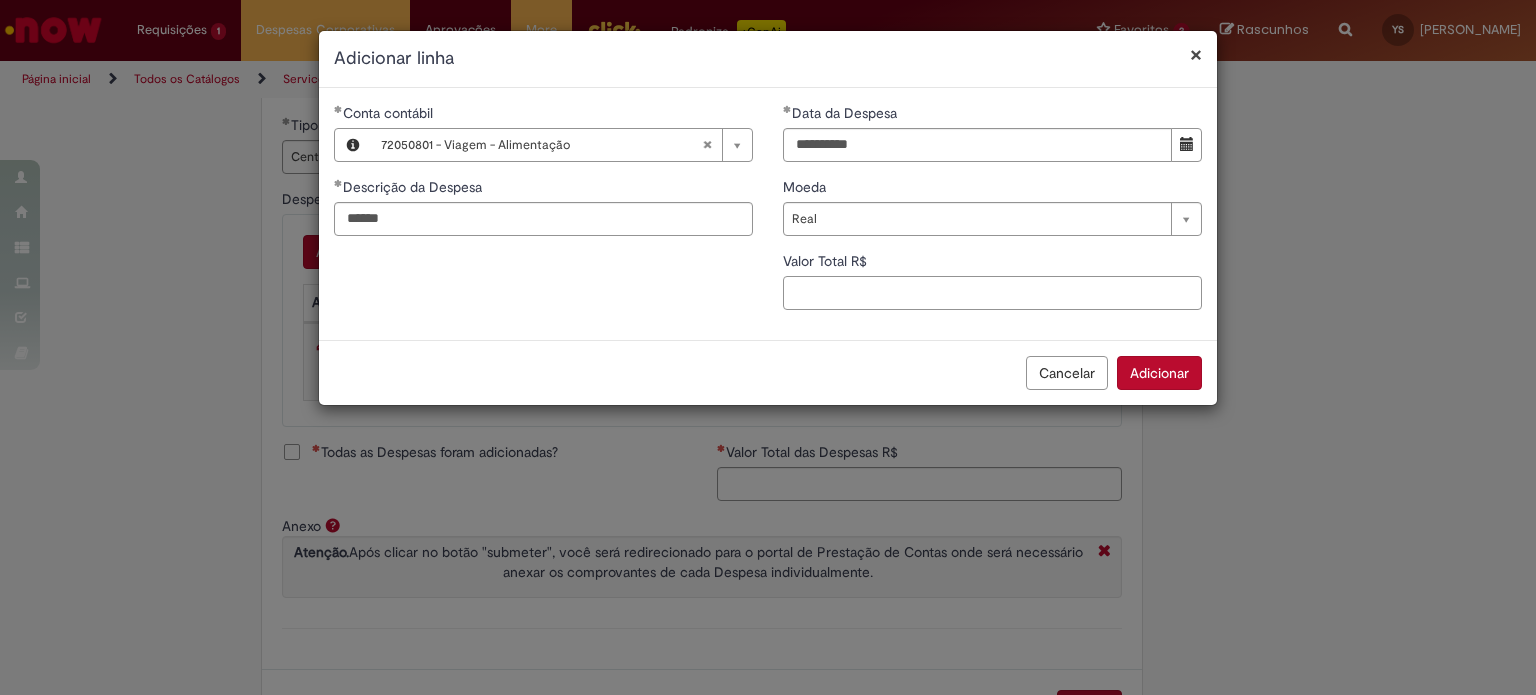 click on "Valor Total R$" at bounding box center (992, 293) 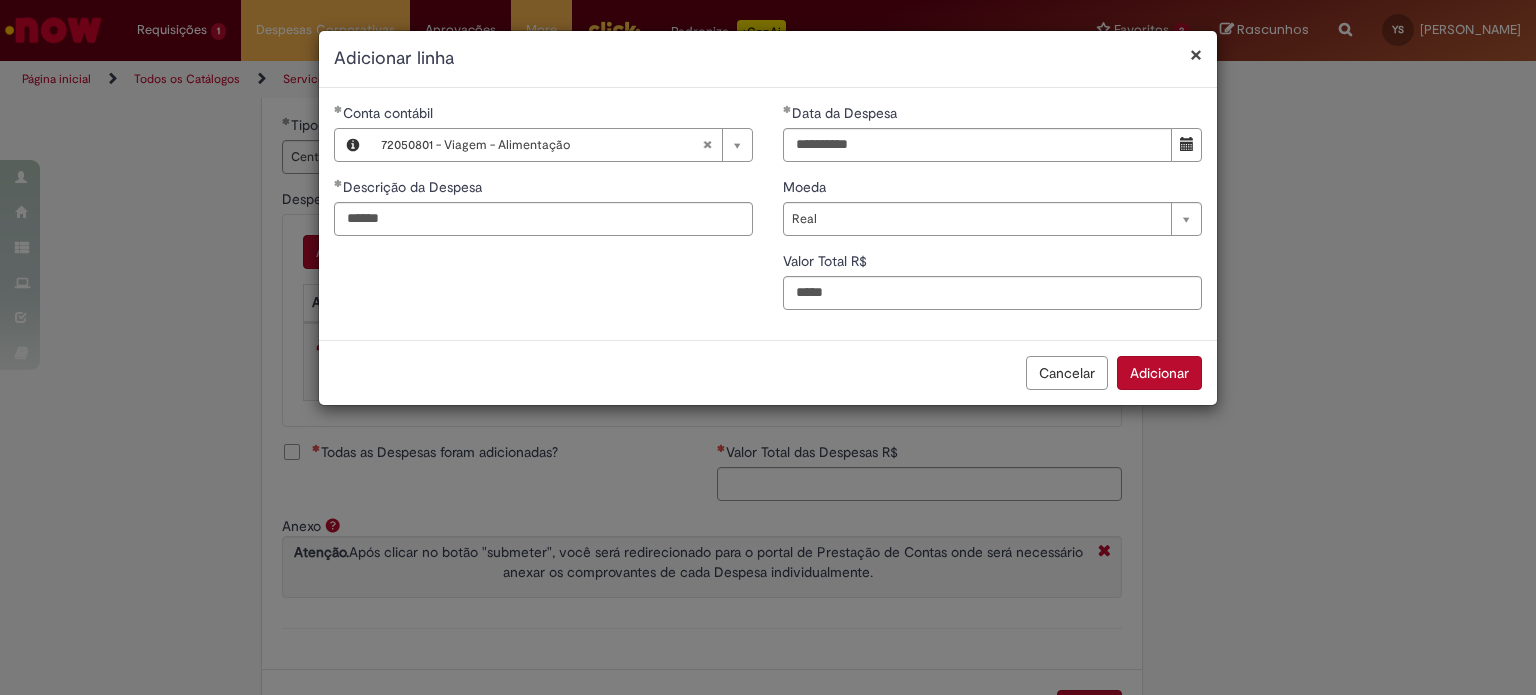 type on "**" 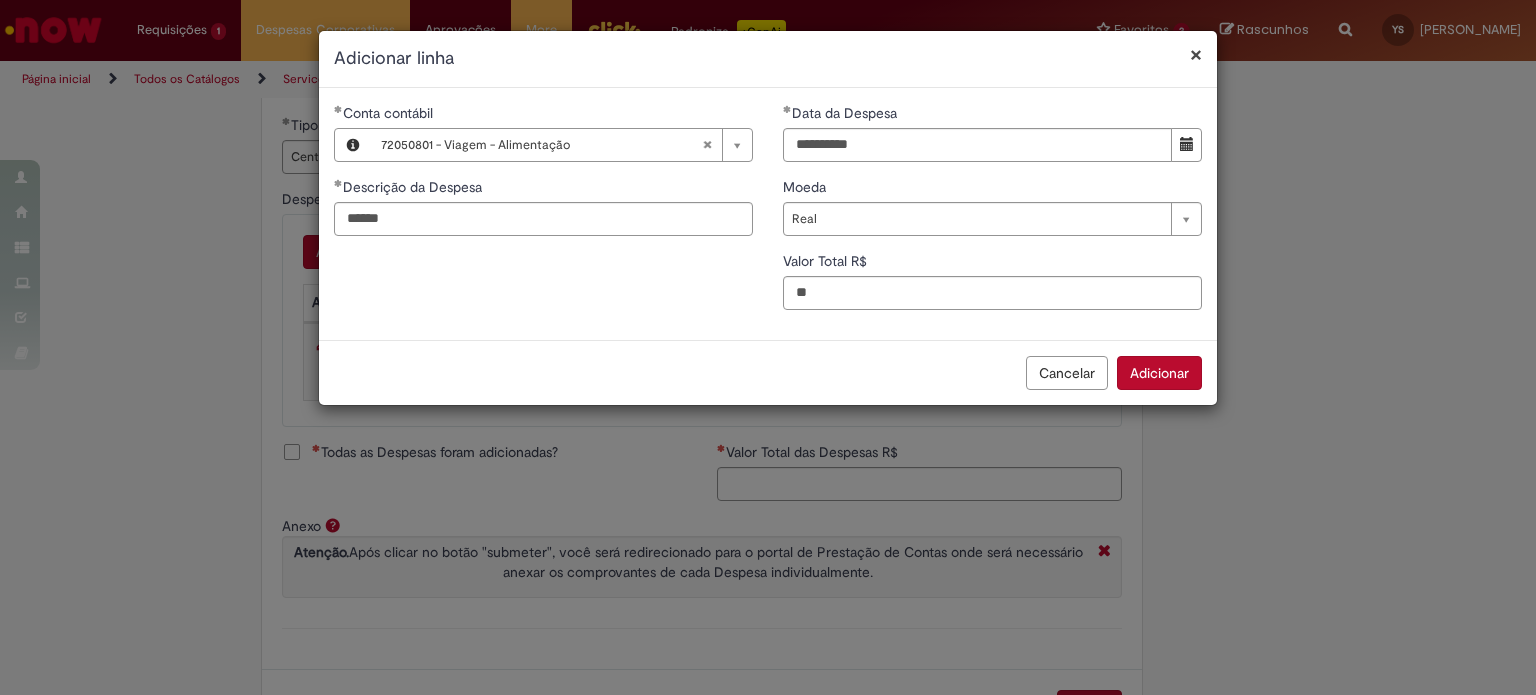 click on "Adicionar" at bounding box center (1159, 373) 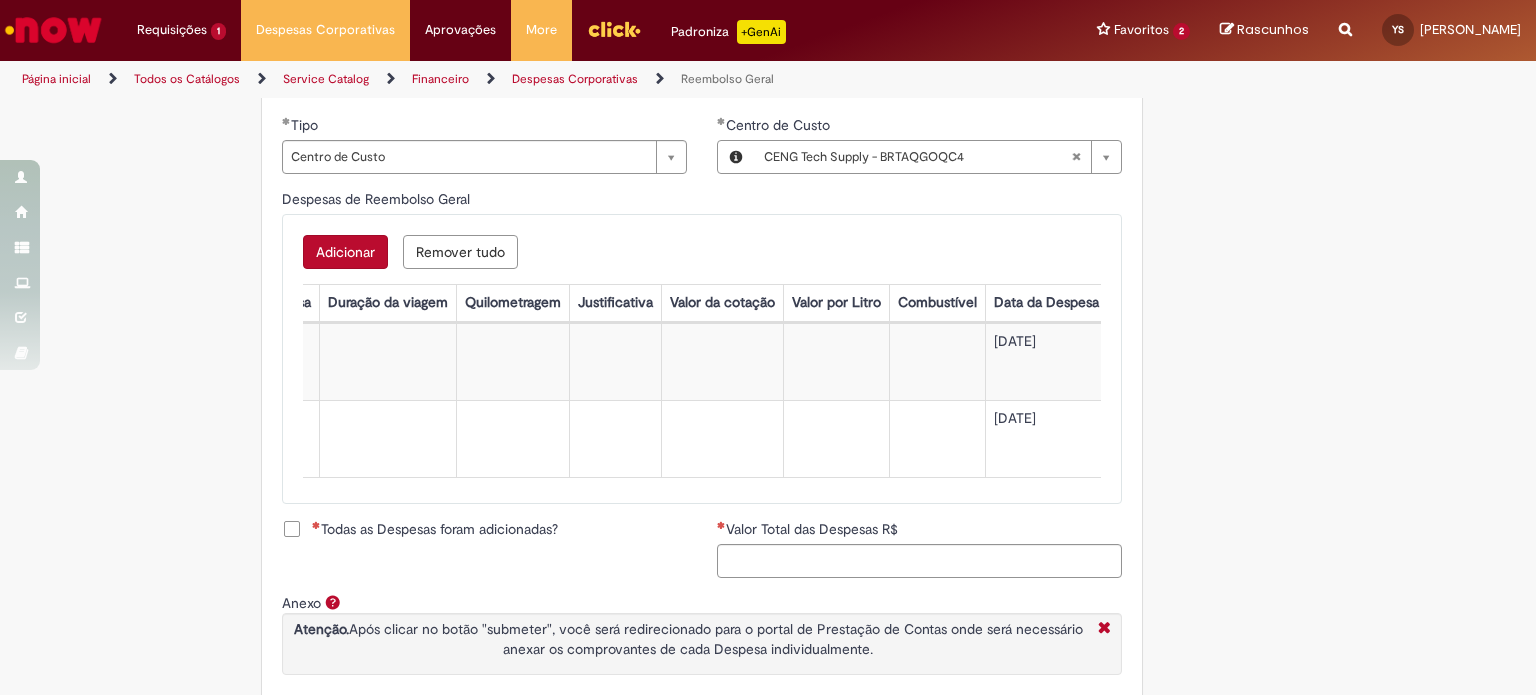 scroll, scrollTop: 0, scrollLeft: 992, axis: horizontal 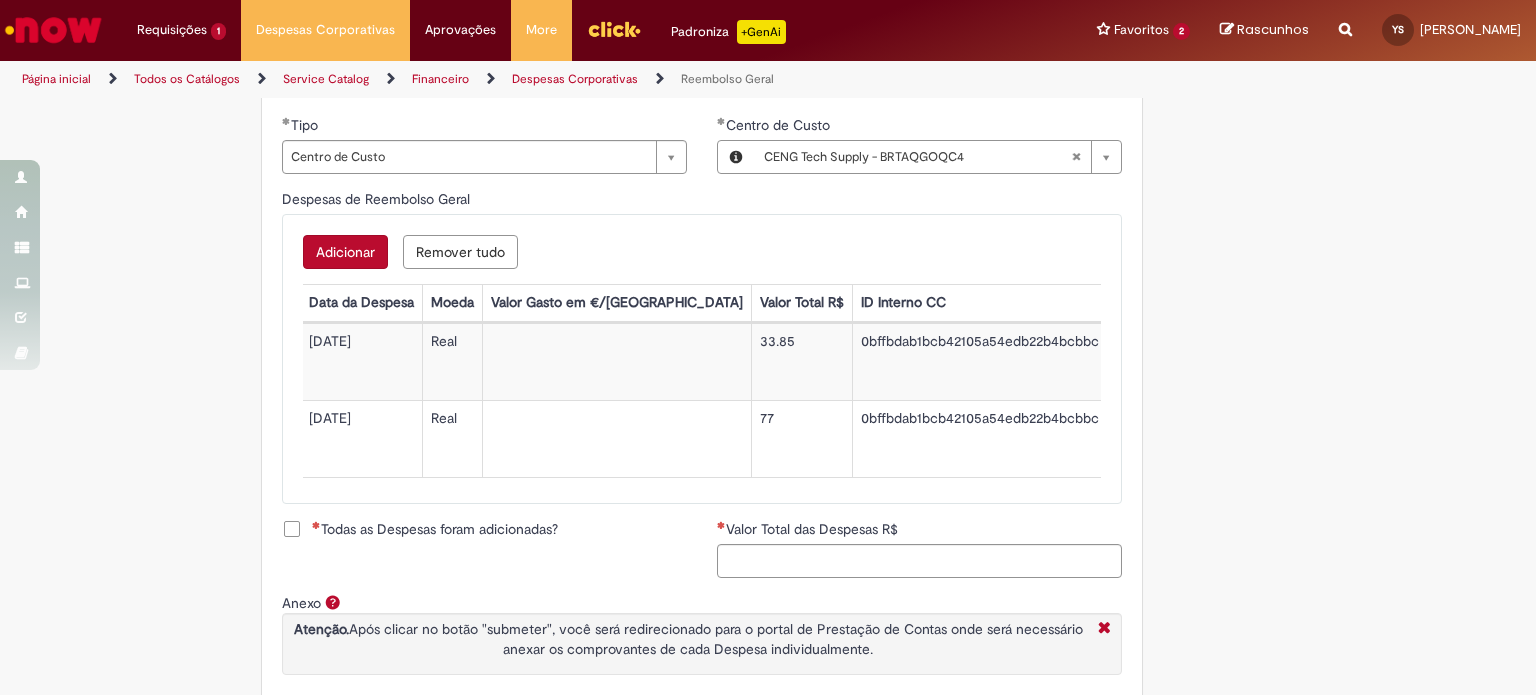 click on "Adicionar" at bounding box center [345, 252] 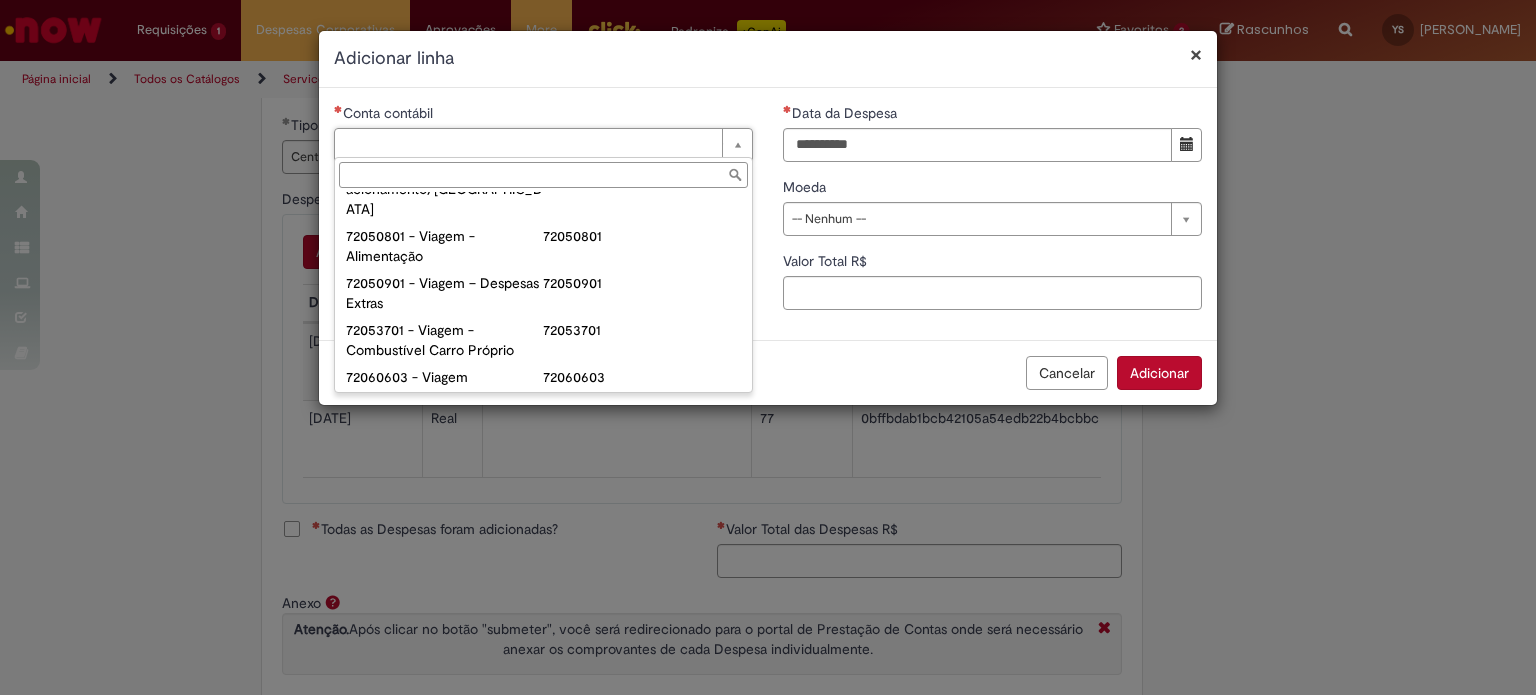 scroll, scrollTop: 1266, scrollLeft: 0, axis: vertical 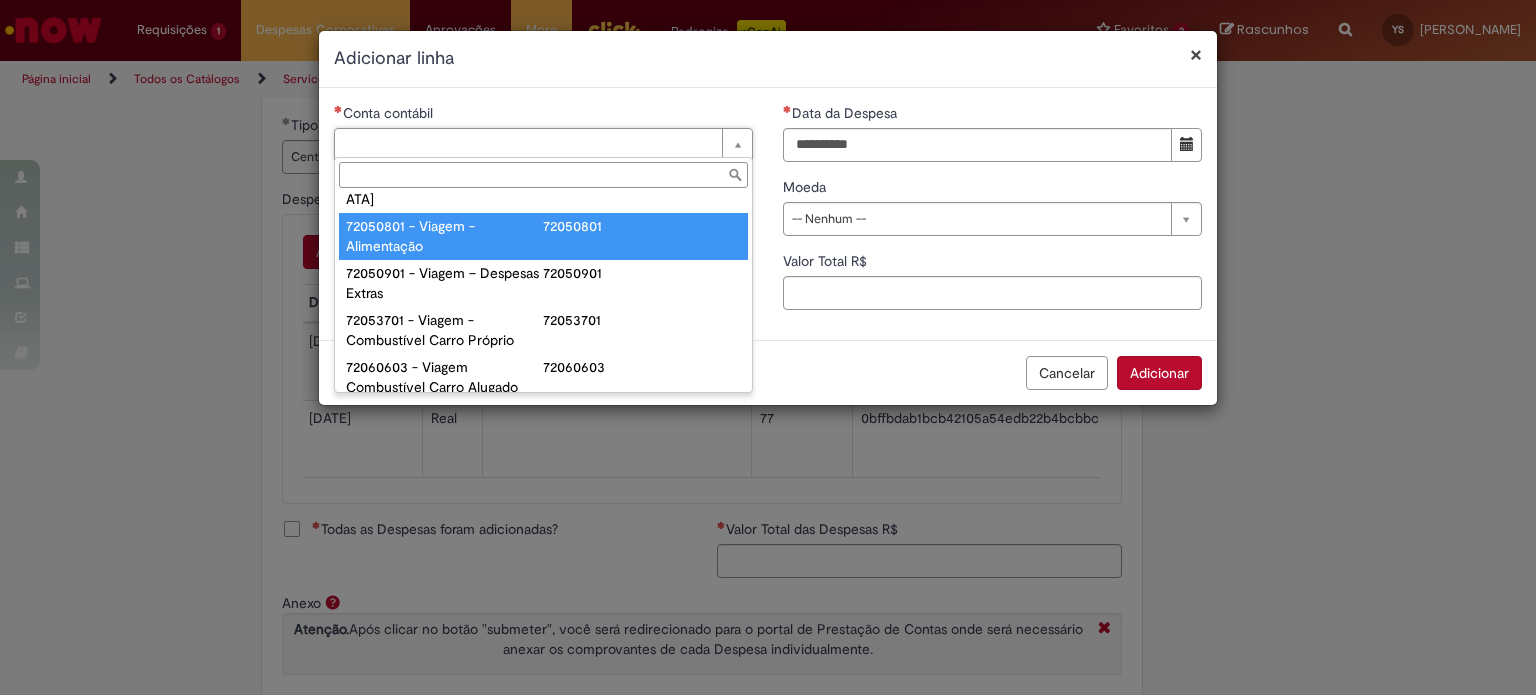type on "**********" 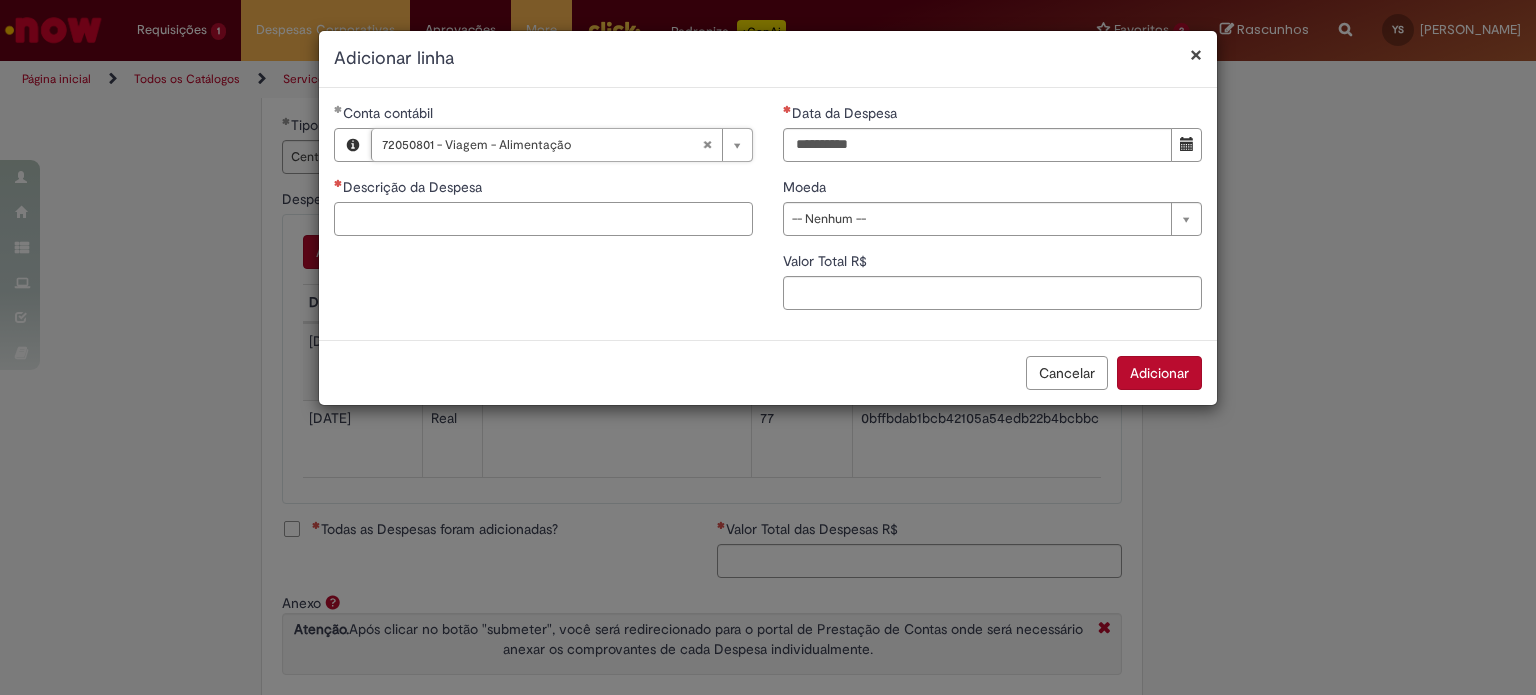 click on "Descrição da Despesa" at bounding box center (543, 219) 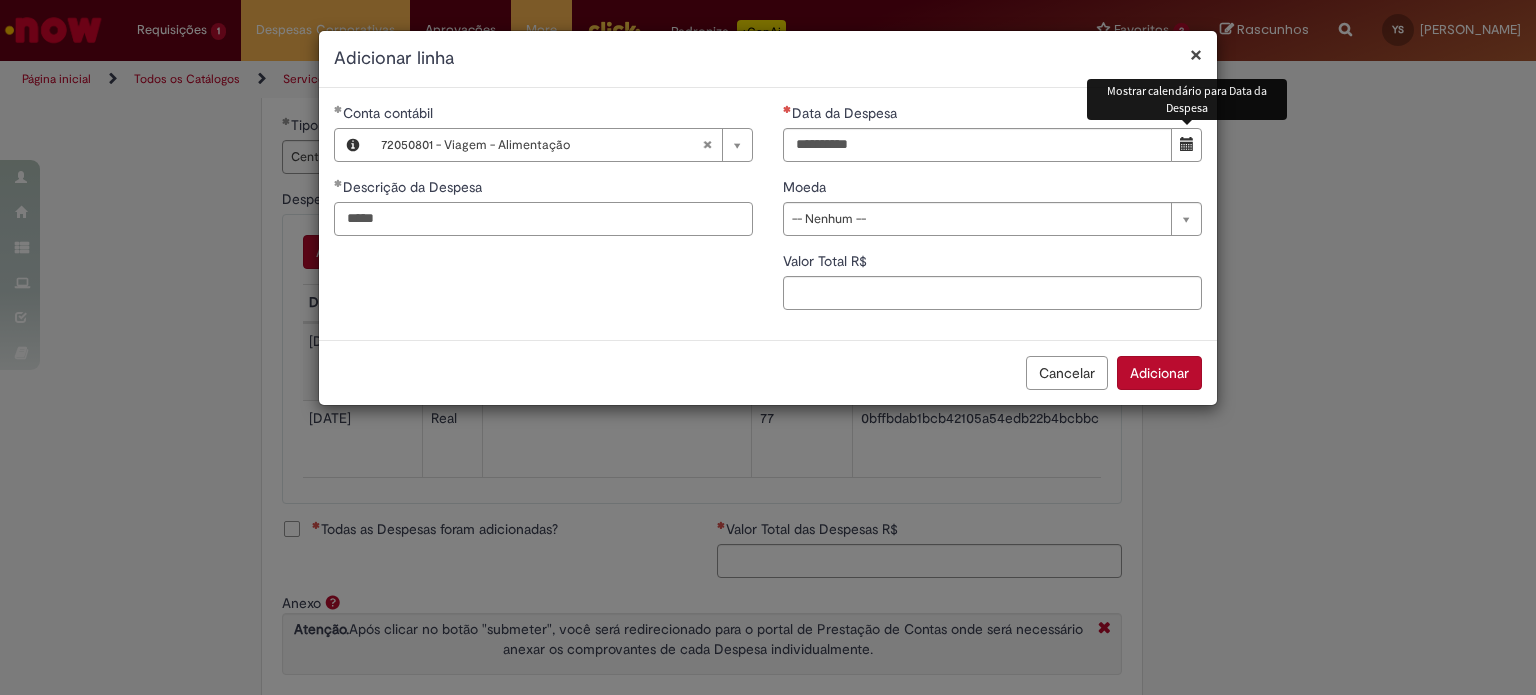 type on "*****" 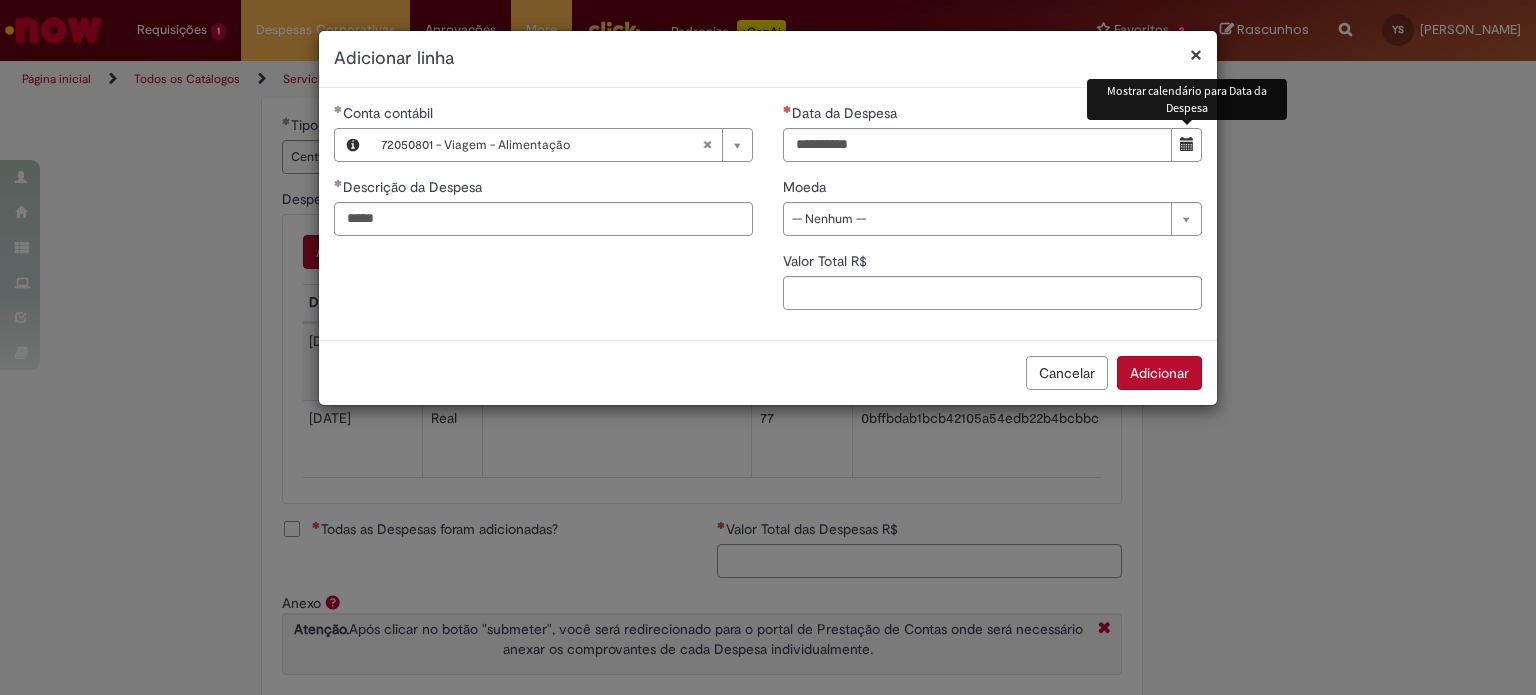 click at bounding box center [1186, 145] 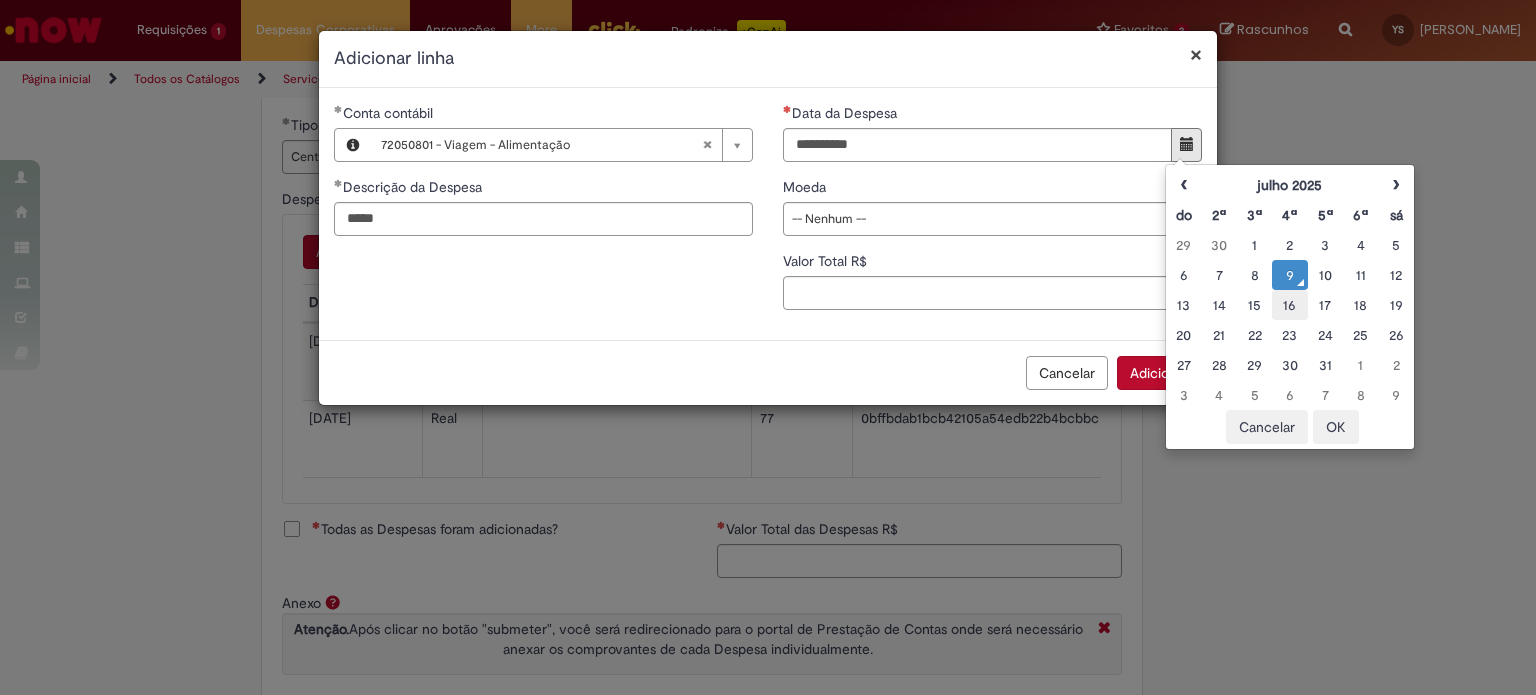 click on "16" at bounding box center (1289, 305) 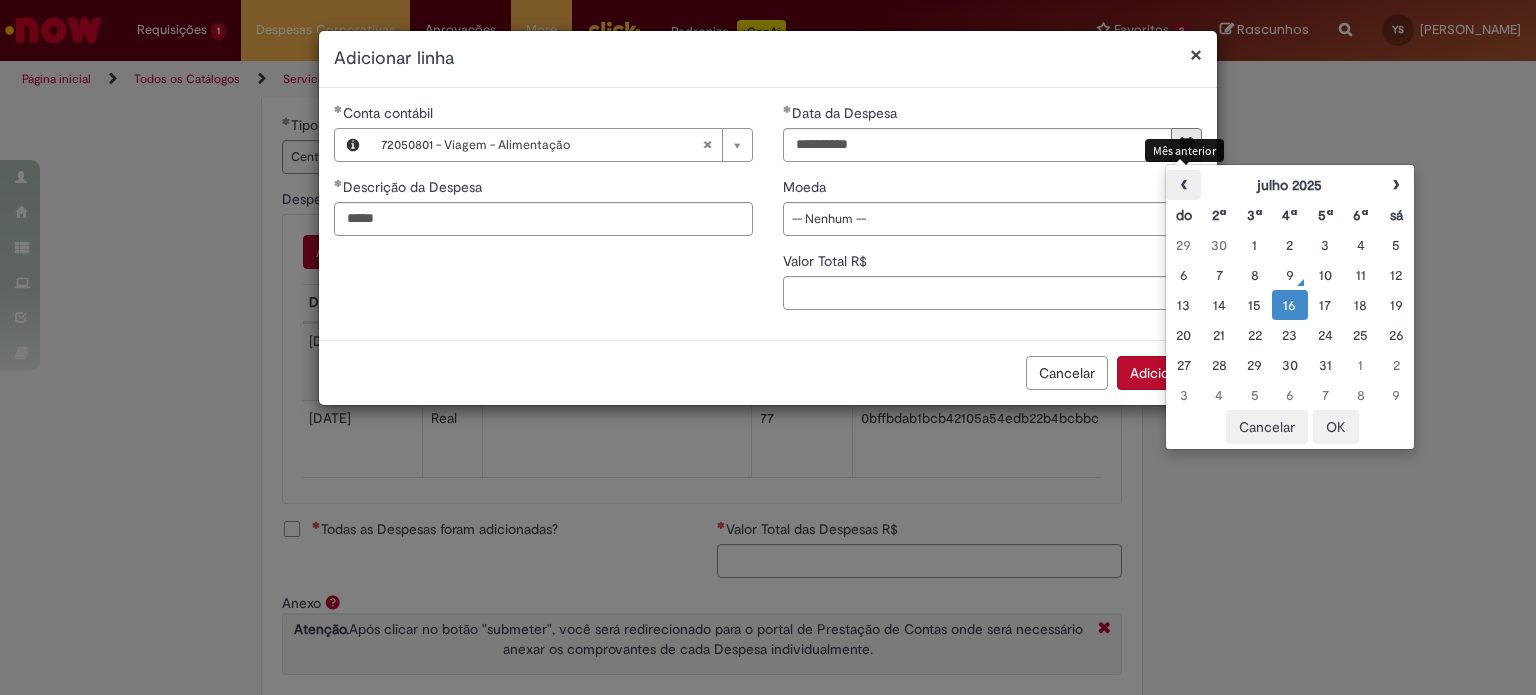 click on "‹" at bounding box center (1183, 185) 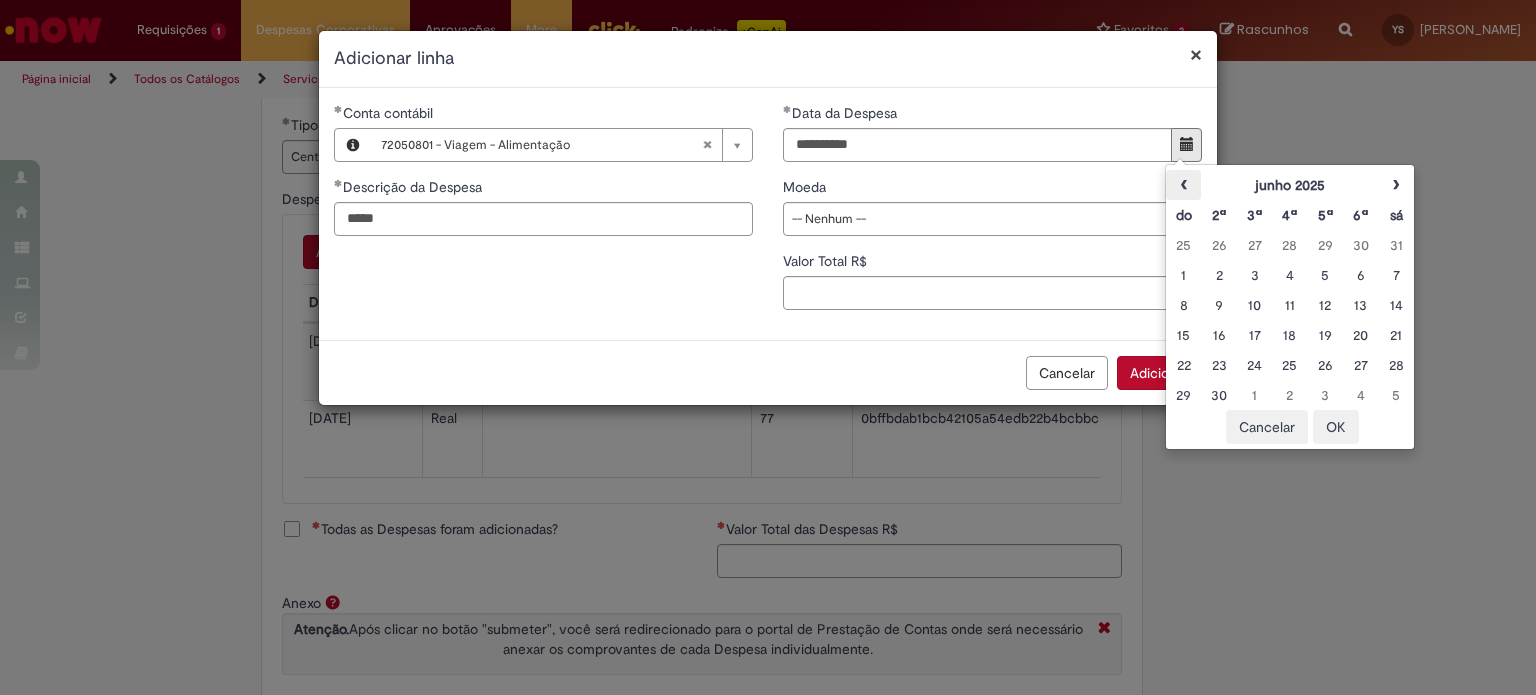 click on "‹" at bounding box center (1183, 185) 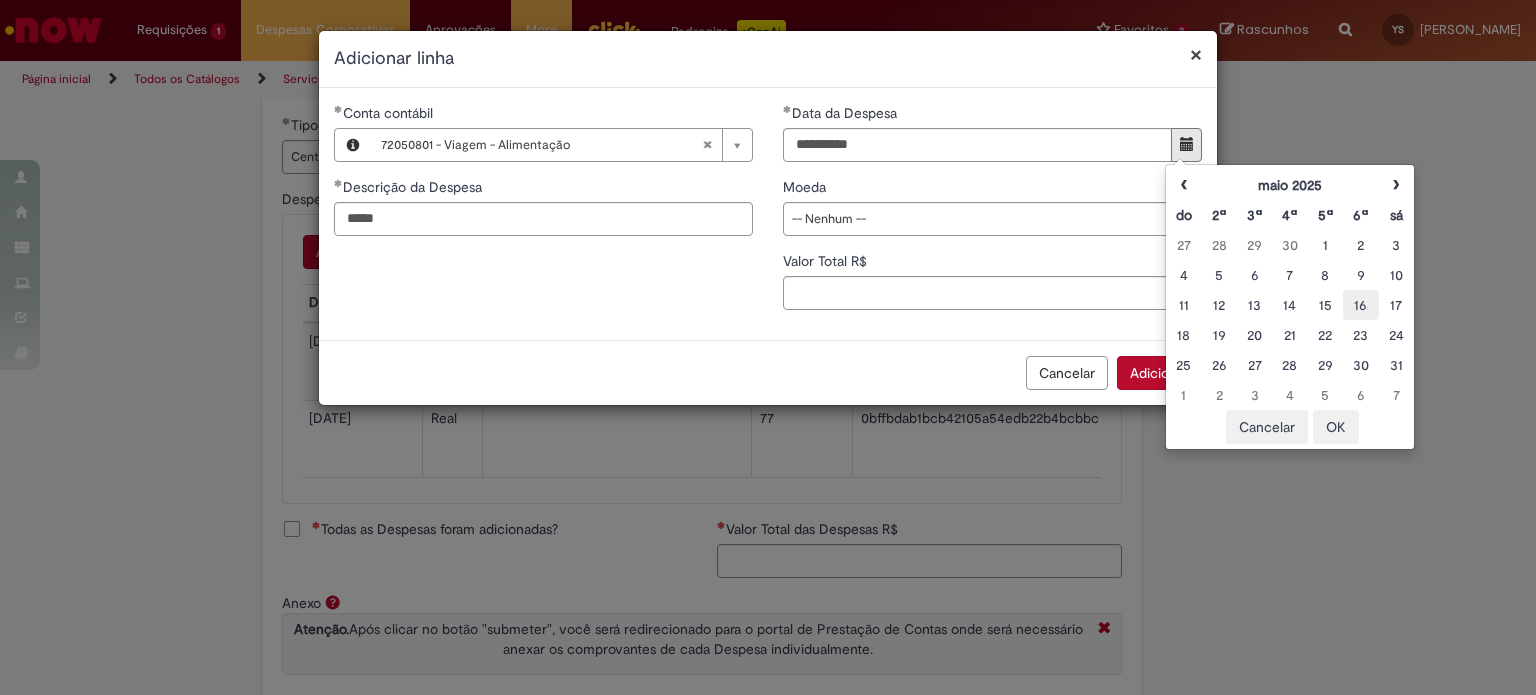 click on "16" at bounding box center [1360, 305] 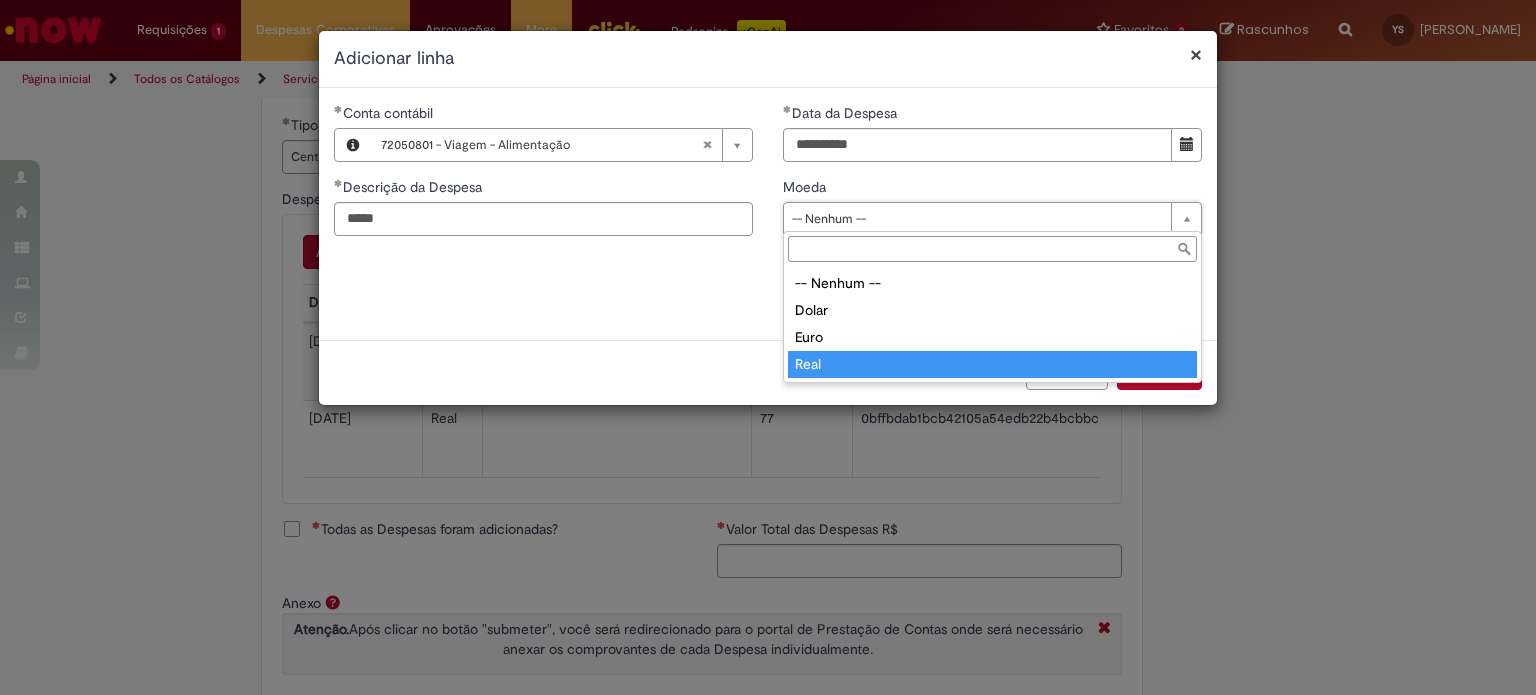 type on "****" 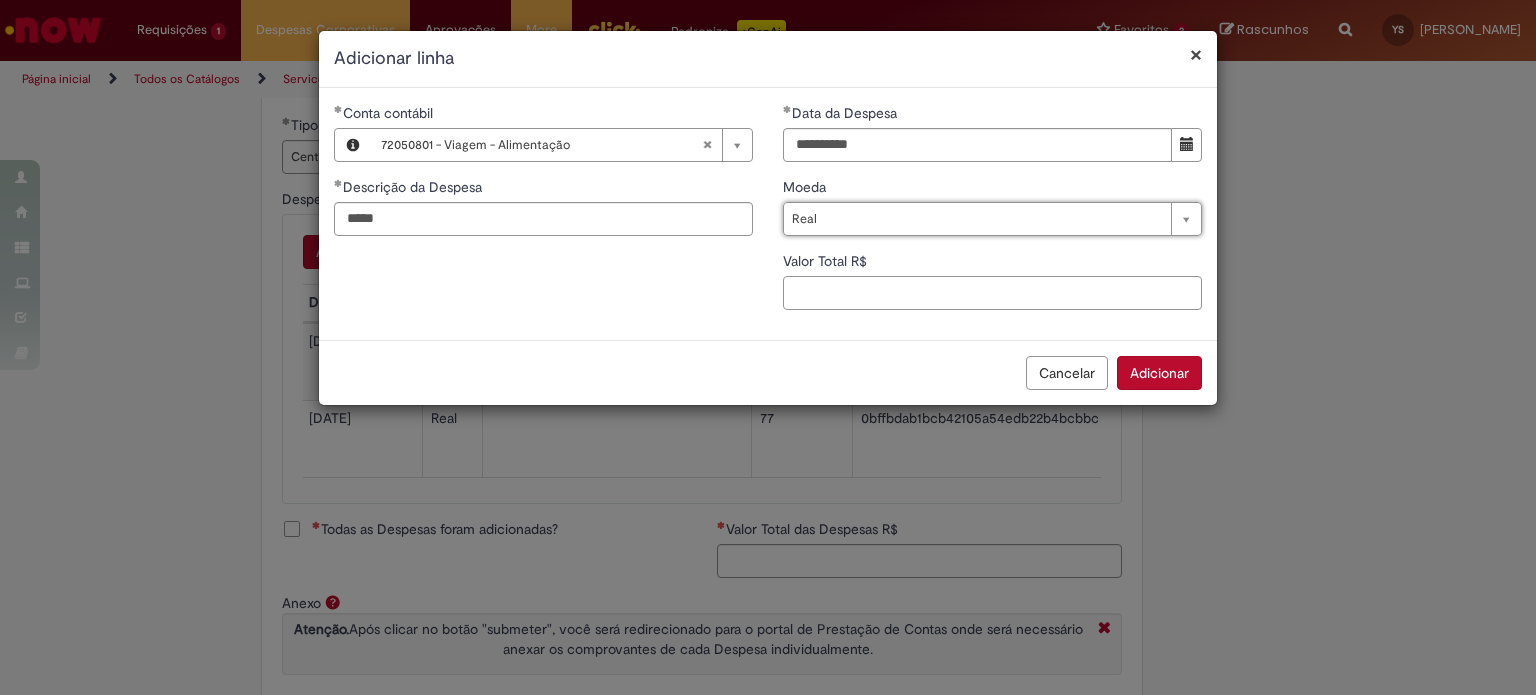 click on "Valor Total R$" at bounding box center (992, 293) 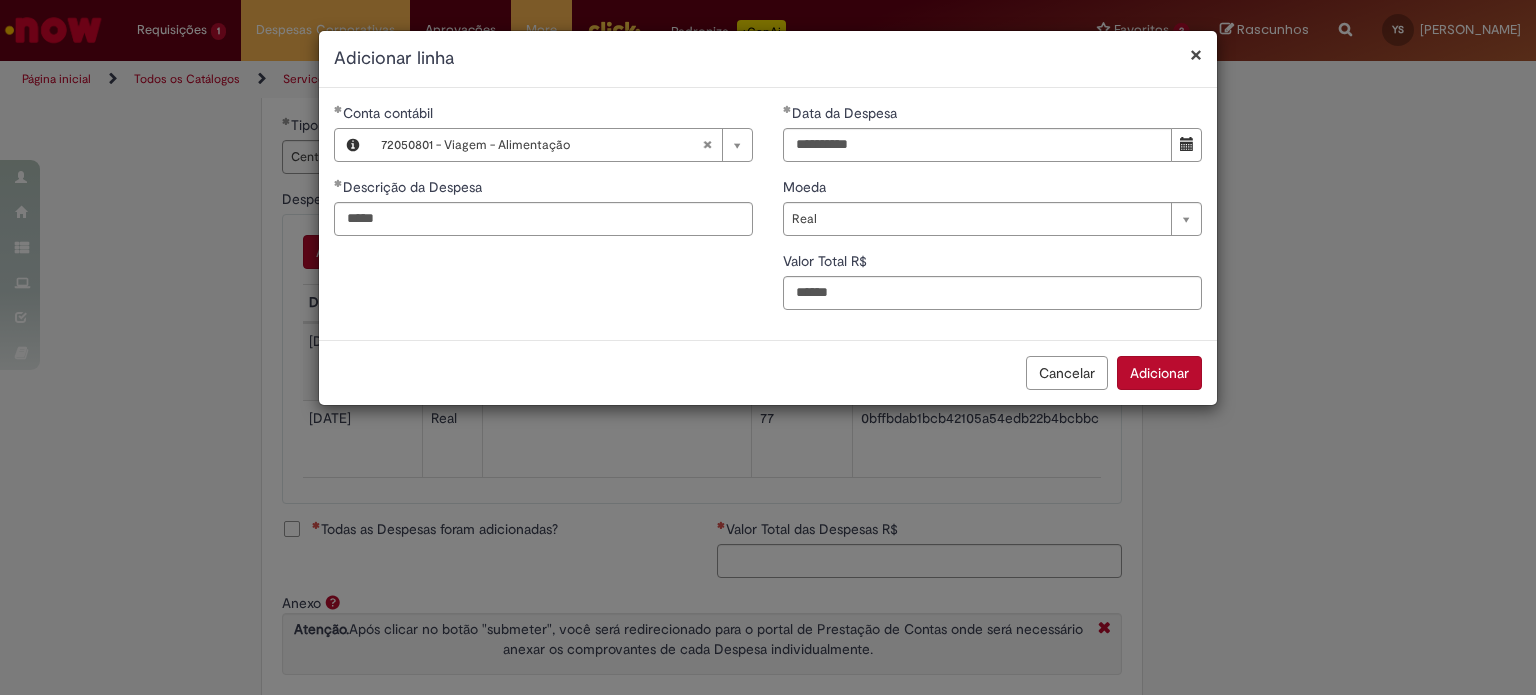 type on "******" 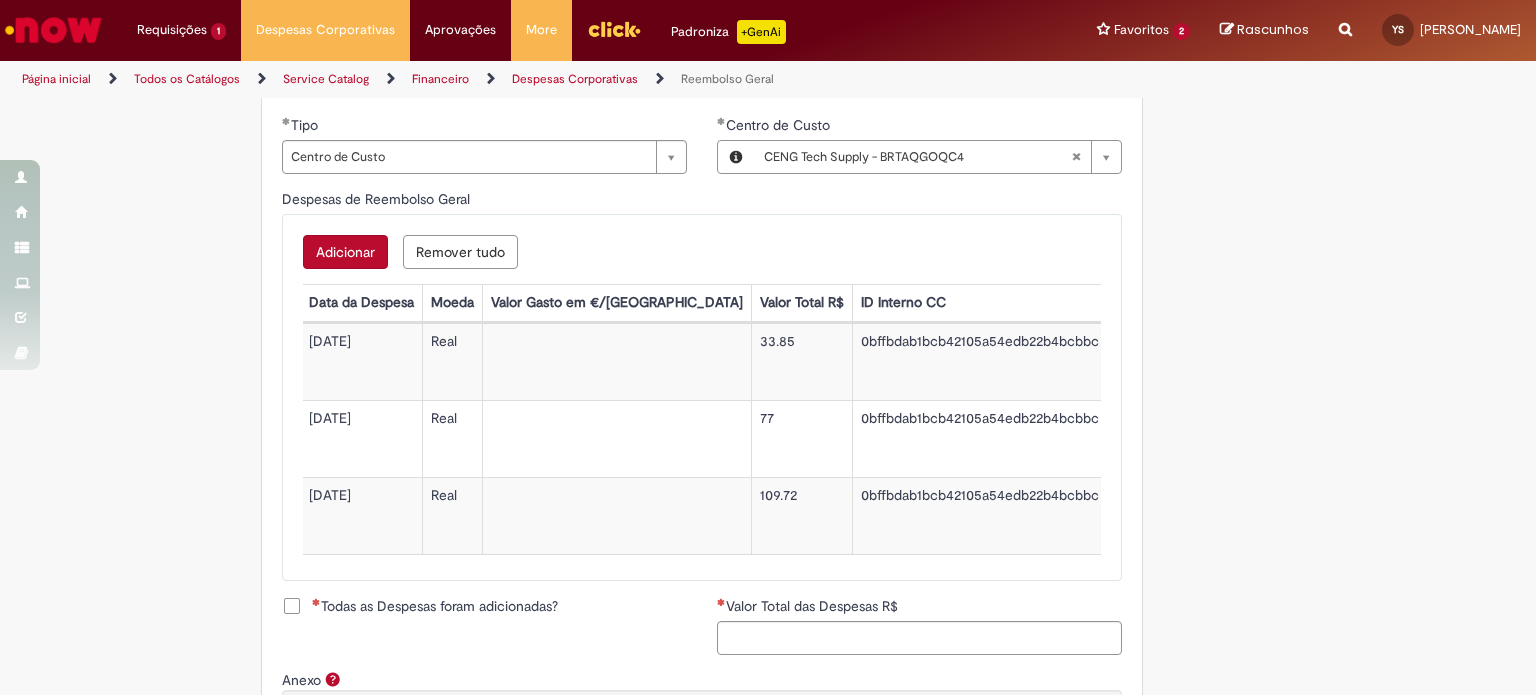 scroll, scrollTop: 0, scrollLeft: 0, axis: both 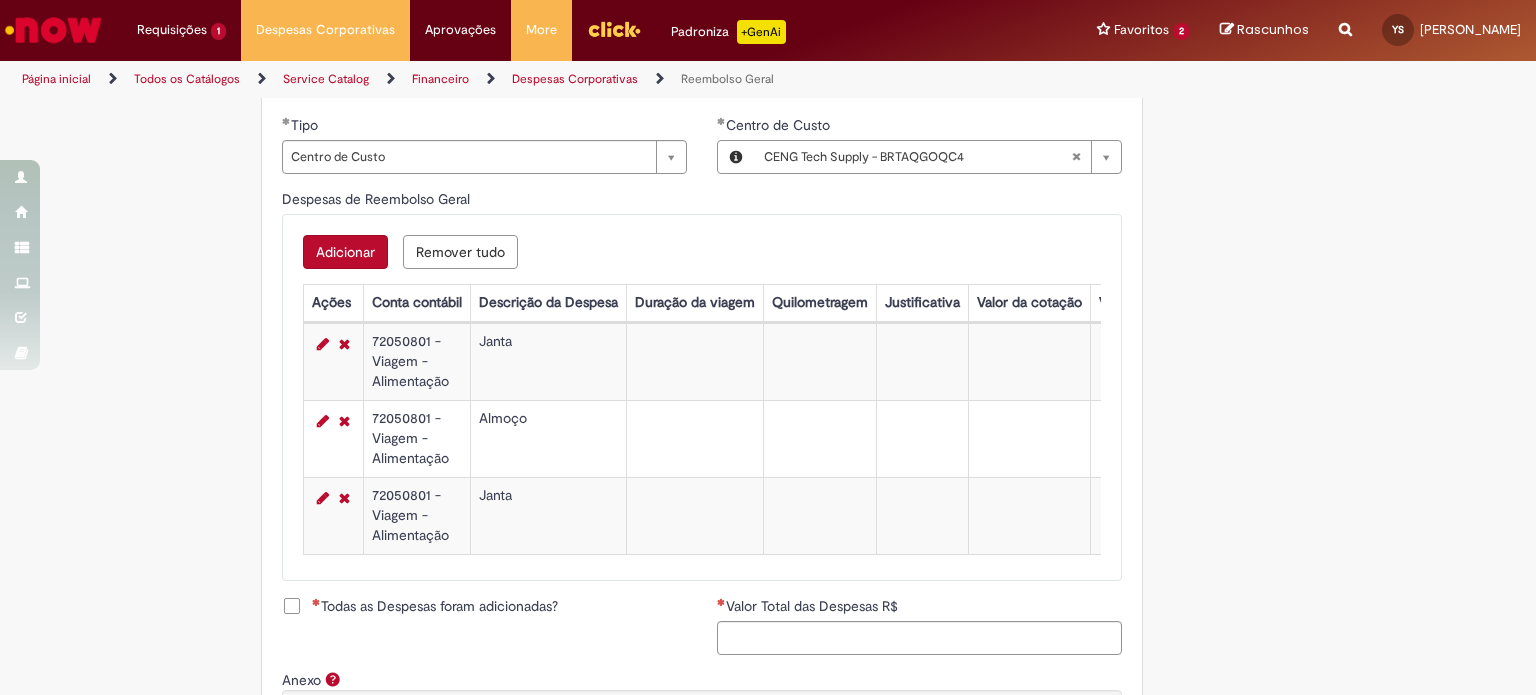 click on "Adicionar" at bounding box center [345, 252] 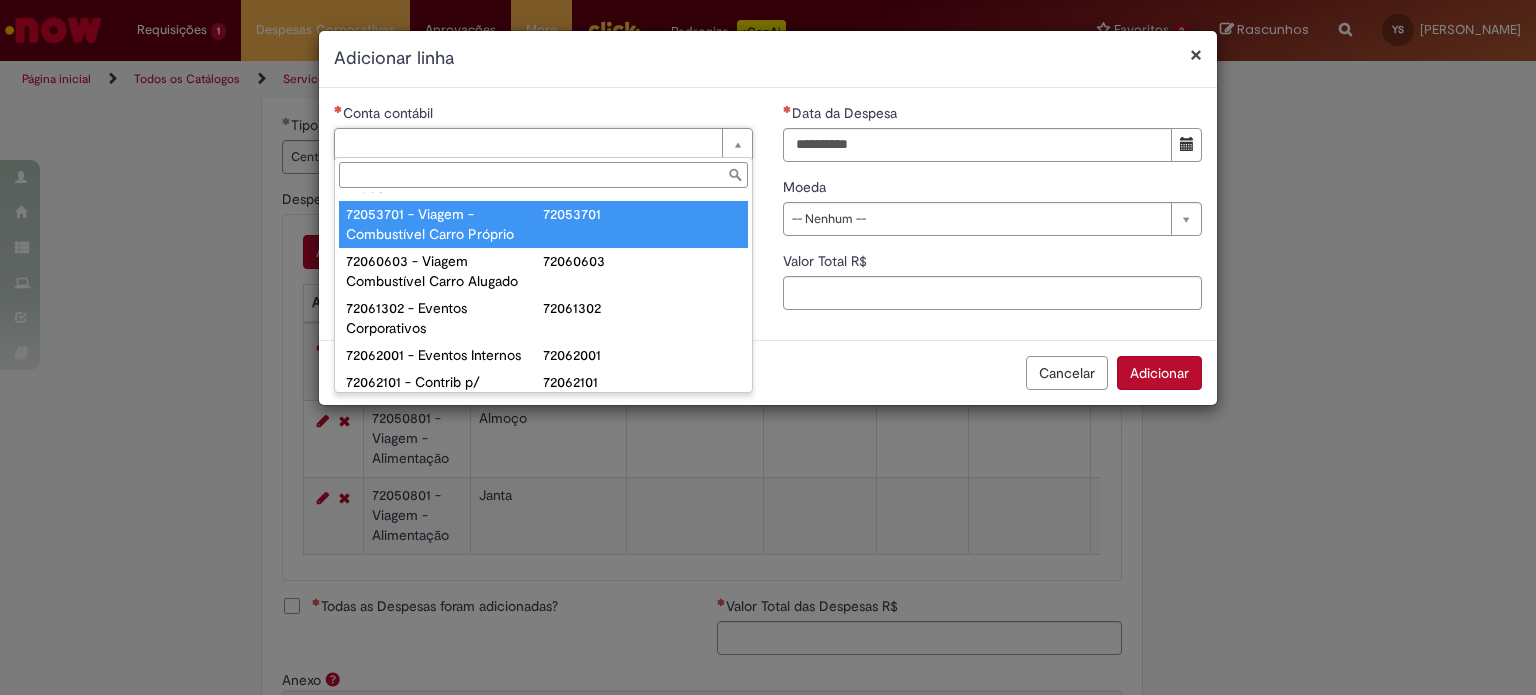 scroll, scrollTop: 1400, scrollLeft: 0, axis: vertical 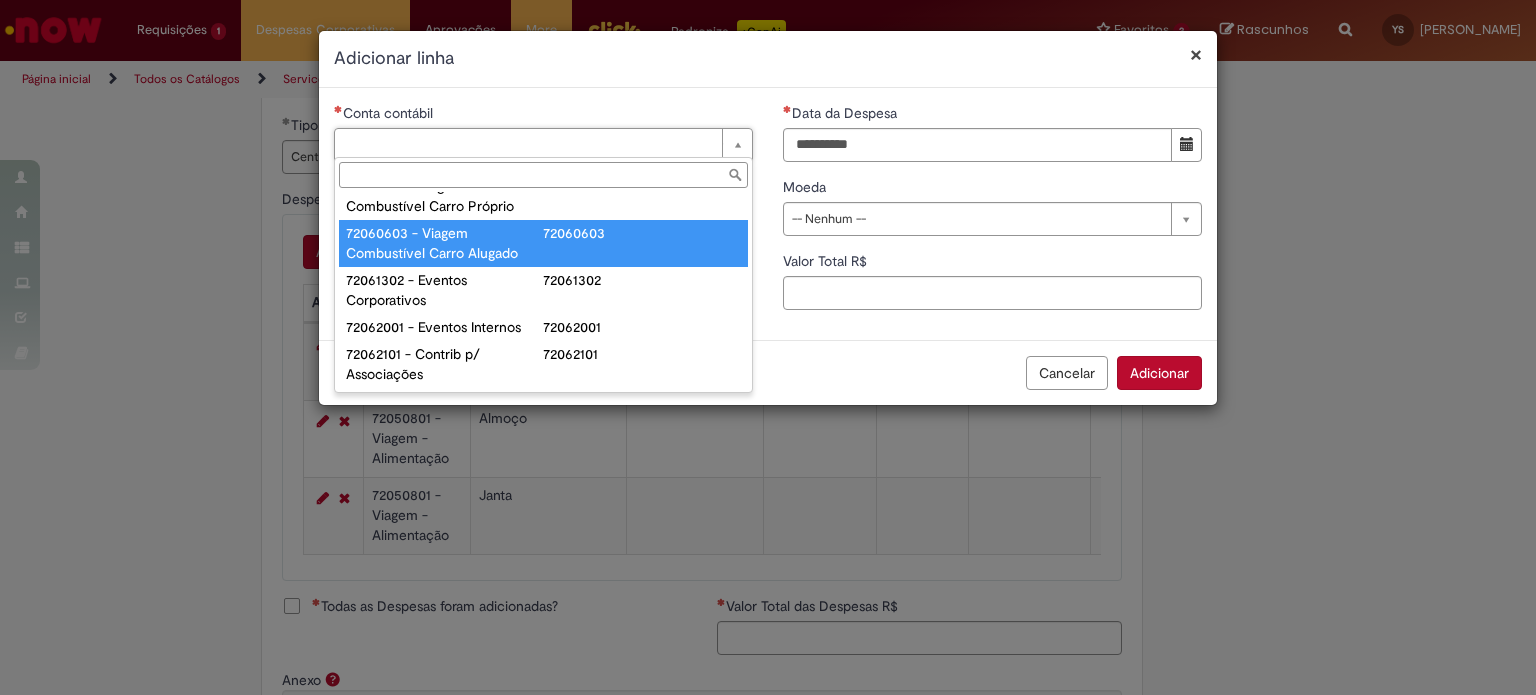type on "**********" 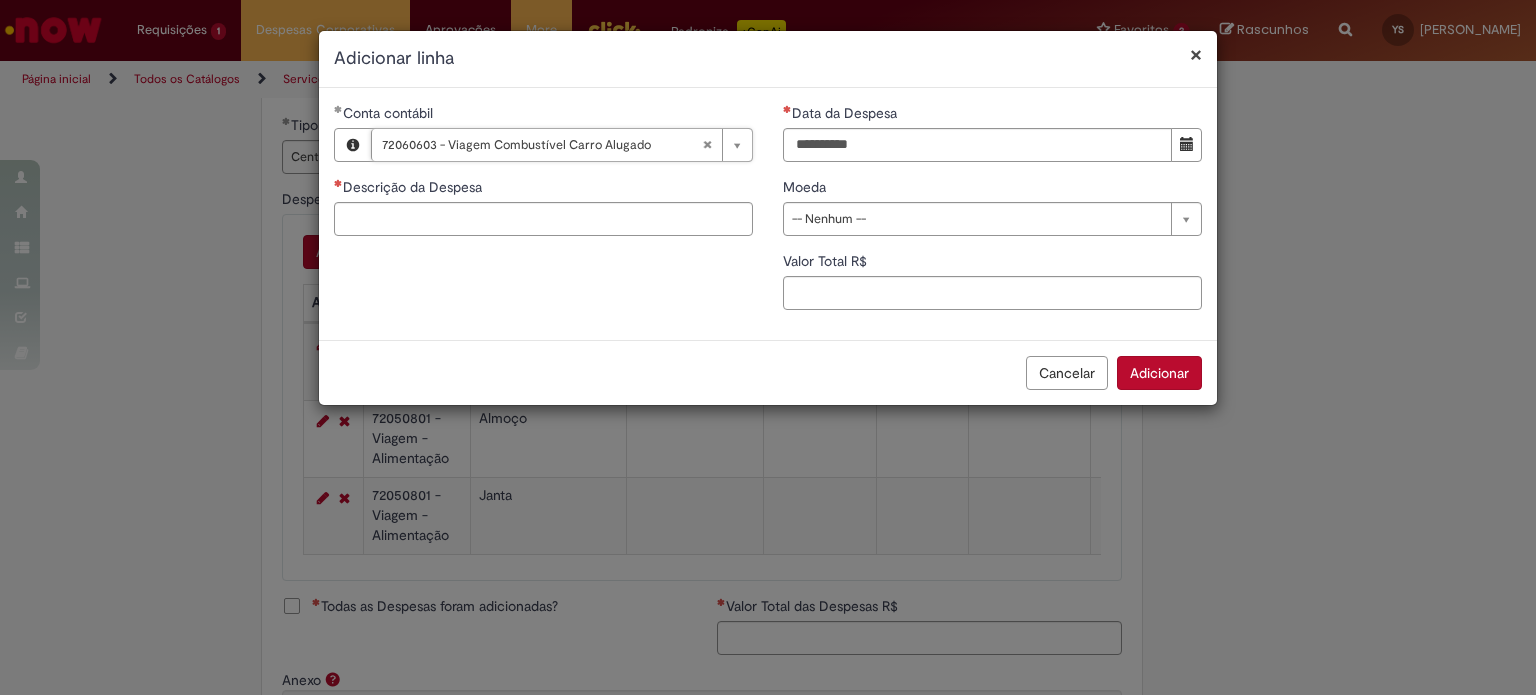 click on "Descrição da Despesa" at bounding box center (543, 189) 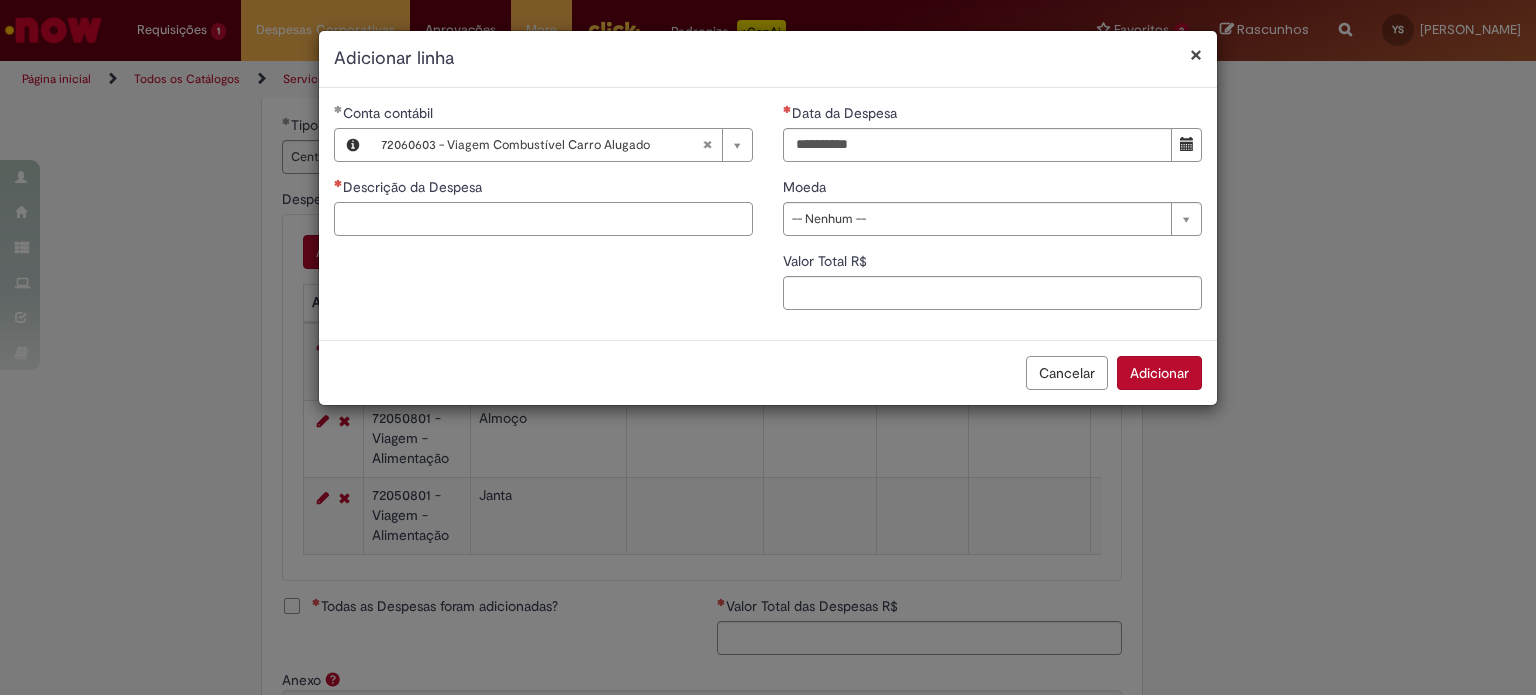 click on "Descrição da Despesa" at bounding box center [543, 219] 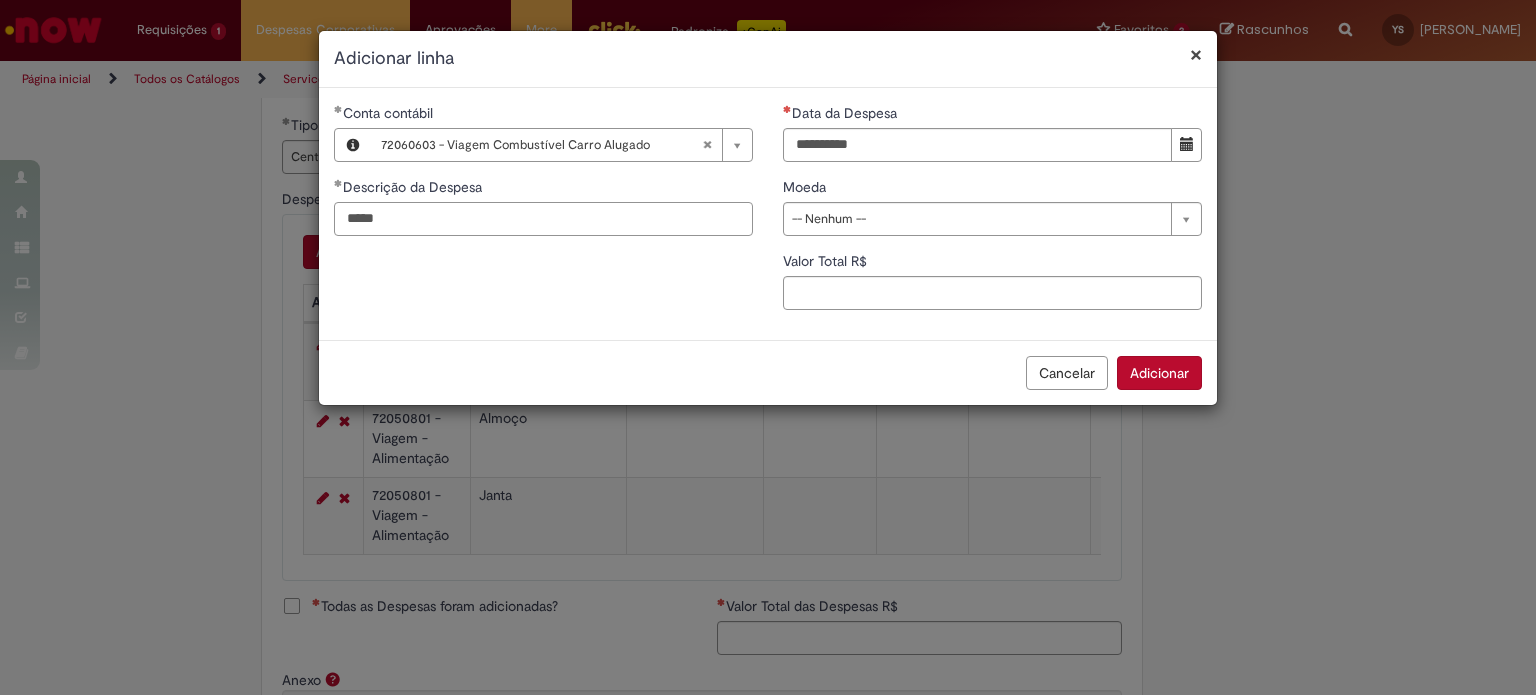 type on "******" 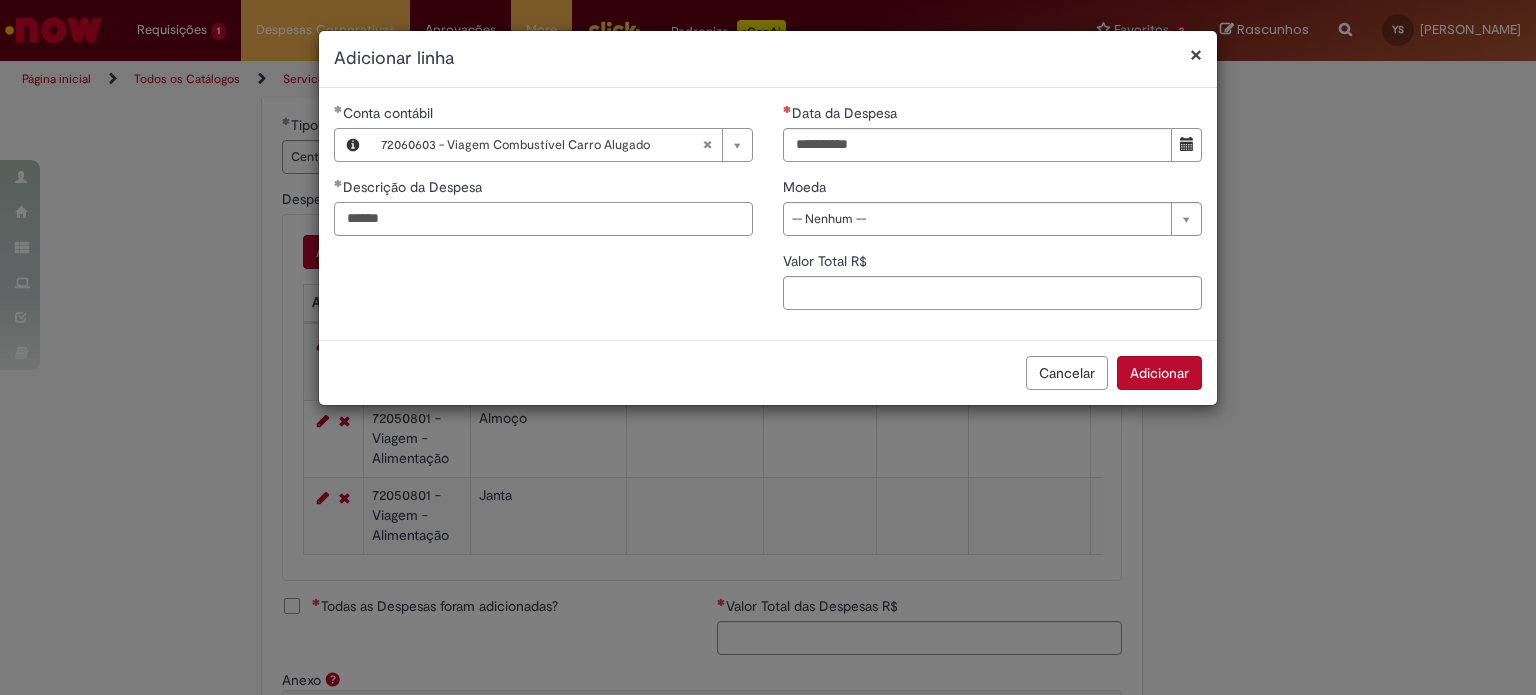 drag, startPoint x: 416, startPoint y: 217, endPoint x: 244, endPoint y: 213, distance: 172.04651 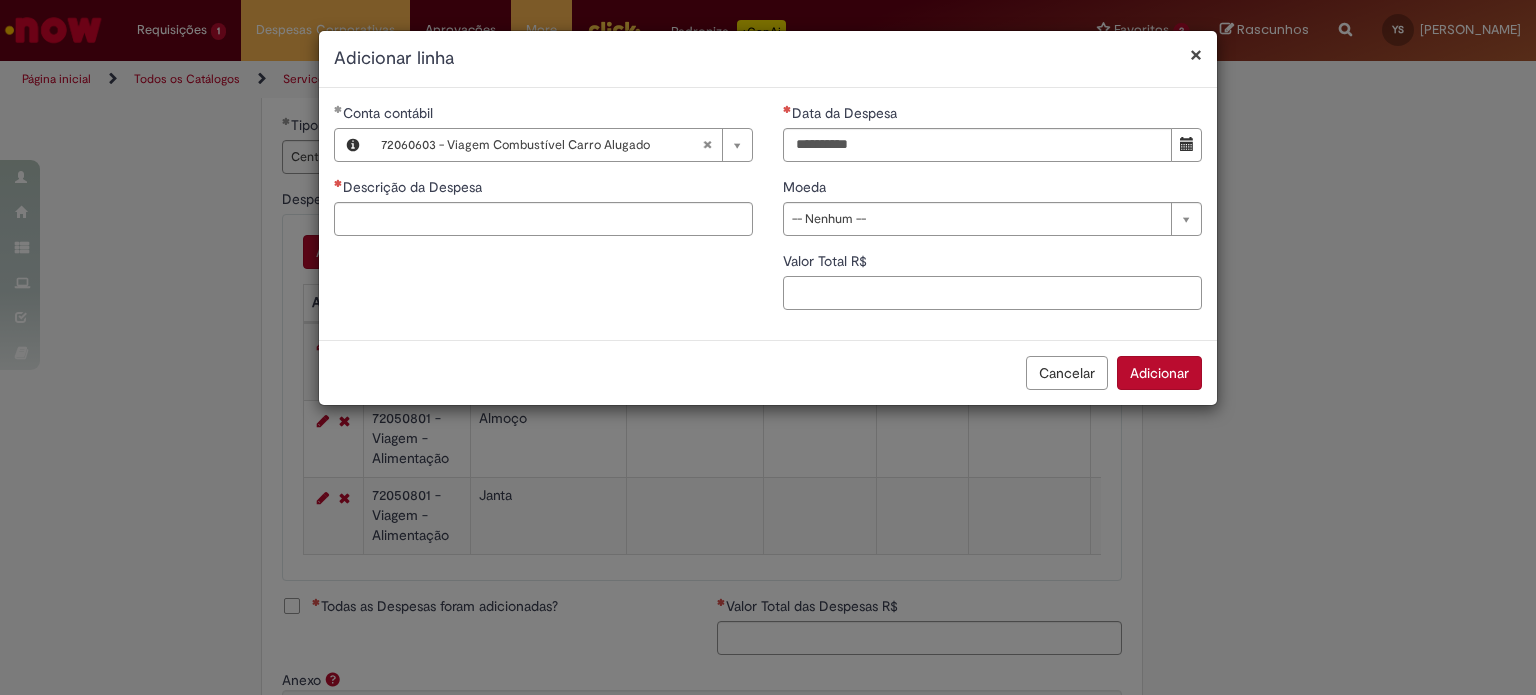 click on "Valor Total R$" at bounding box center (992, 293) 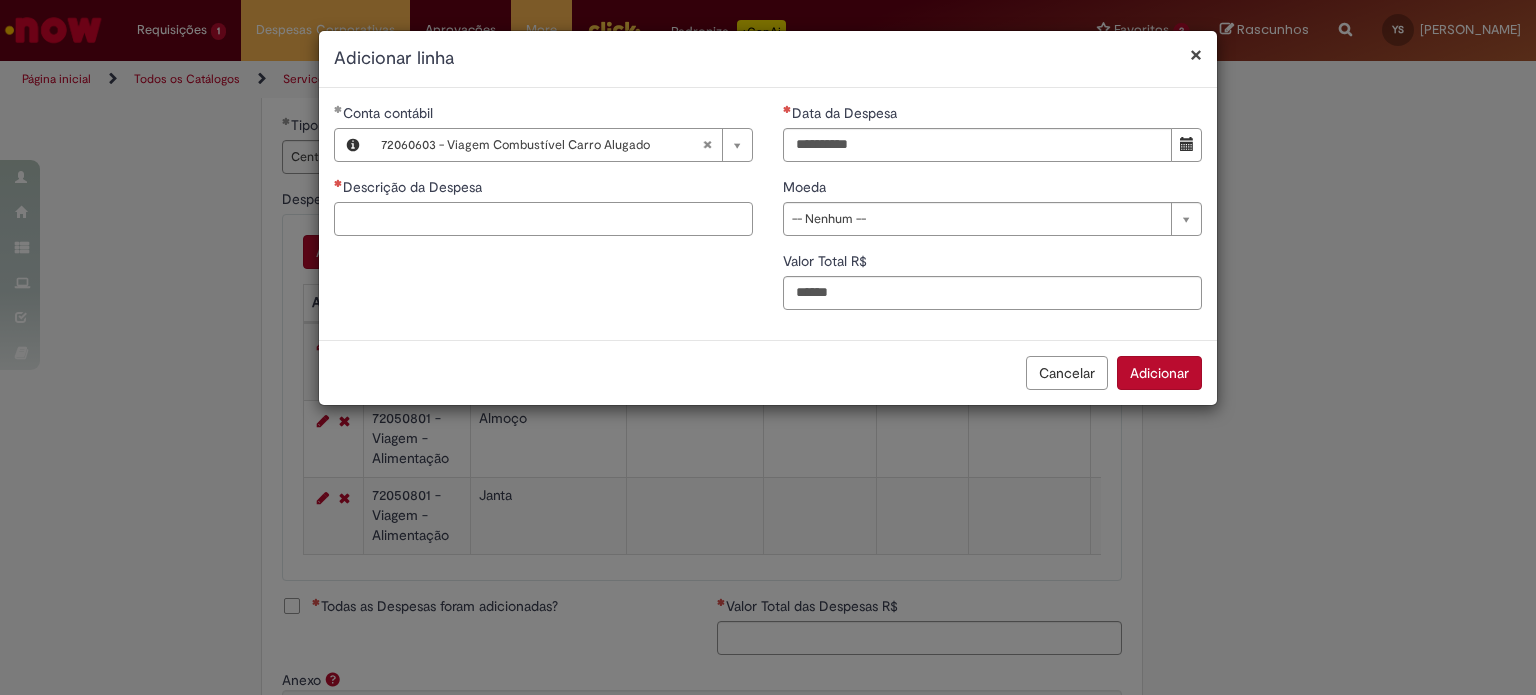 type on "******" 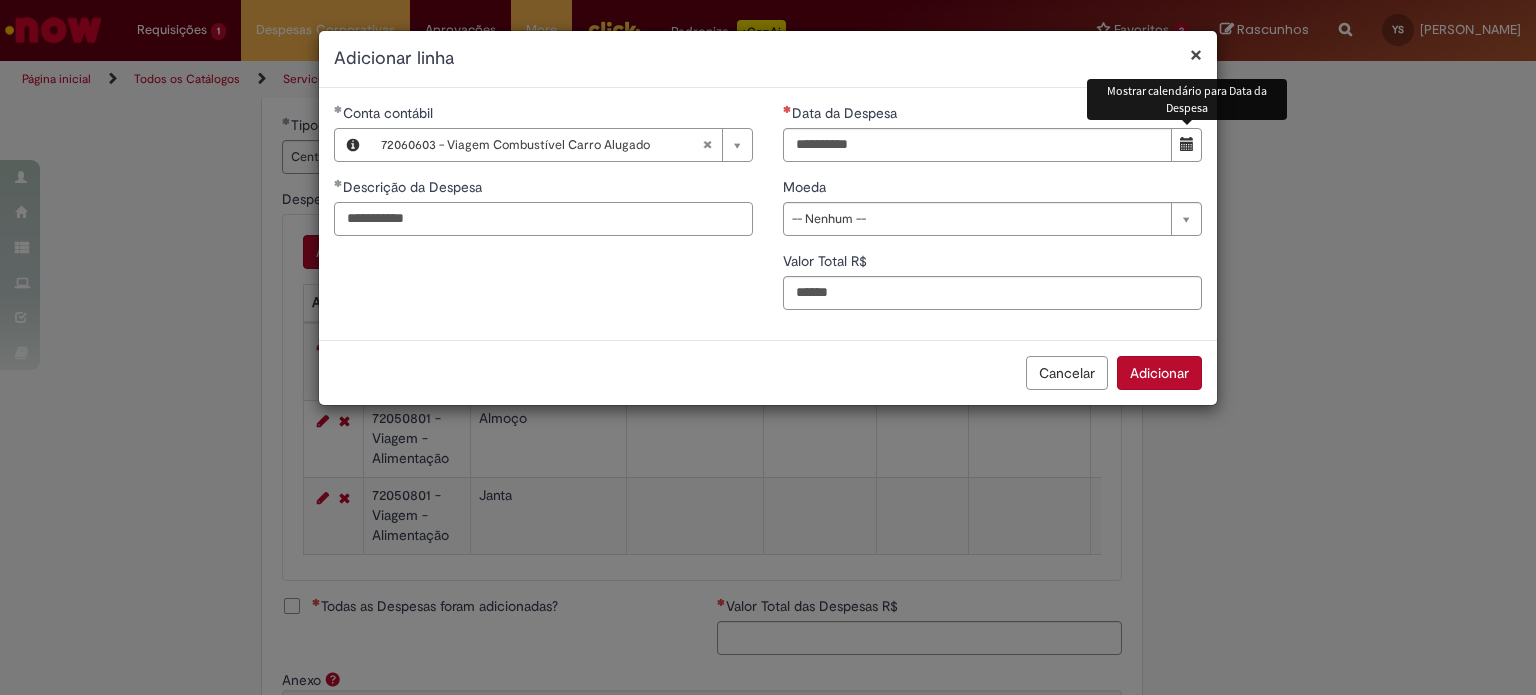 type on "**********" 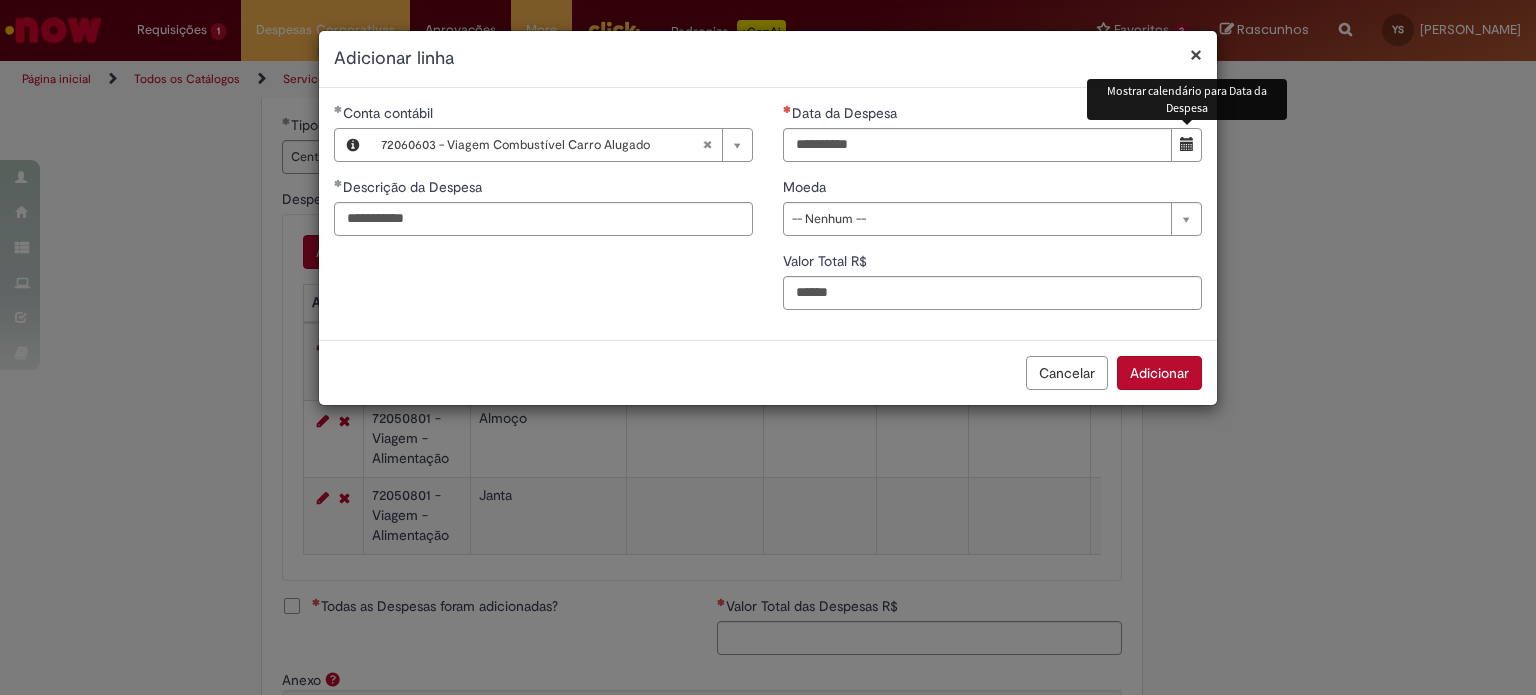 click at bounding box center [1186, 145] 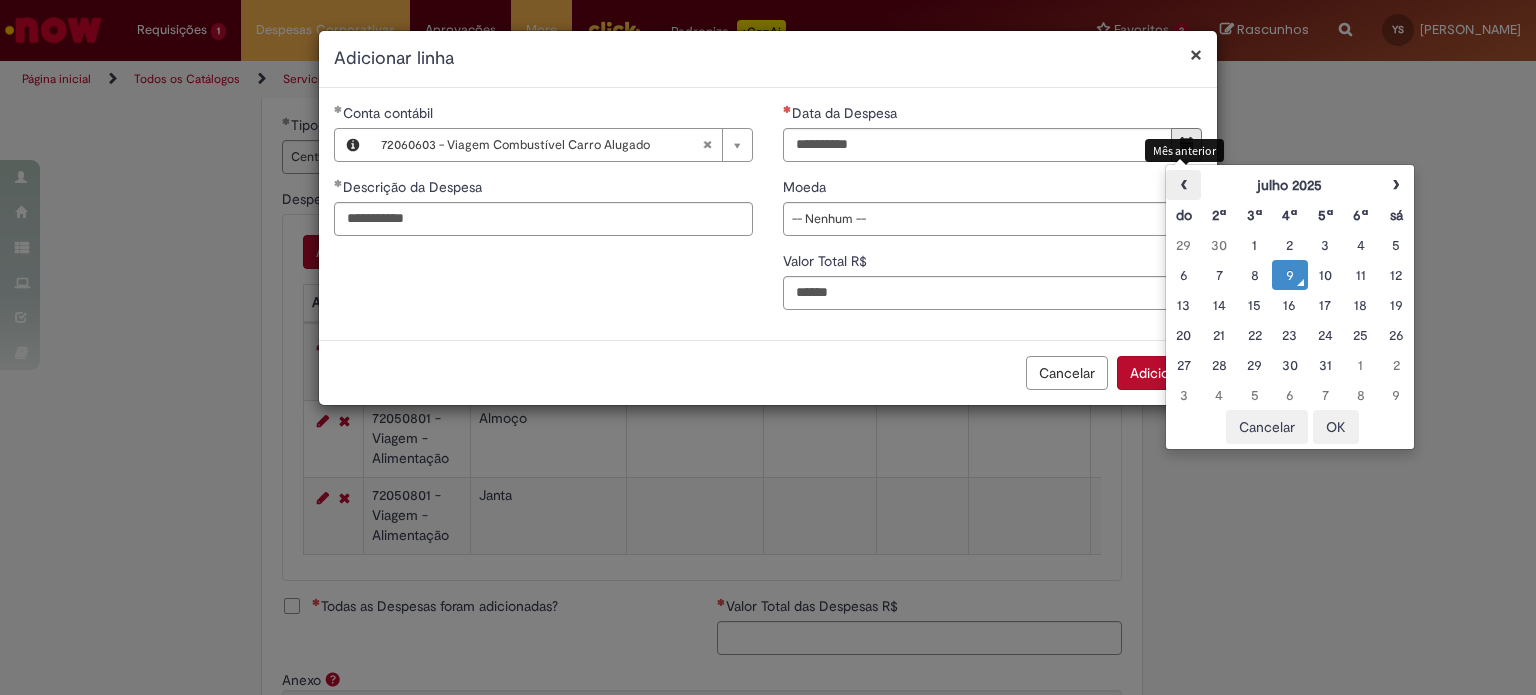 click on "‹" at bounding box center [1183, 185] 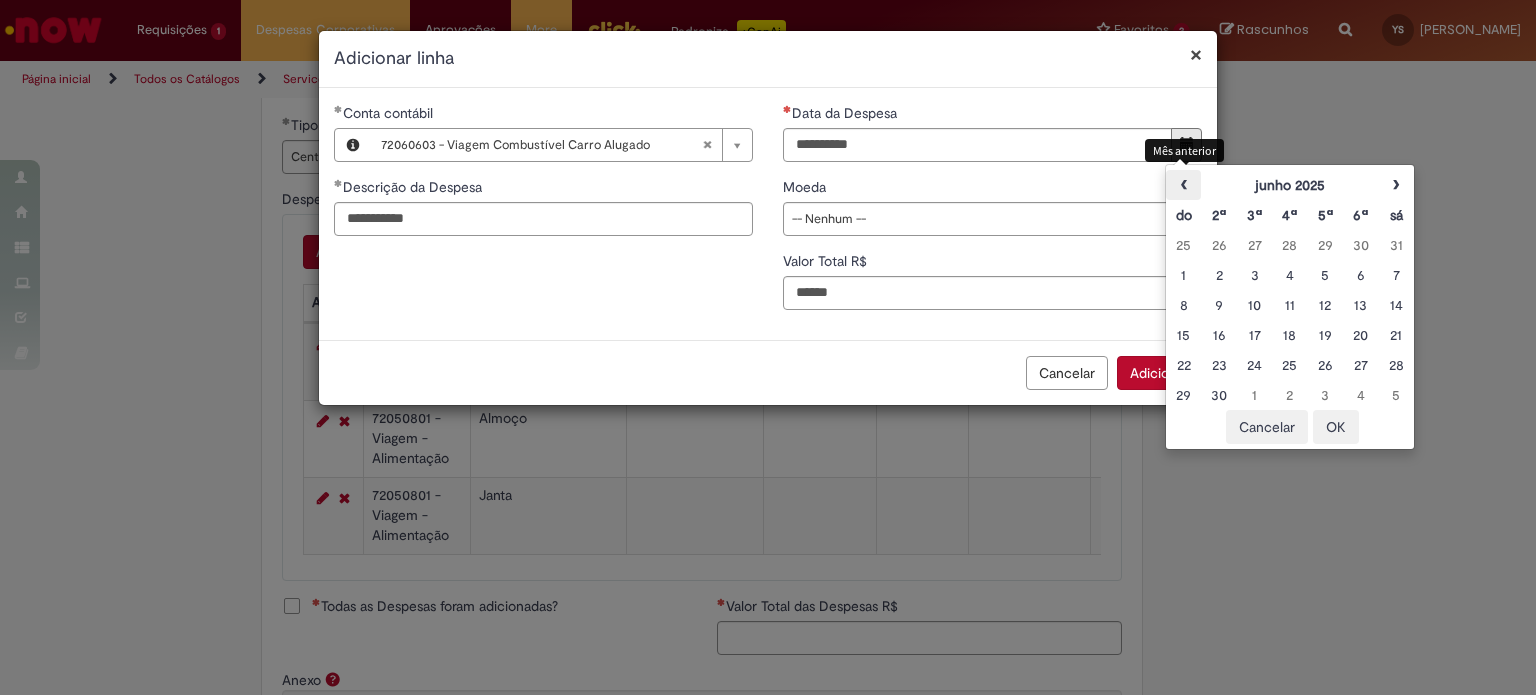click on "‹" at bounding box center [1183, 185] 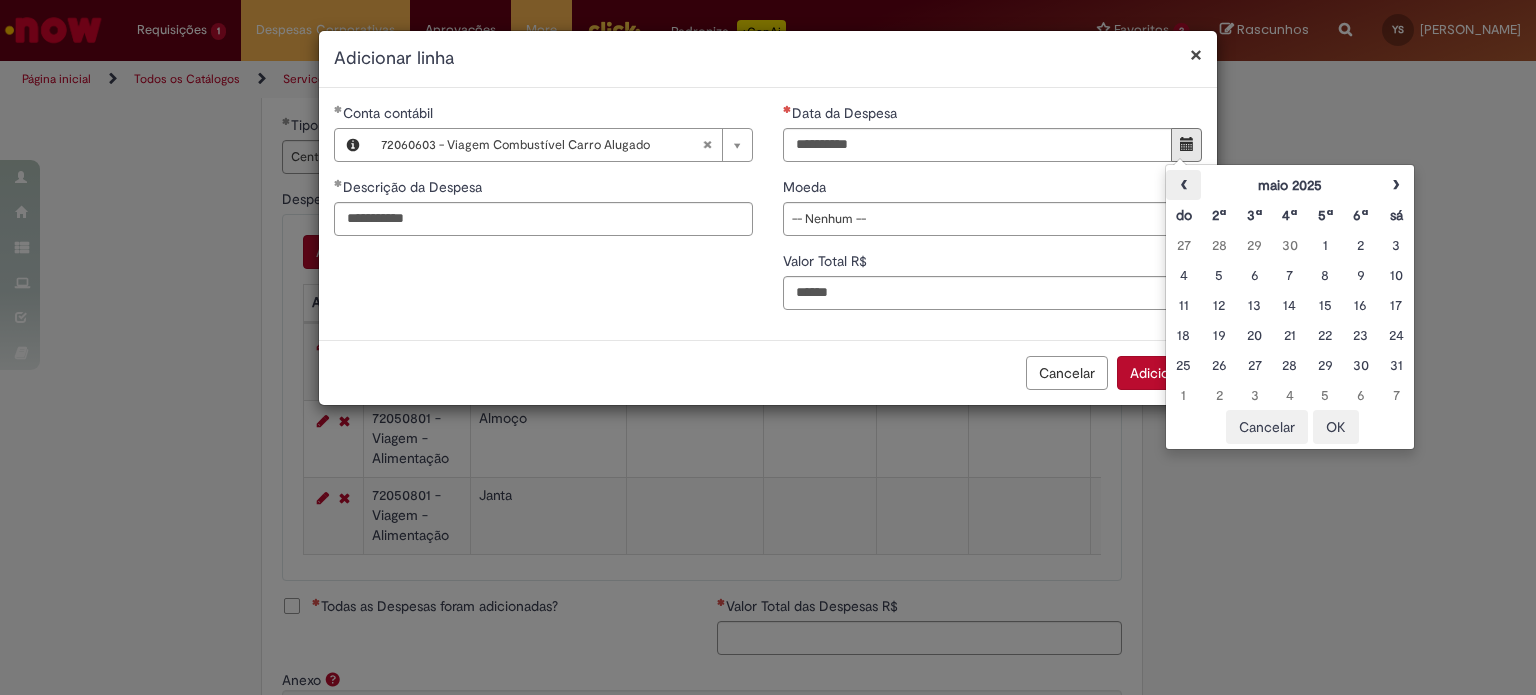 click on "‹" at bounding box center [1183, 185] 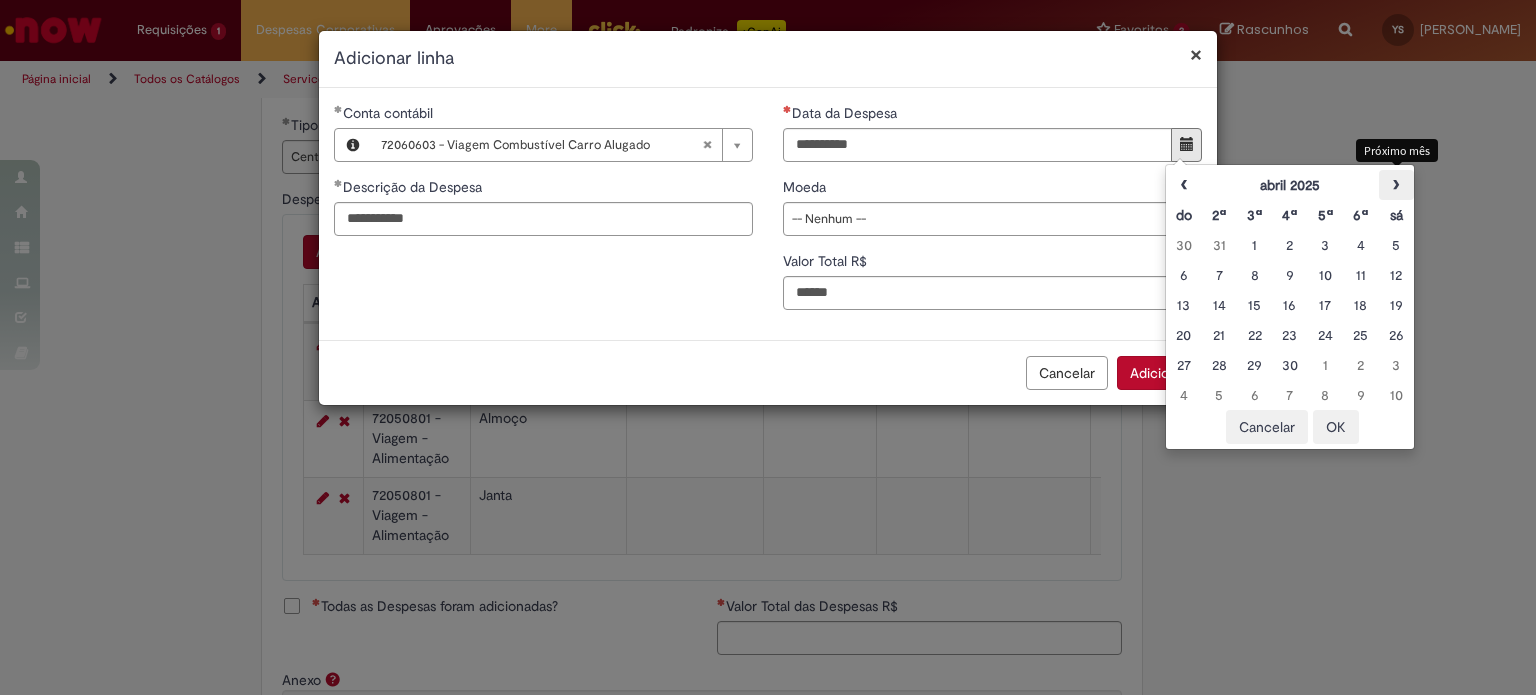 click on "›" at bounding box center (1396, 185) 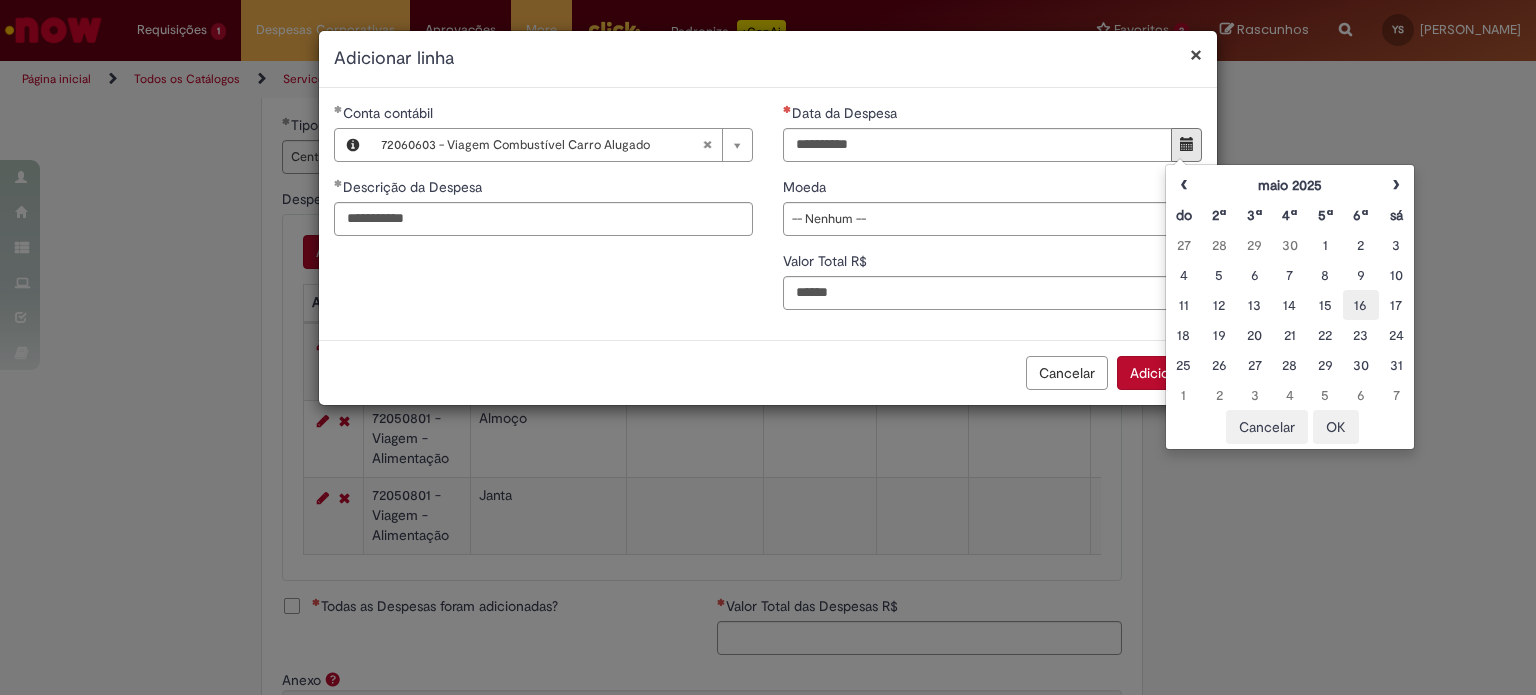 click on "16" at bounding box center (1360, 305) 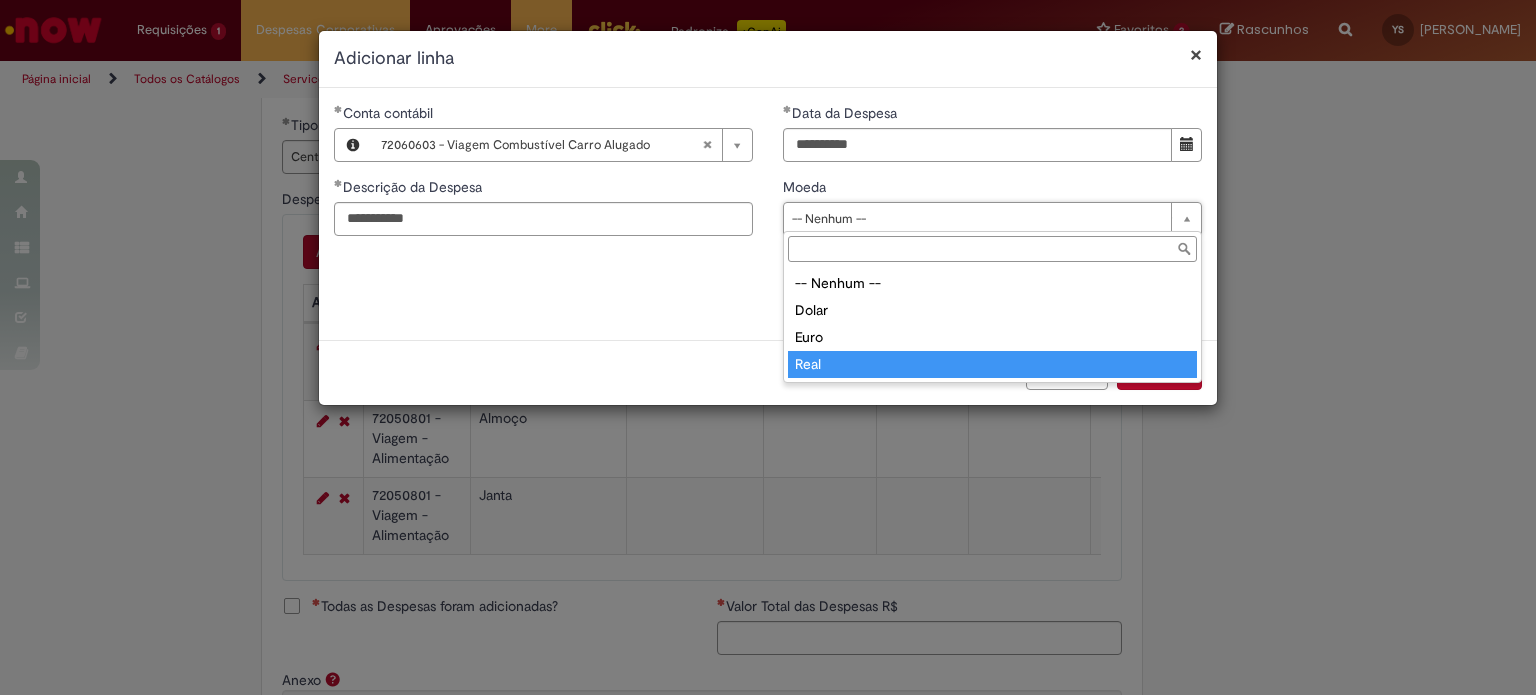 type on "****" 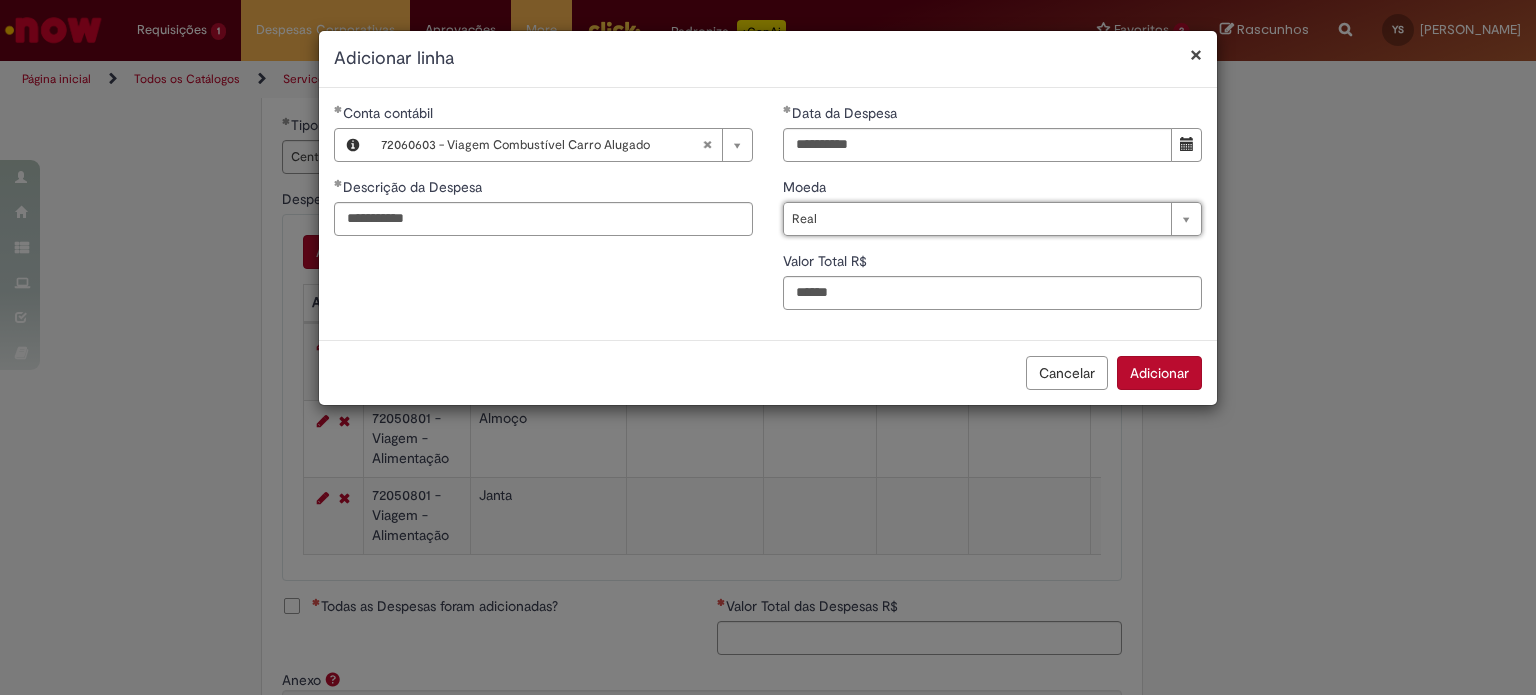 click on "Adicionar" at bounding box center (1159, 373) 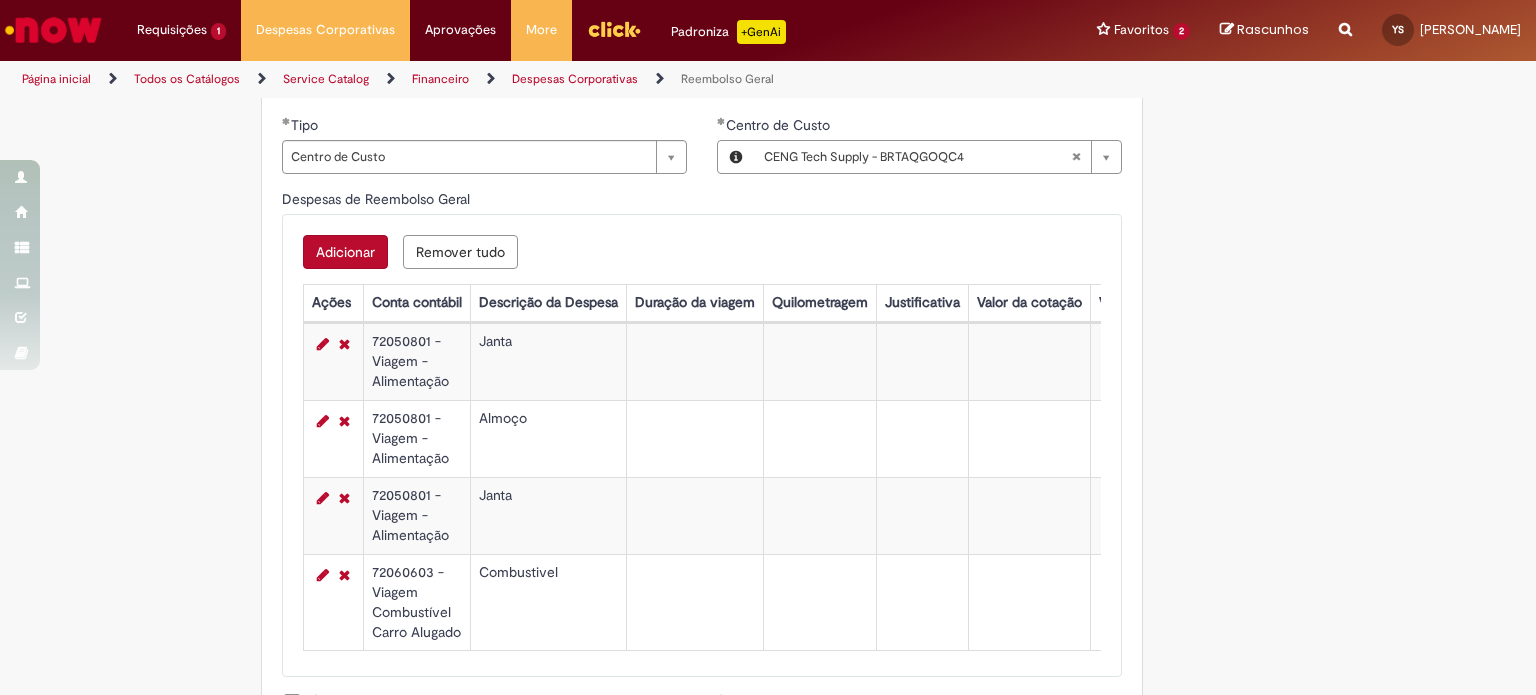 click on "Adicionar" at bounding box center (345, 252) 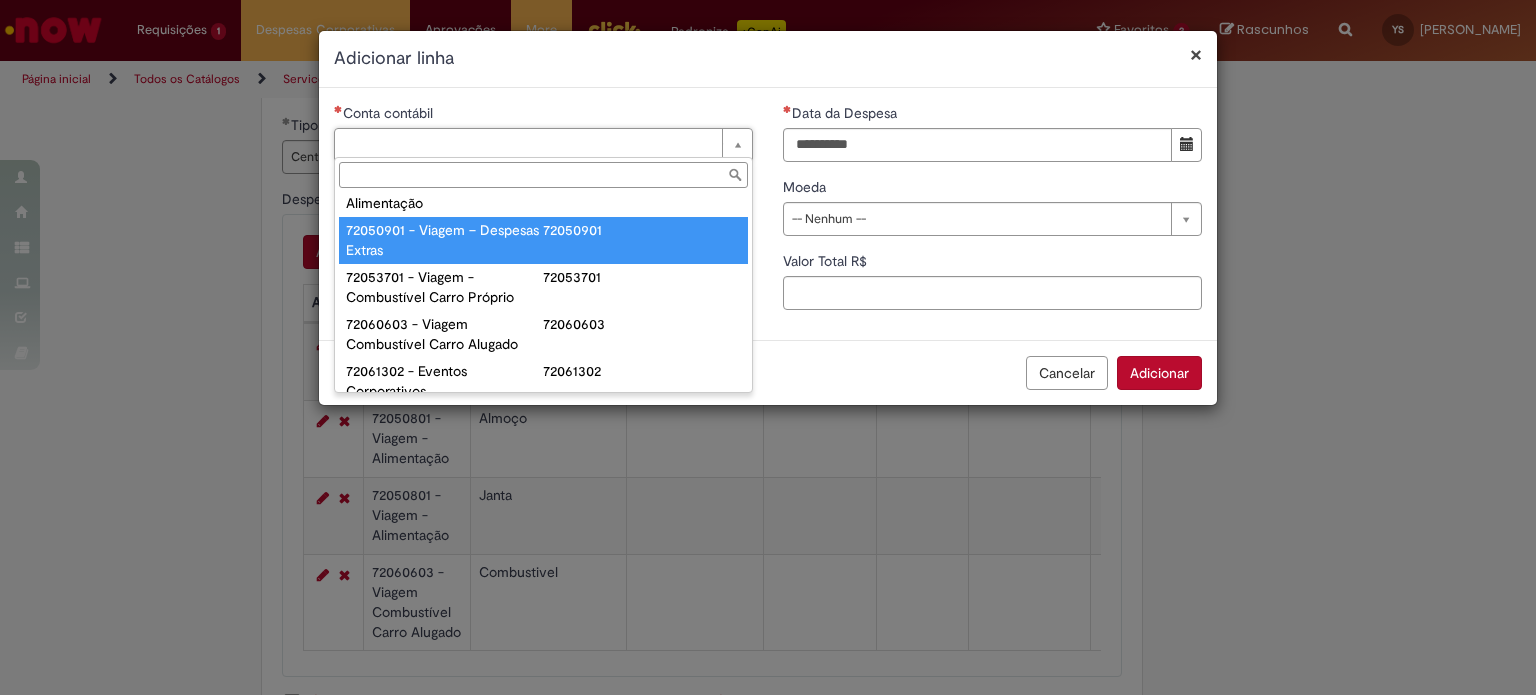 scroll, scrollTop: 1333, scrollLeft: 0, axis: vertical 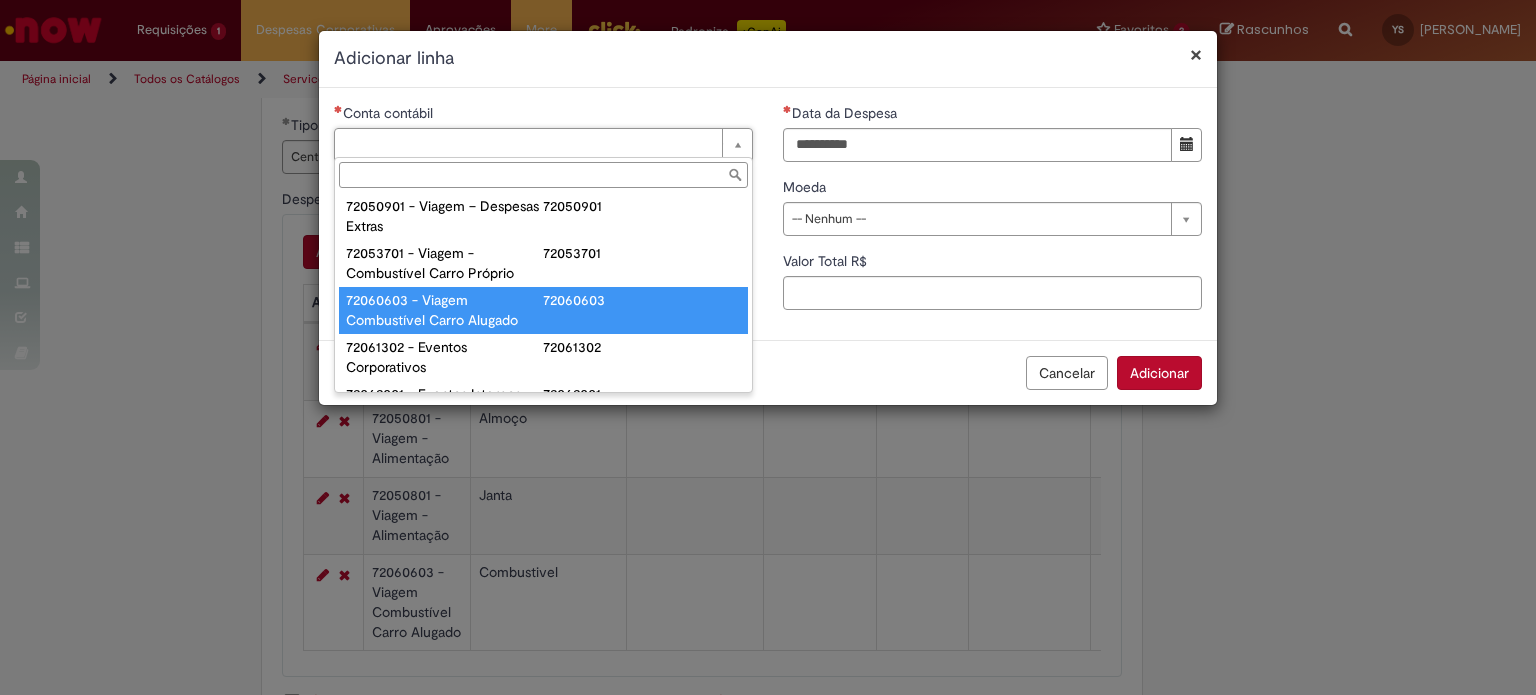 type on "**********" 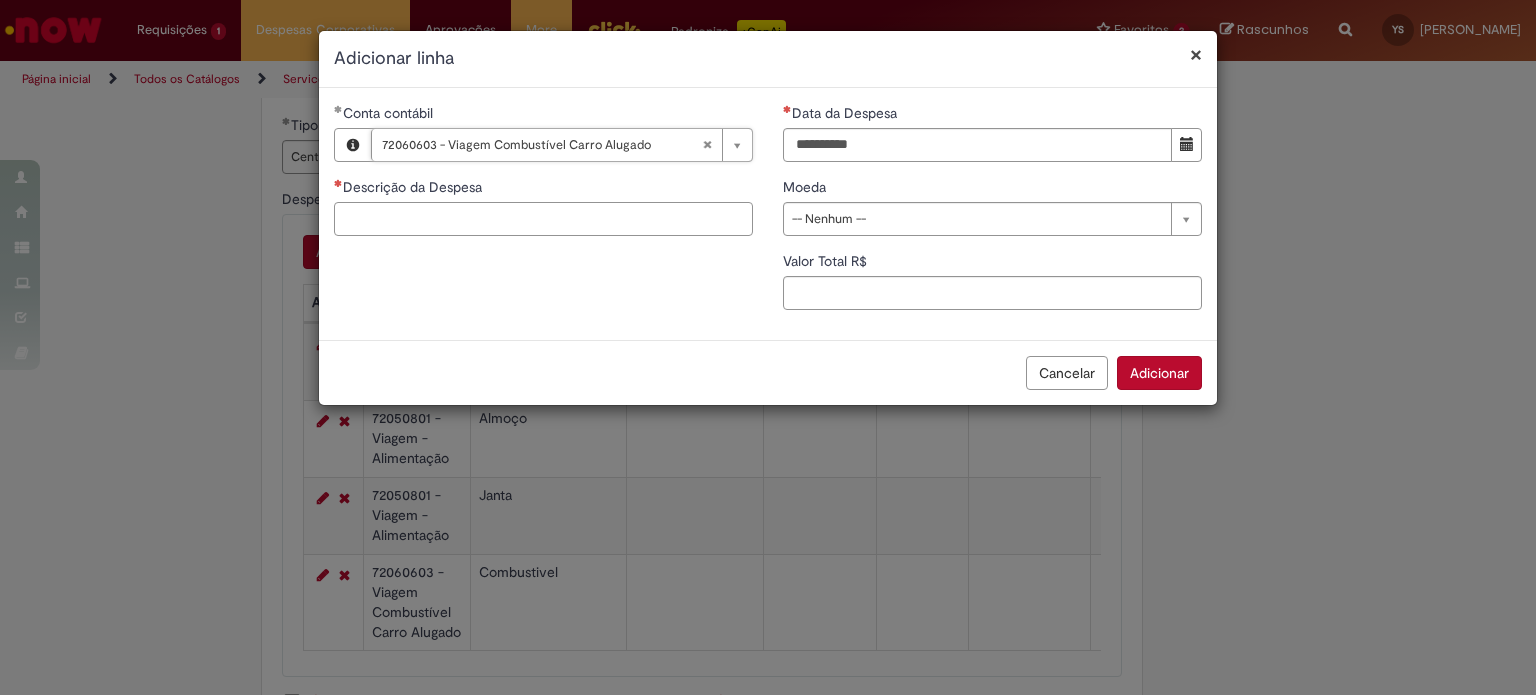 click on "Descrição da Despesa" at bounding box center (543, 219) 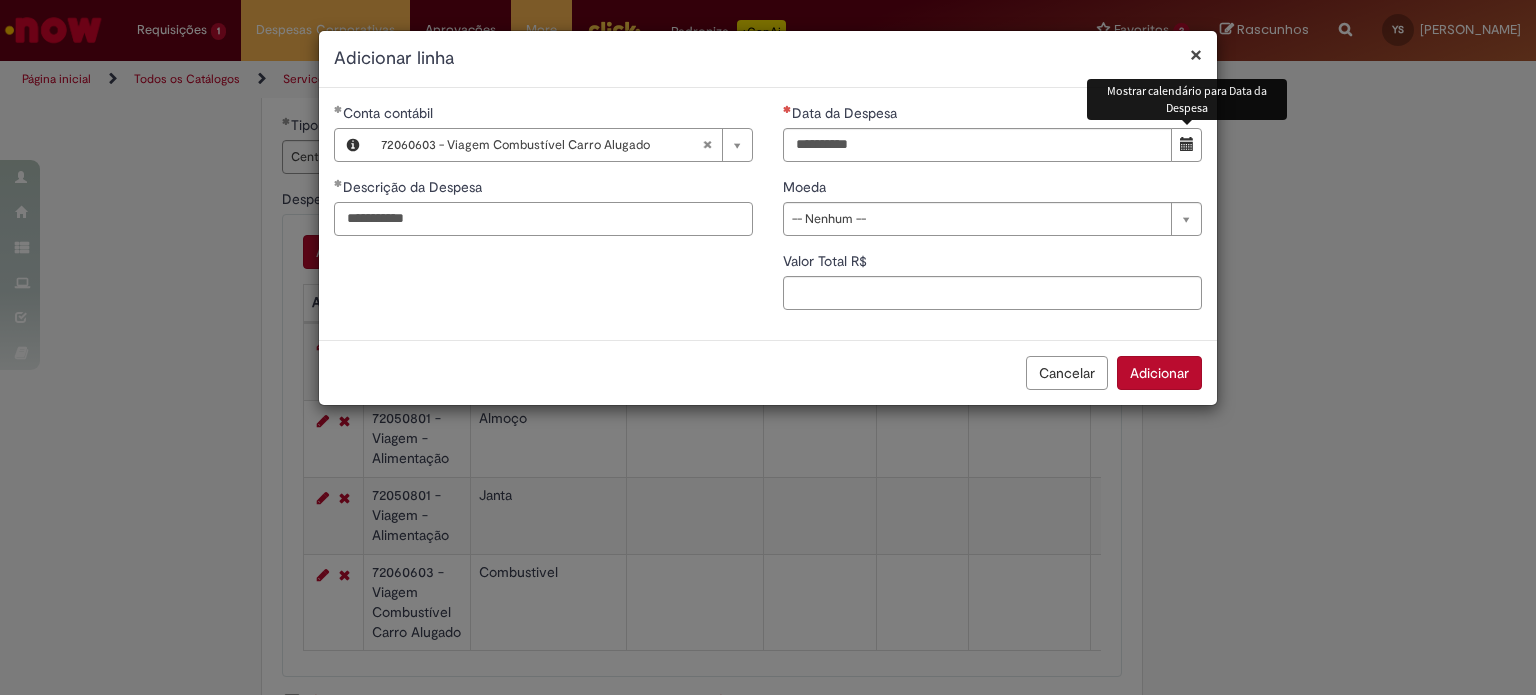 type on "**********" 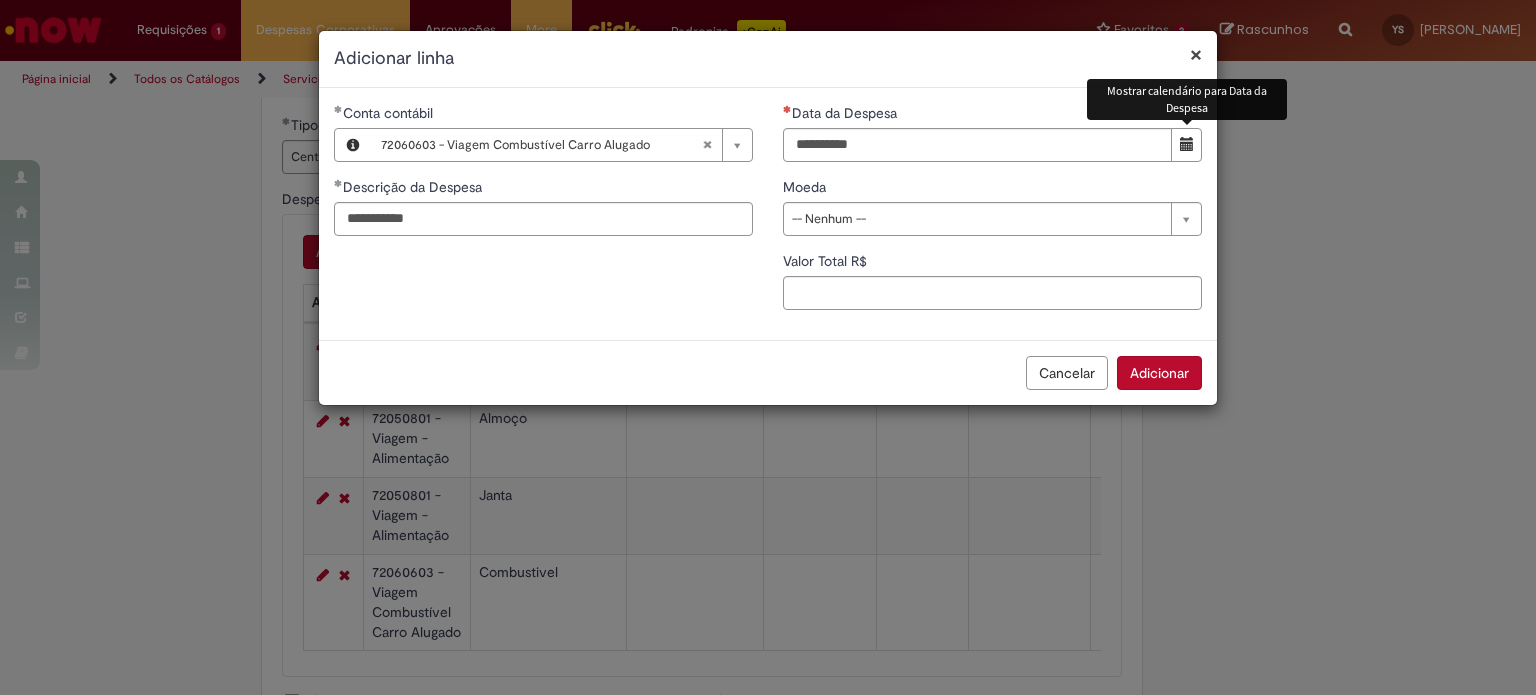 click at bounding box center [1186, 145] 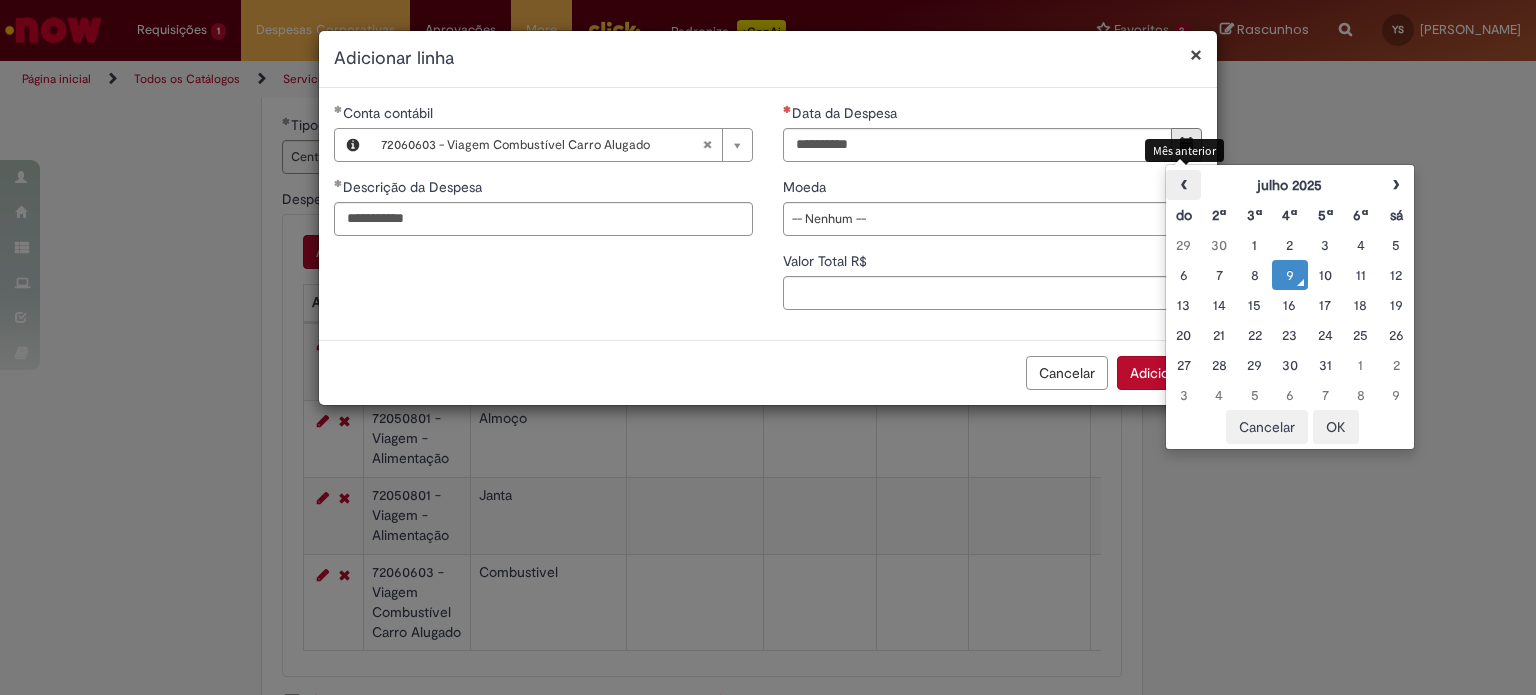 click on "‹" at bounding box center (1183, 185) 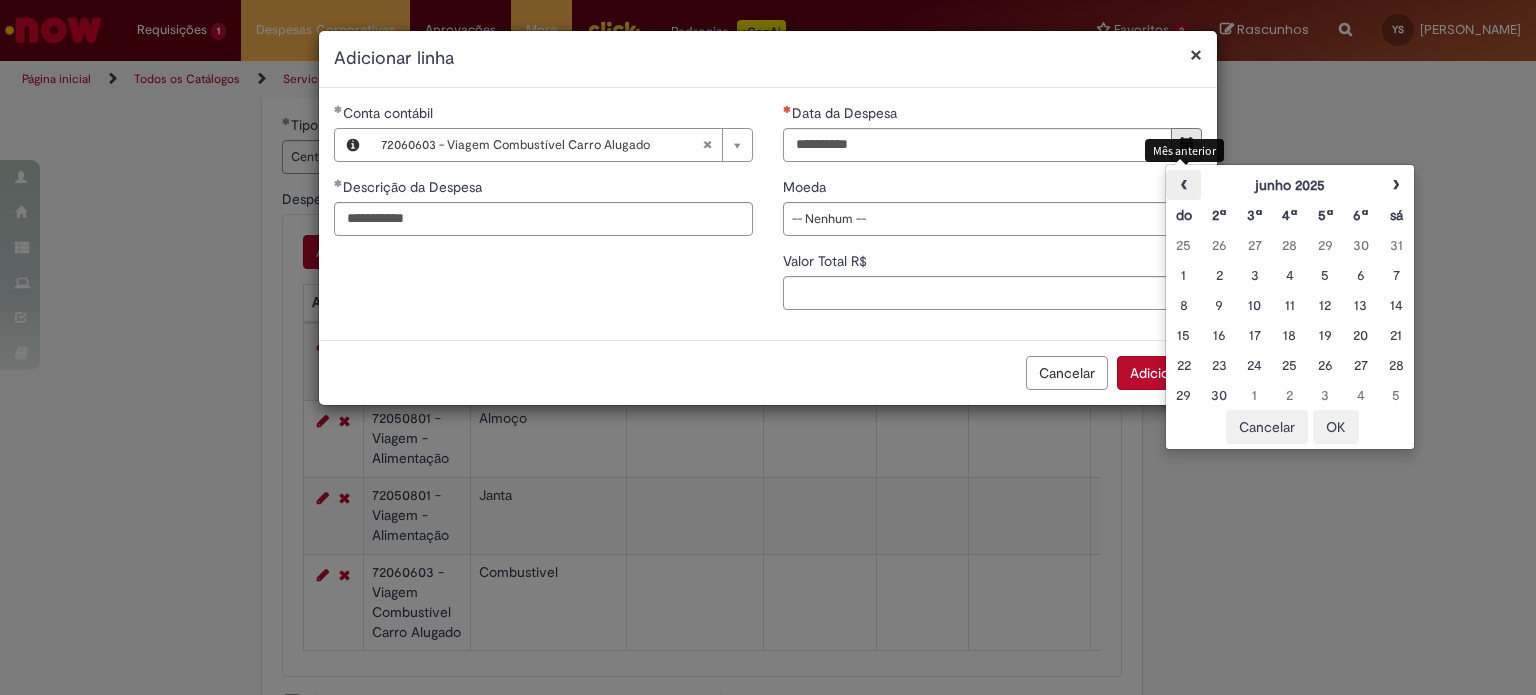 click on "‹" at bounding box center (1183, 185) 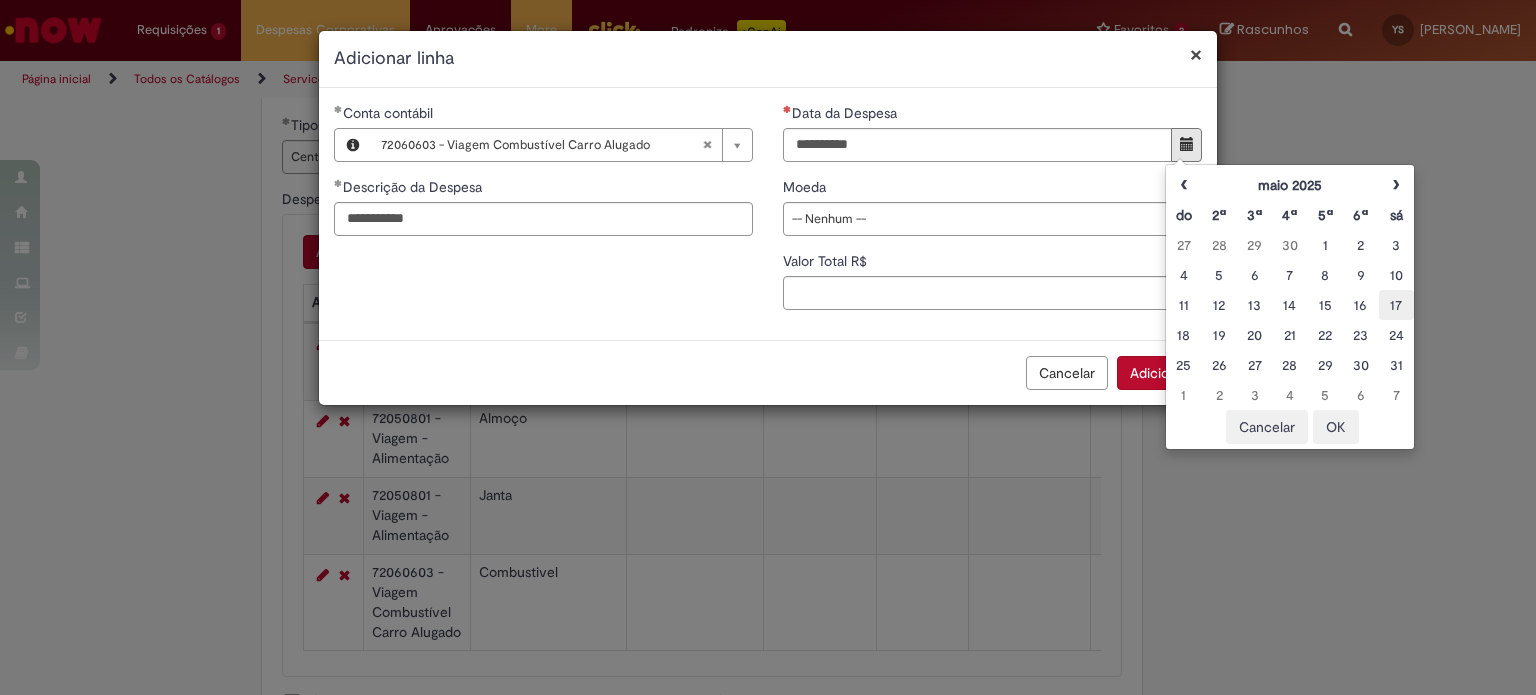 click on "17" at bounding box center (1396, 305) 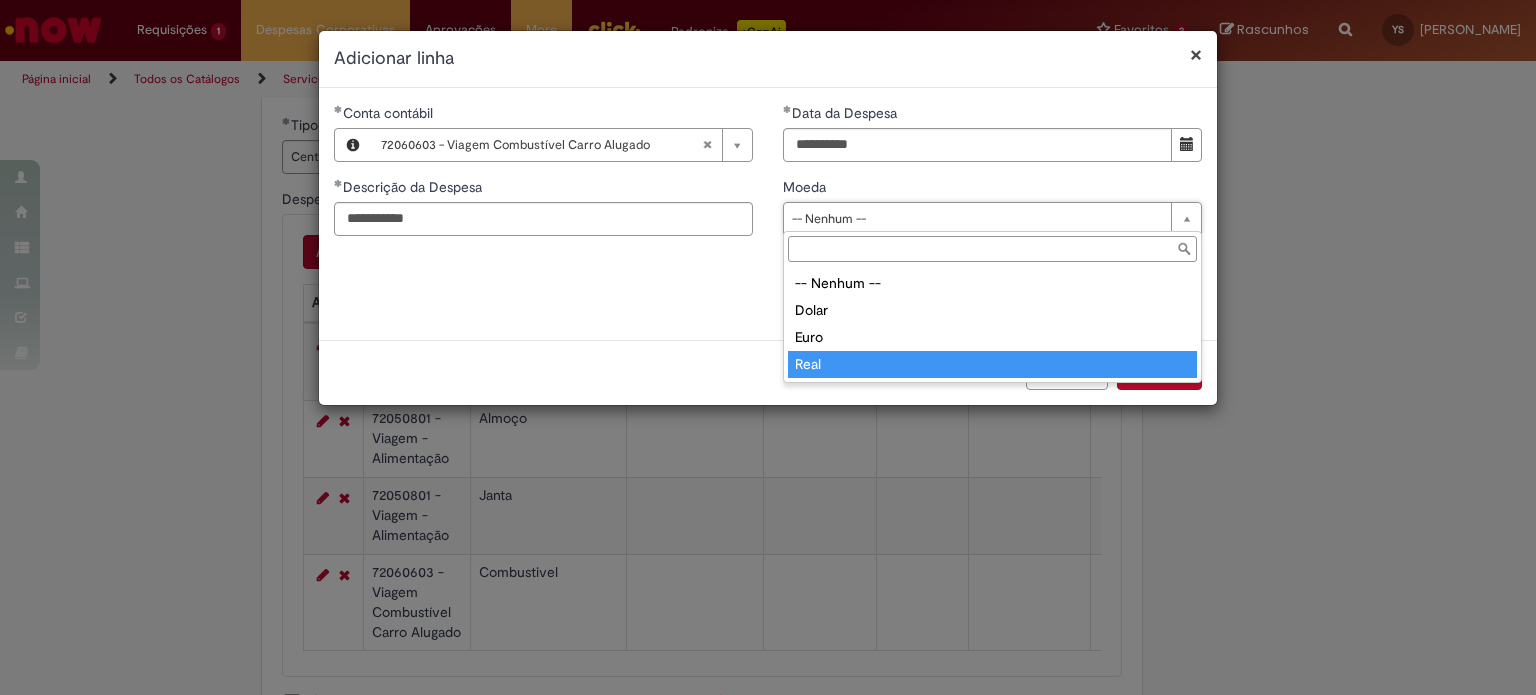 type on "****" 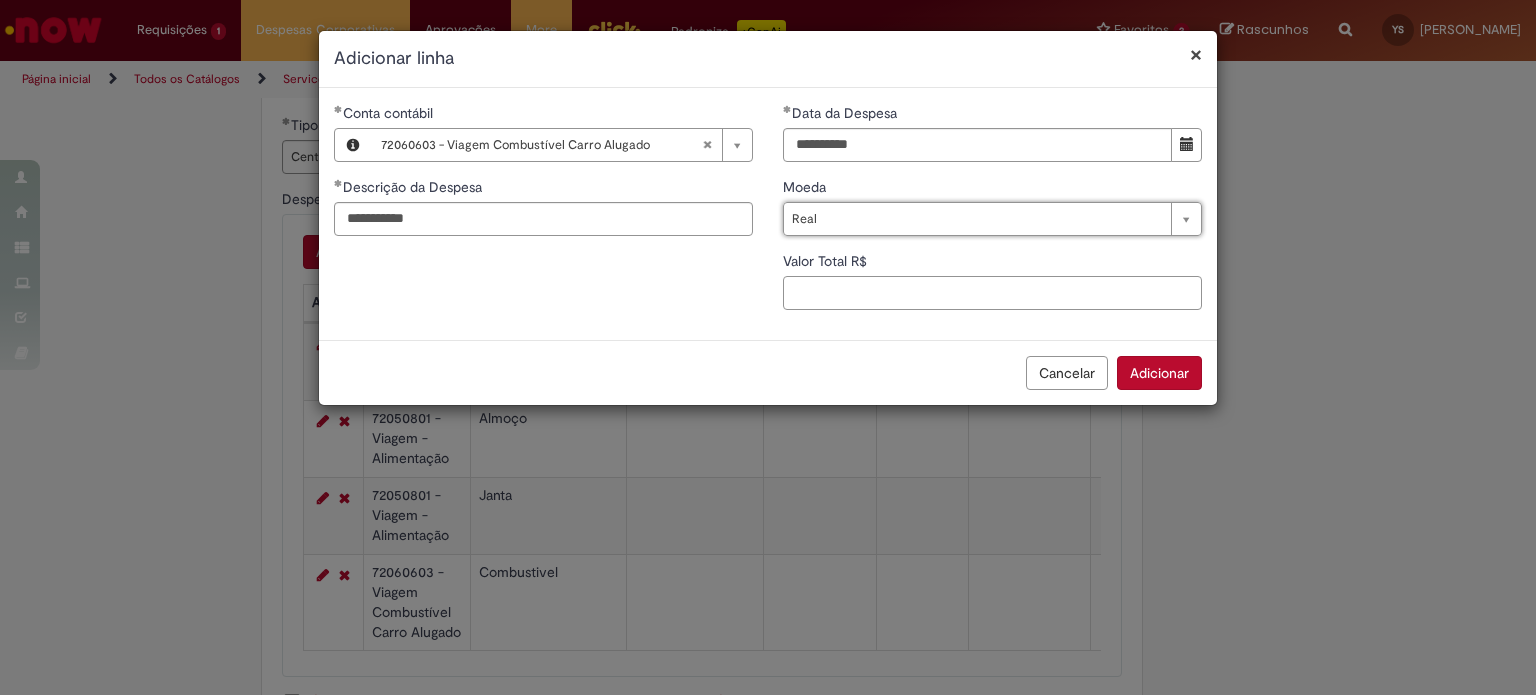 click on "Valor Total R$" at bounding box center (992, 293) 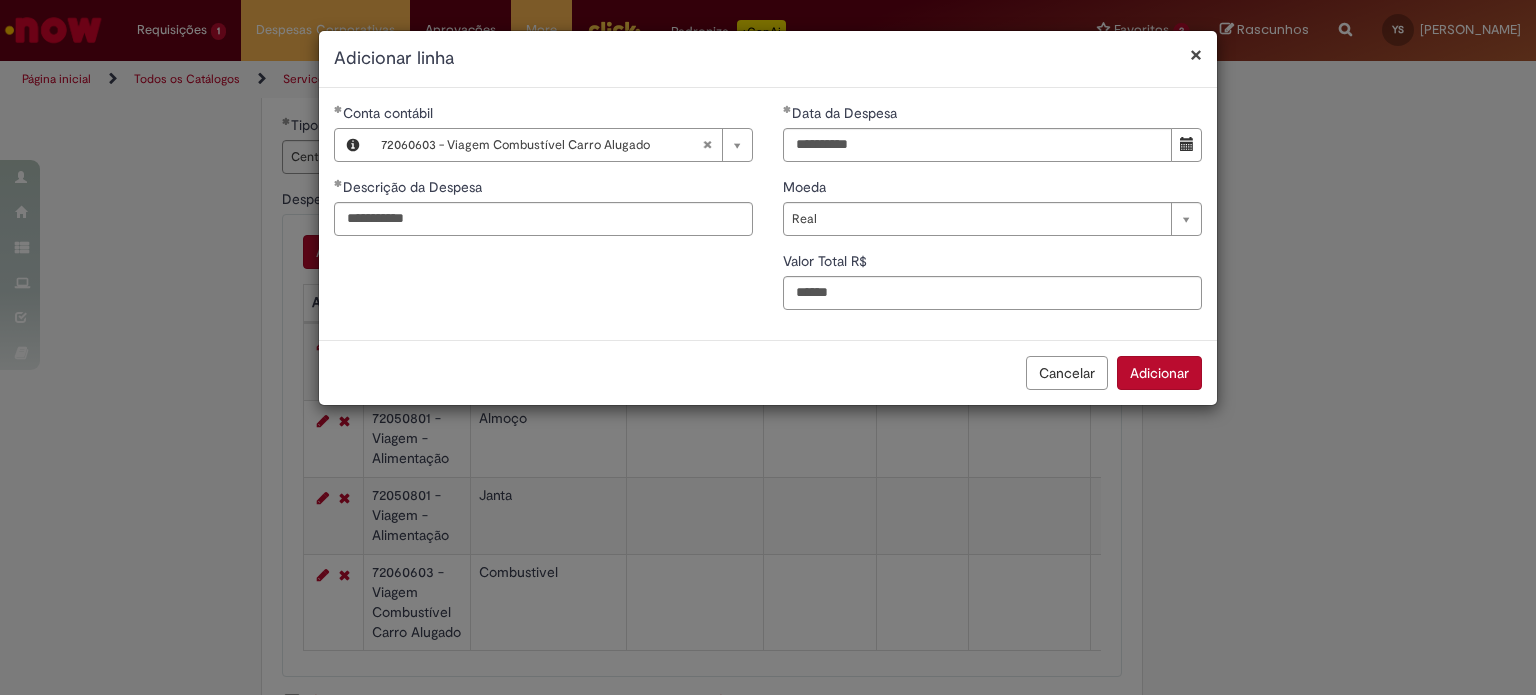 type on "******" 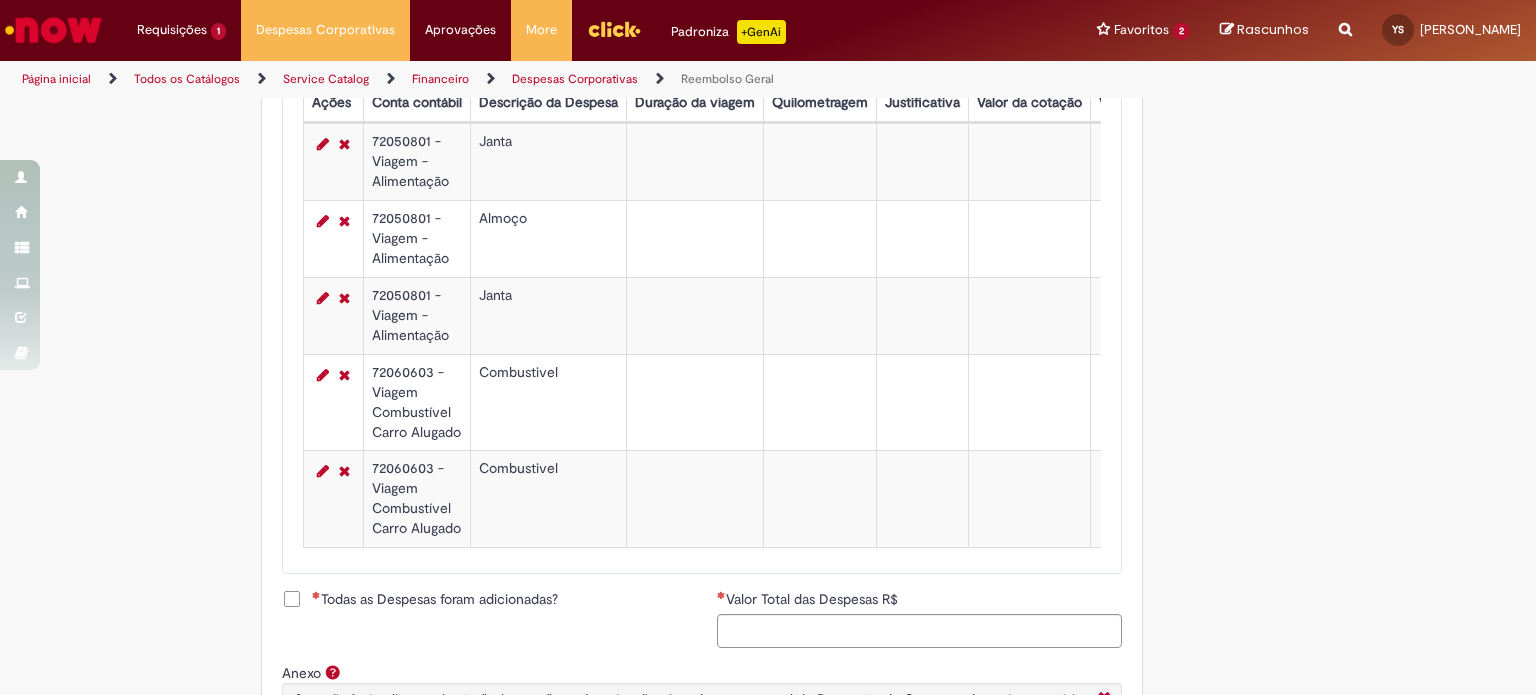 scroll, scrollTop: 1066, scrollLeft: 0, axis: vertical 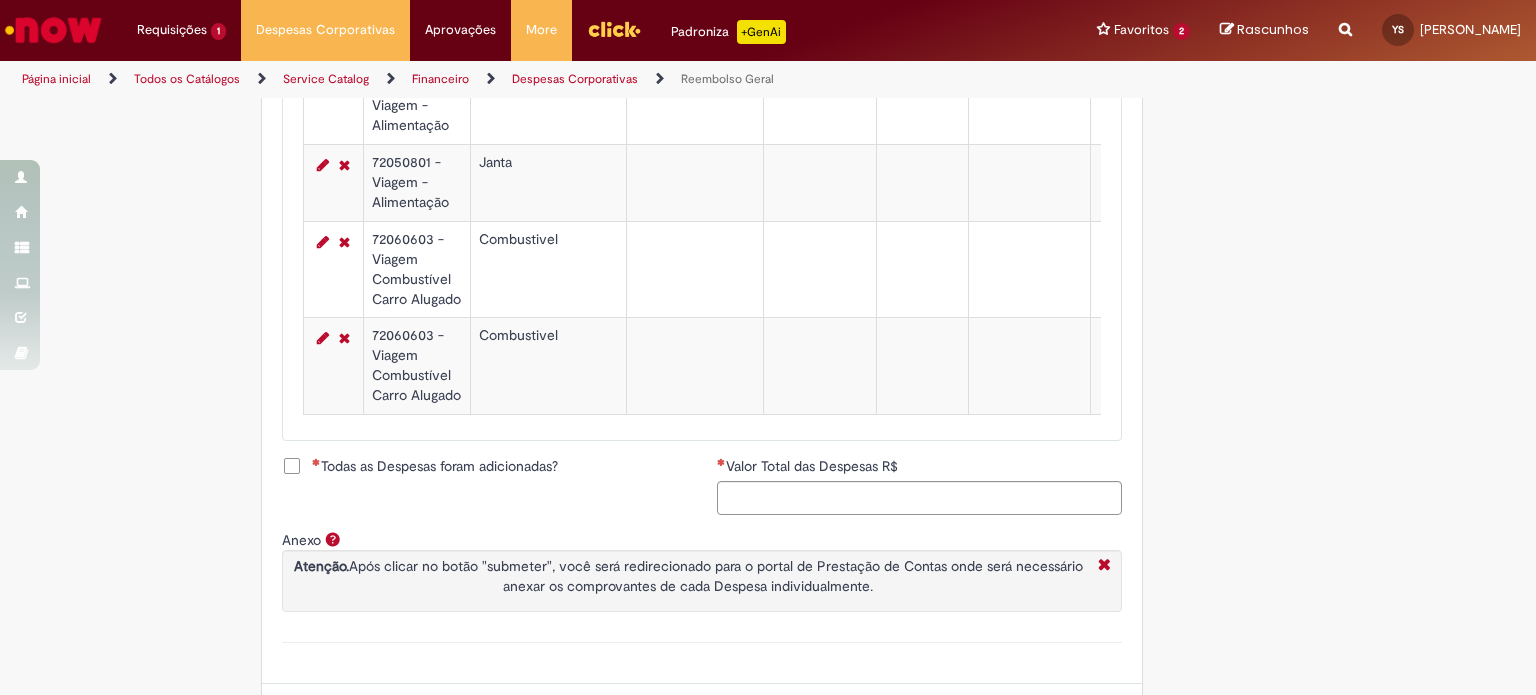 click on "Todas as Despesas foram adicionadas?" at bounding box center (435, 466) 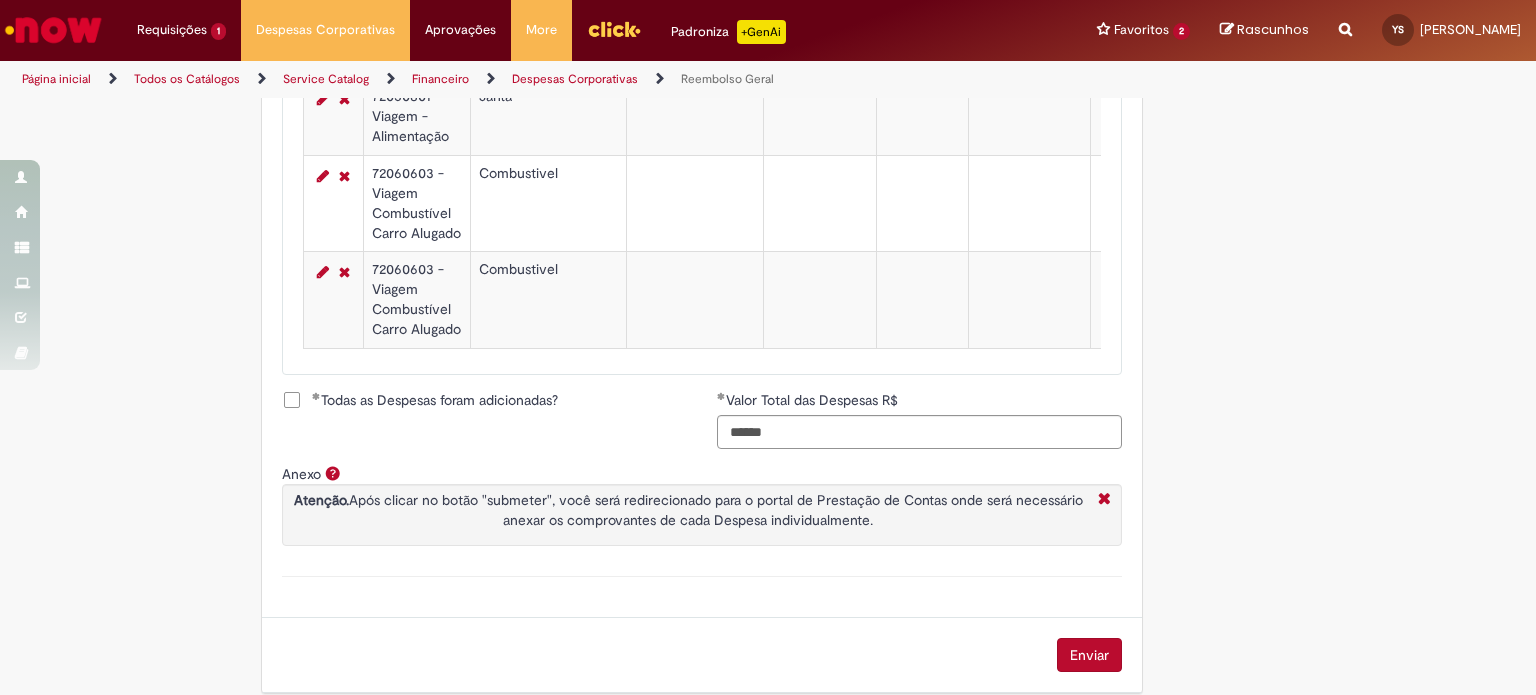 scroll, scrollTop: 1182, scrollLeft: 0, axis: vertical 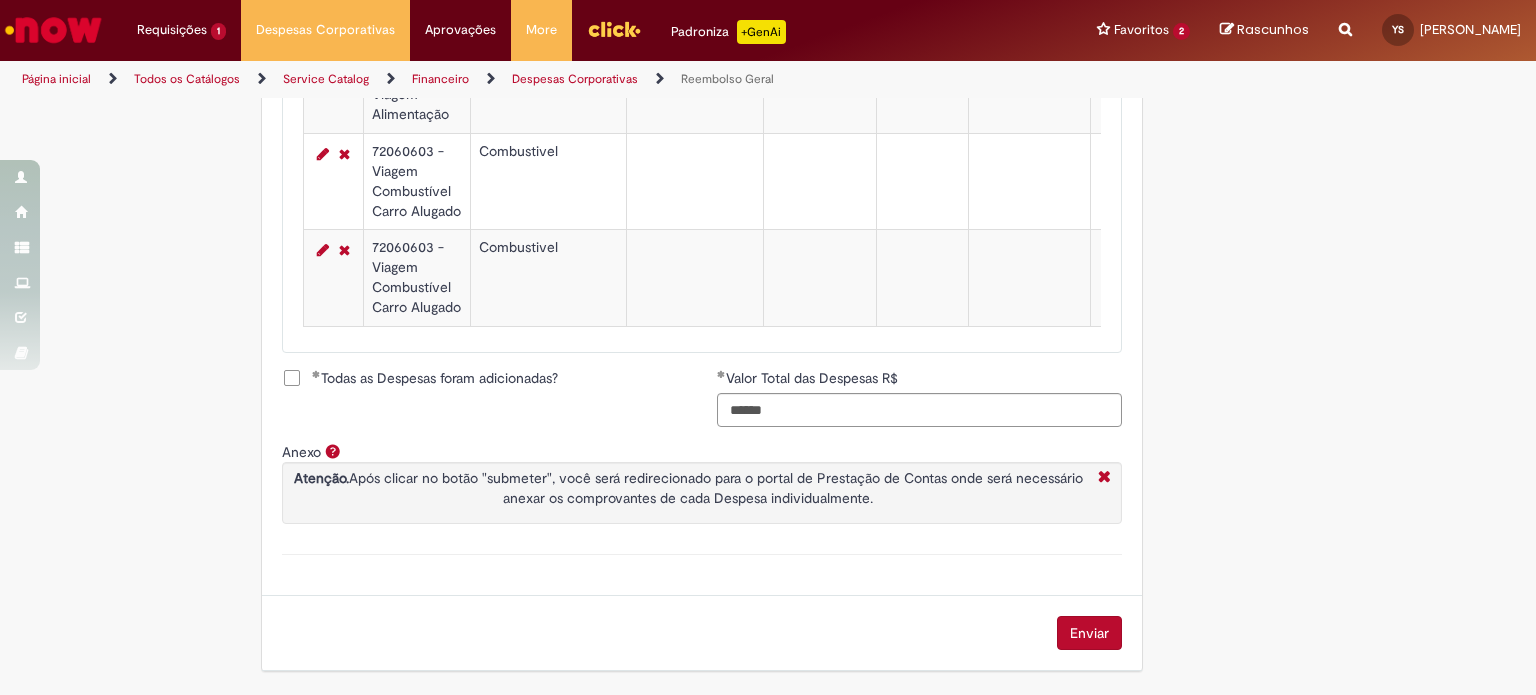 click on "Enviar" at bounding box center (1089, 633) 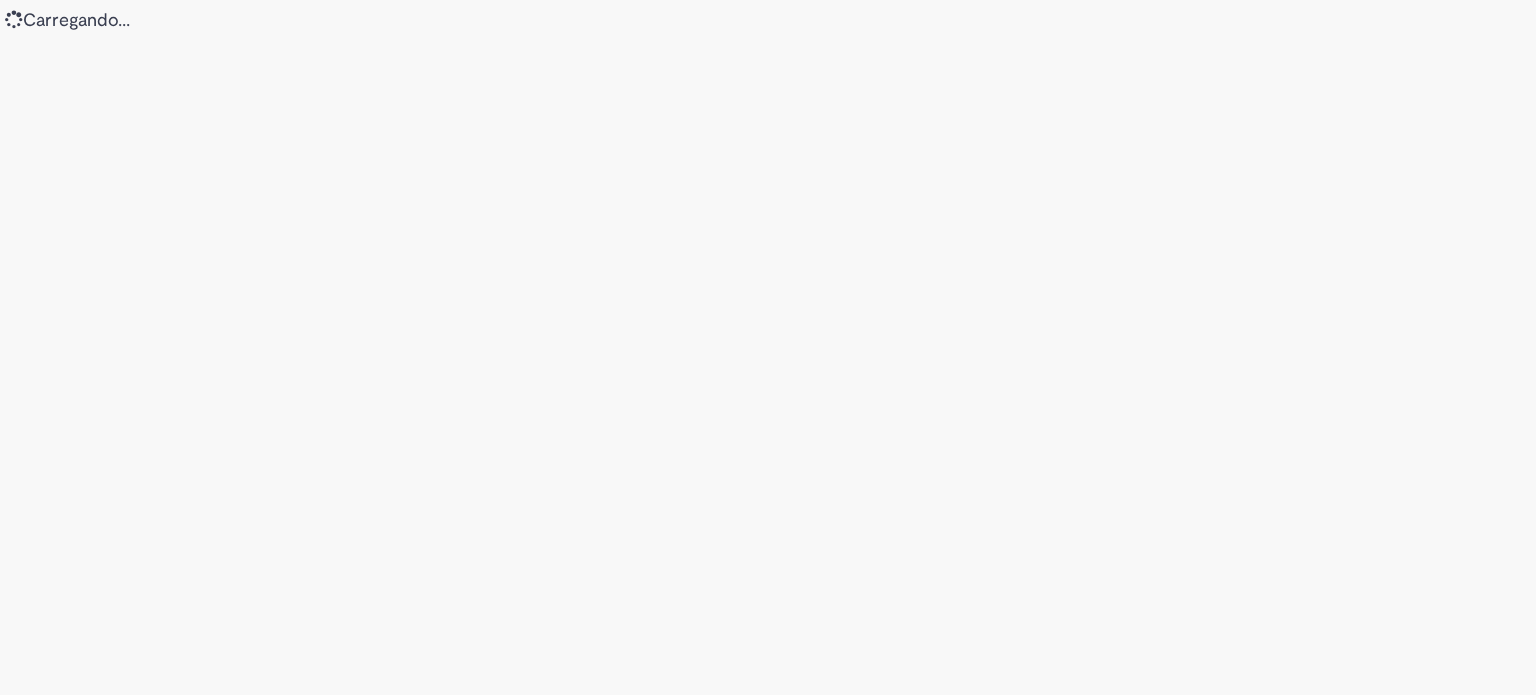 scroll, scrollTop: 0, scrollLeft: 0, axis: both 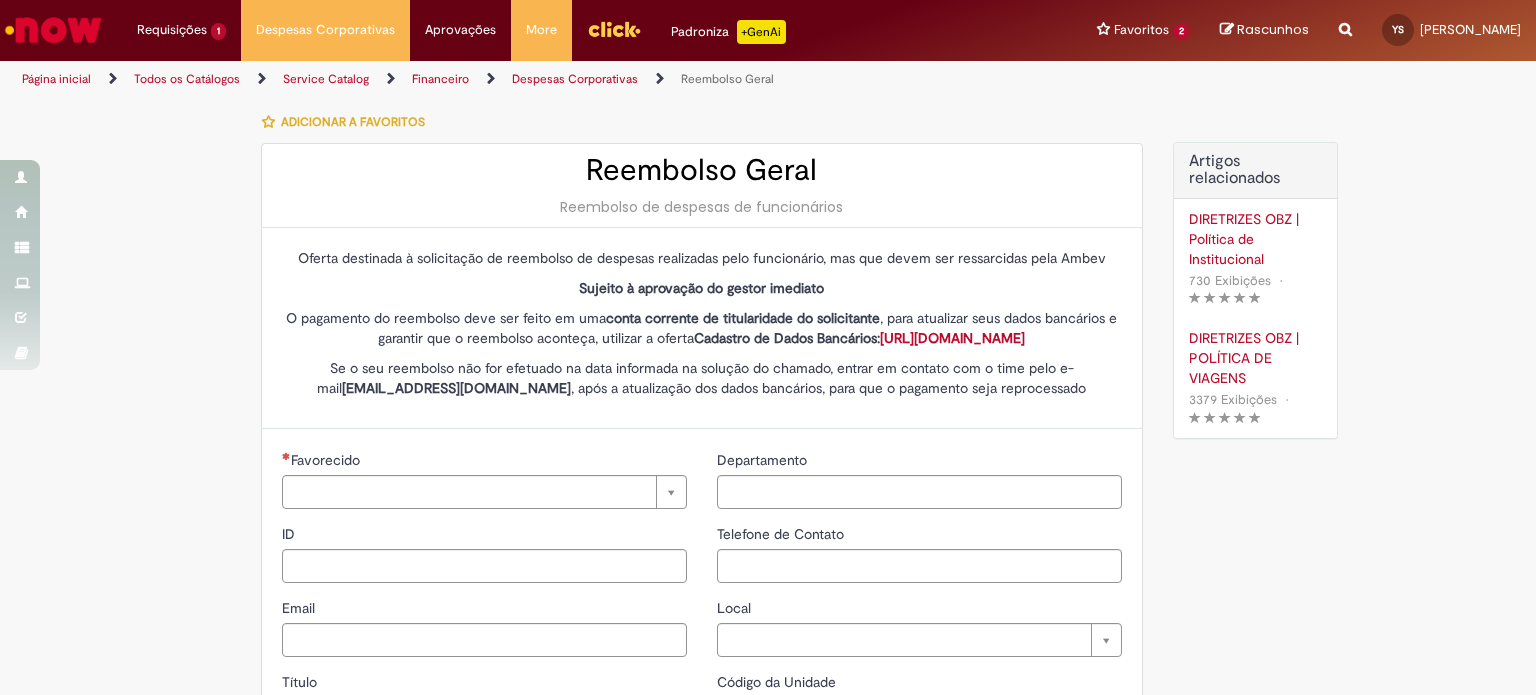 type on "********" 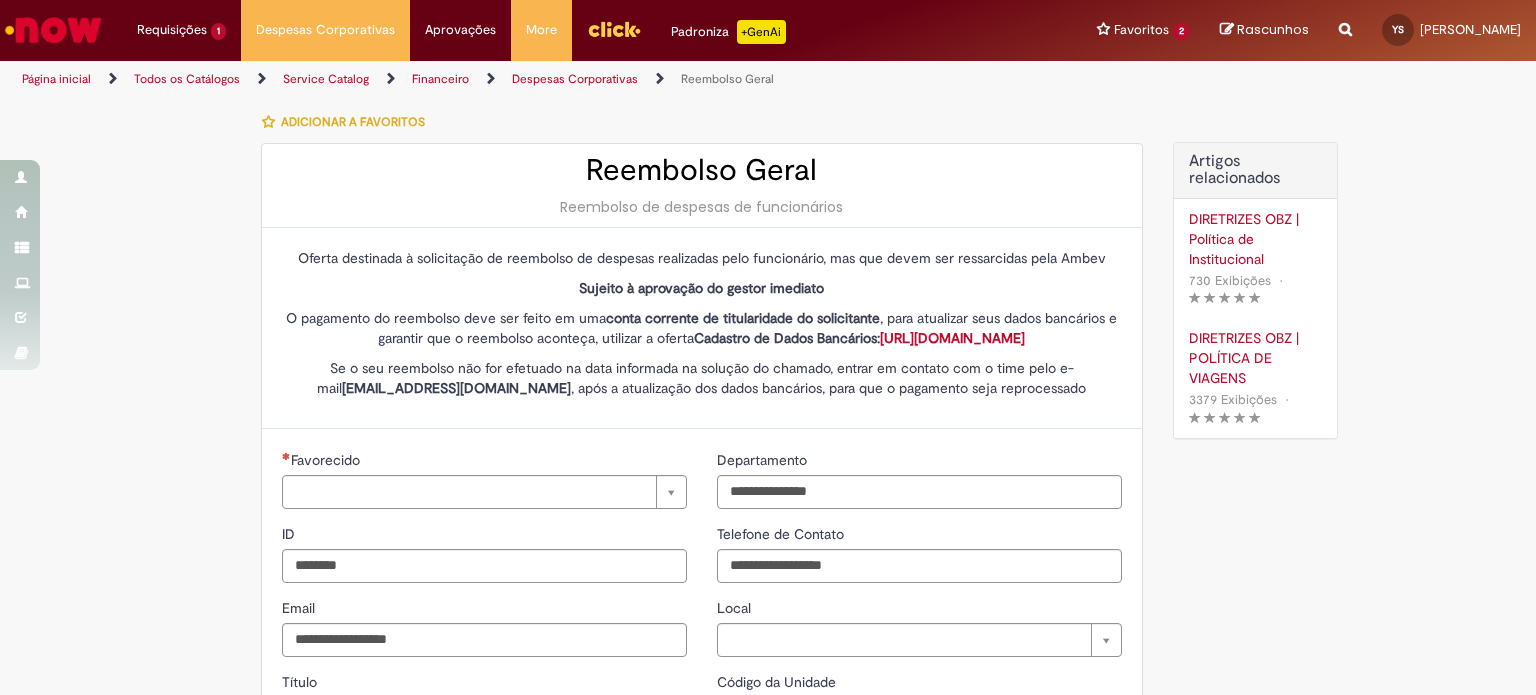 type on "**********" 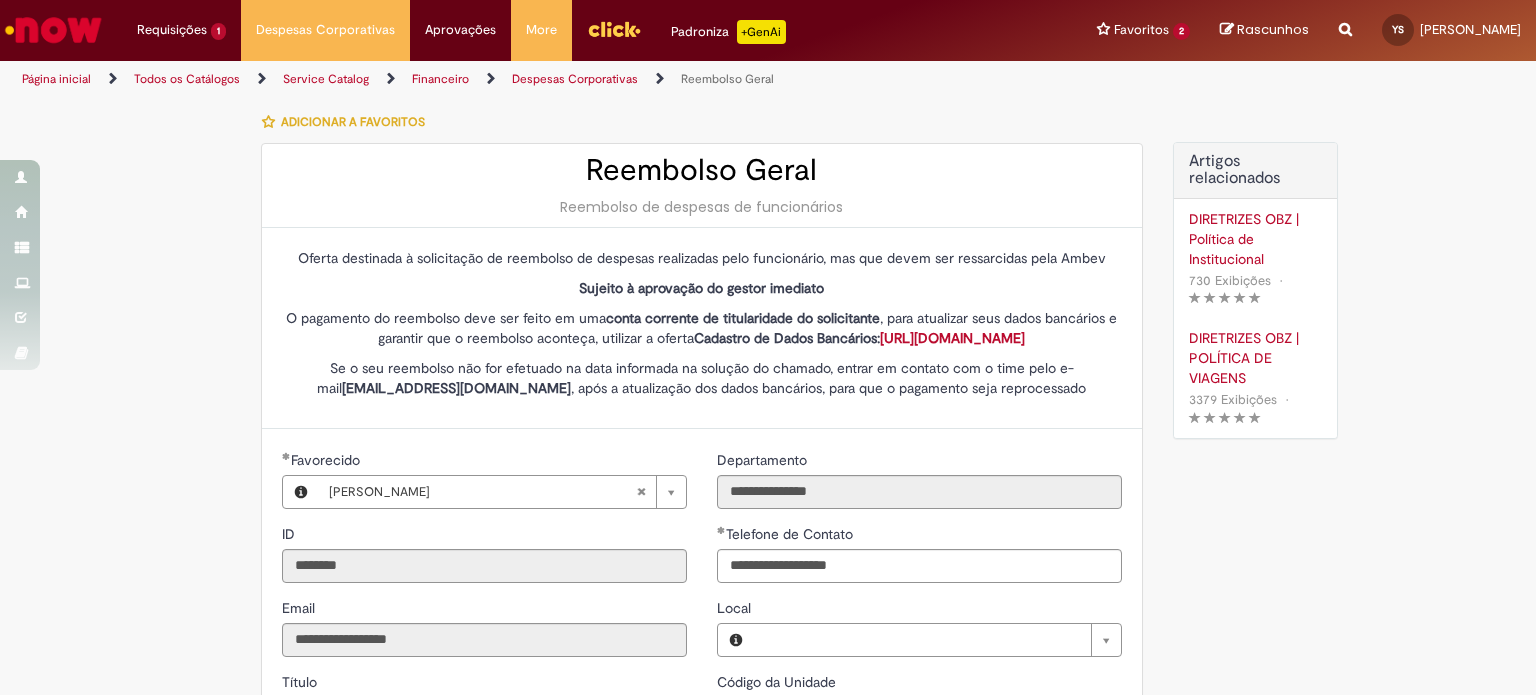 type on "**********" 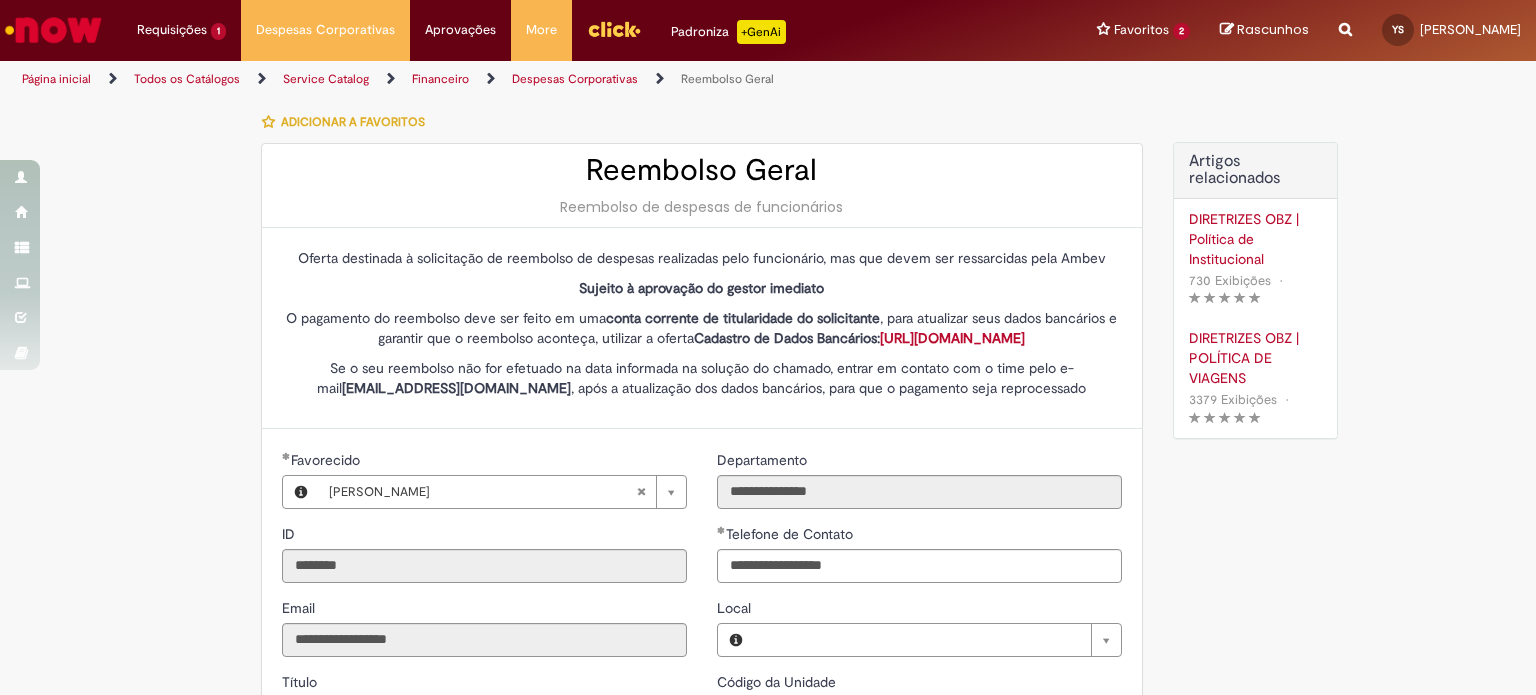 type on "**********" 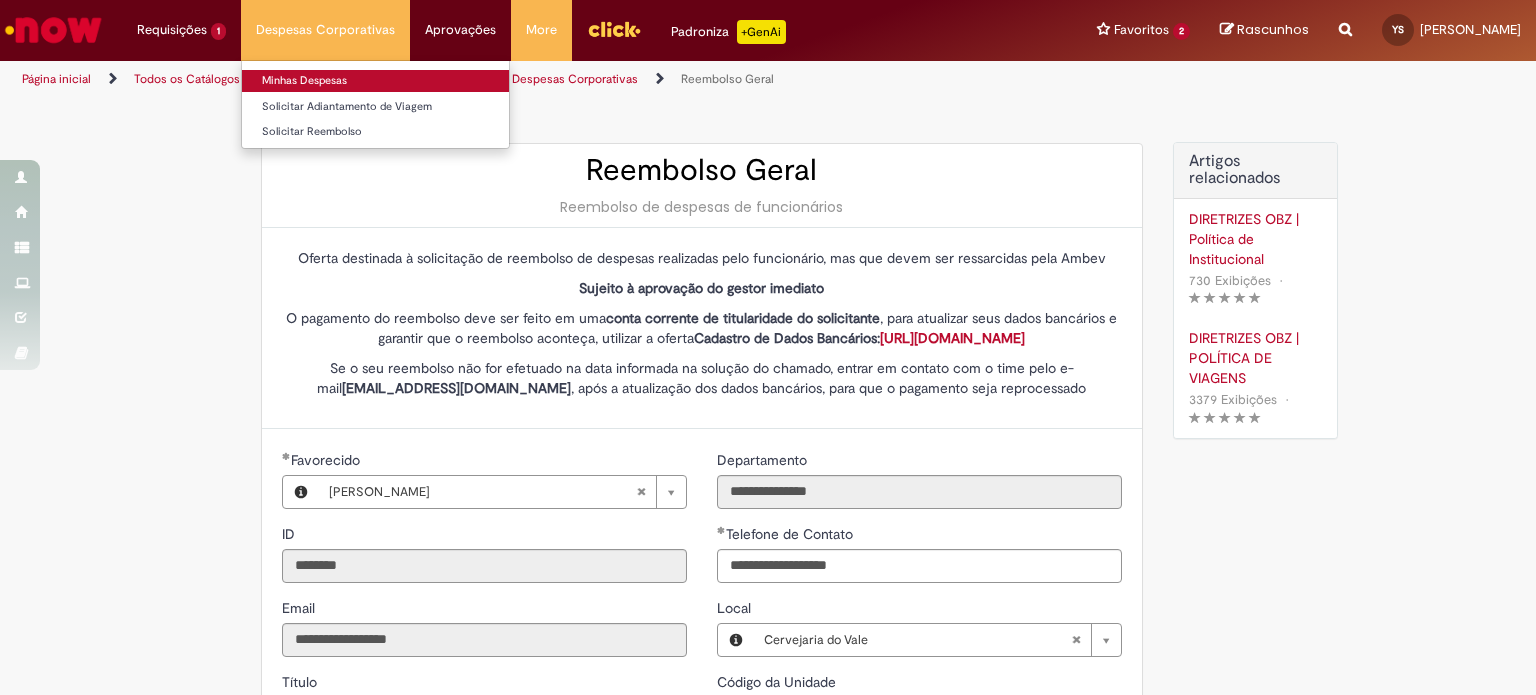 click on "Minhas Despesas" at bounding box center [375, 81] 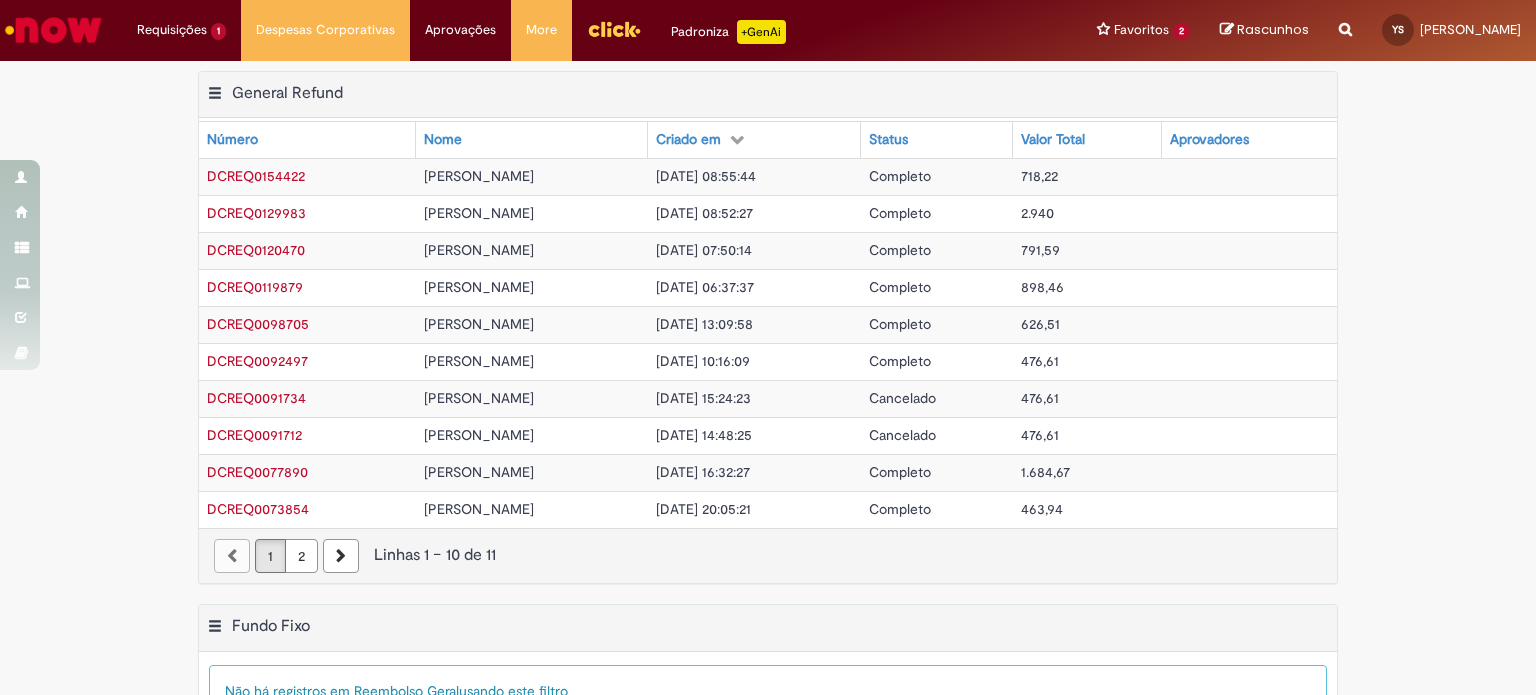 click on "03/06/2025 08:55:44" at bounding box center [706, 176] 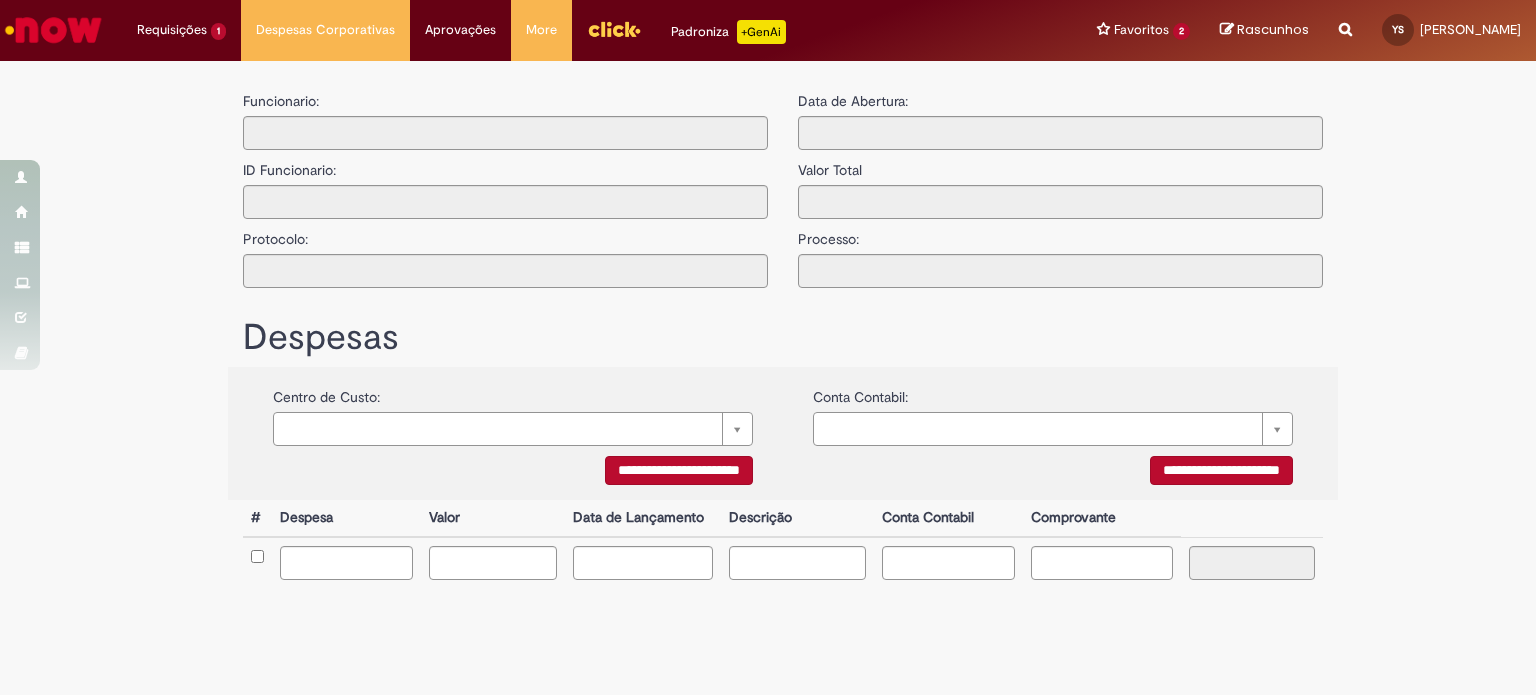 type on "**********" 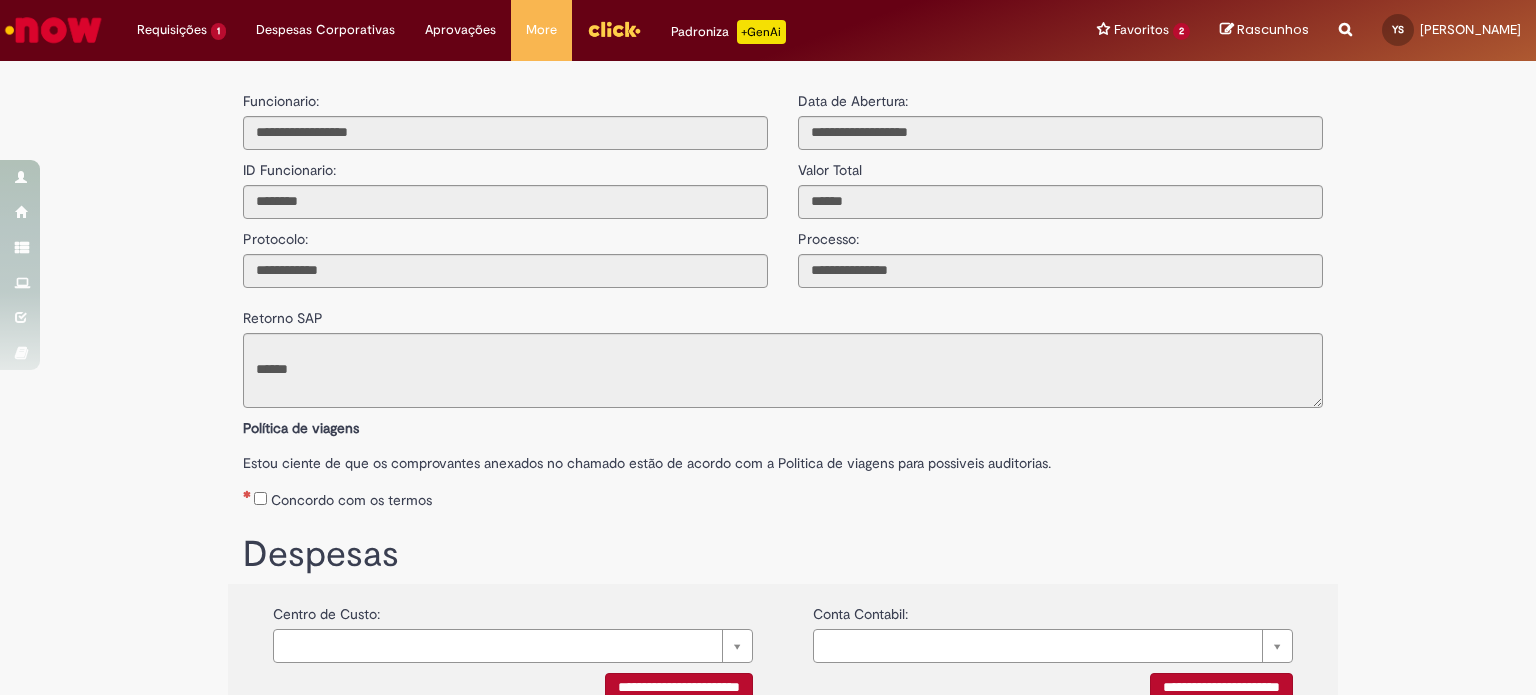 scroll, scrollTop: 118, scrollLeft: 0, axis: vertical 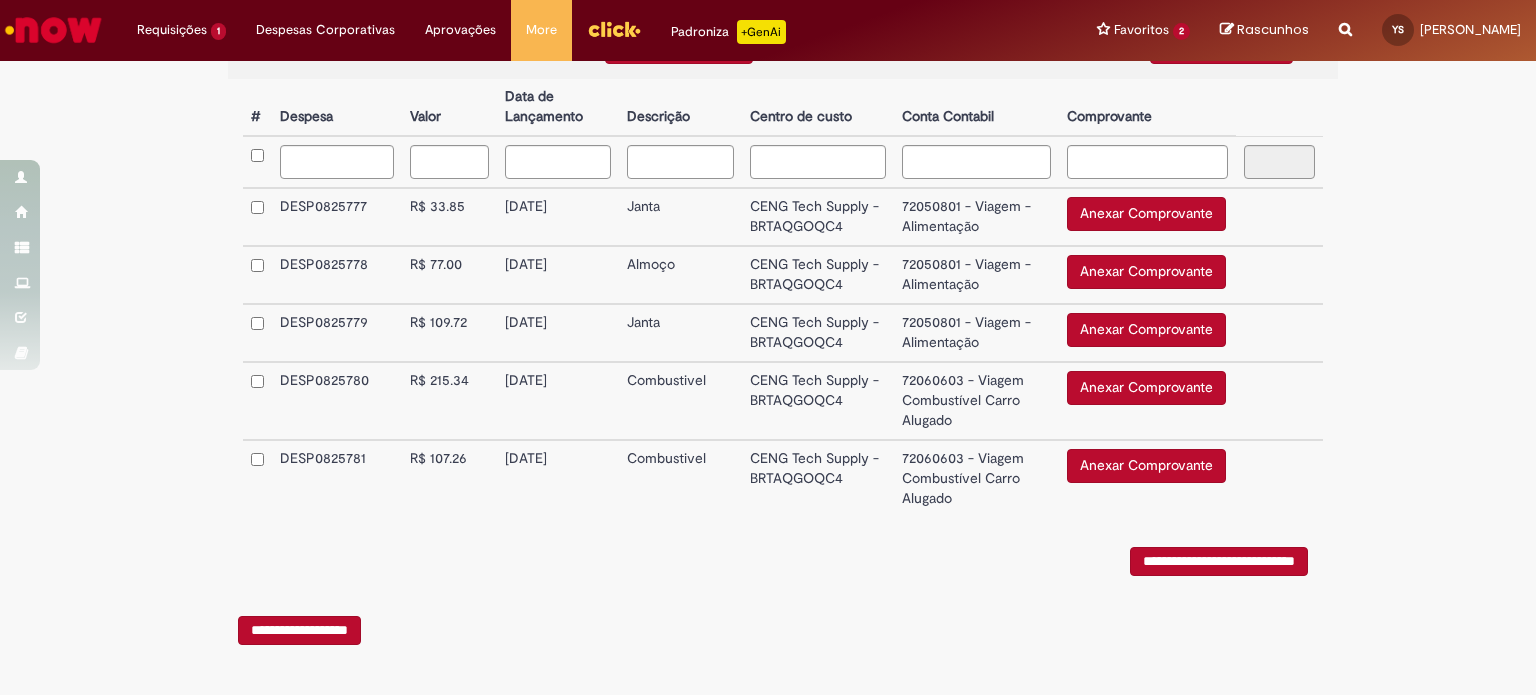 click on "Anexar Comprovante" at bounding box center [1146, 214] 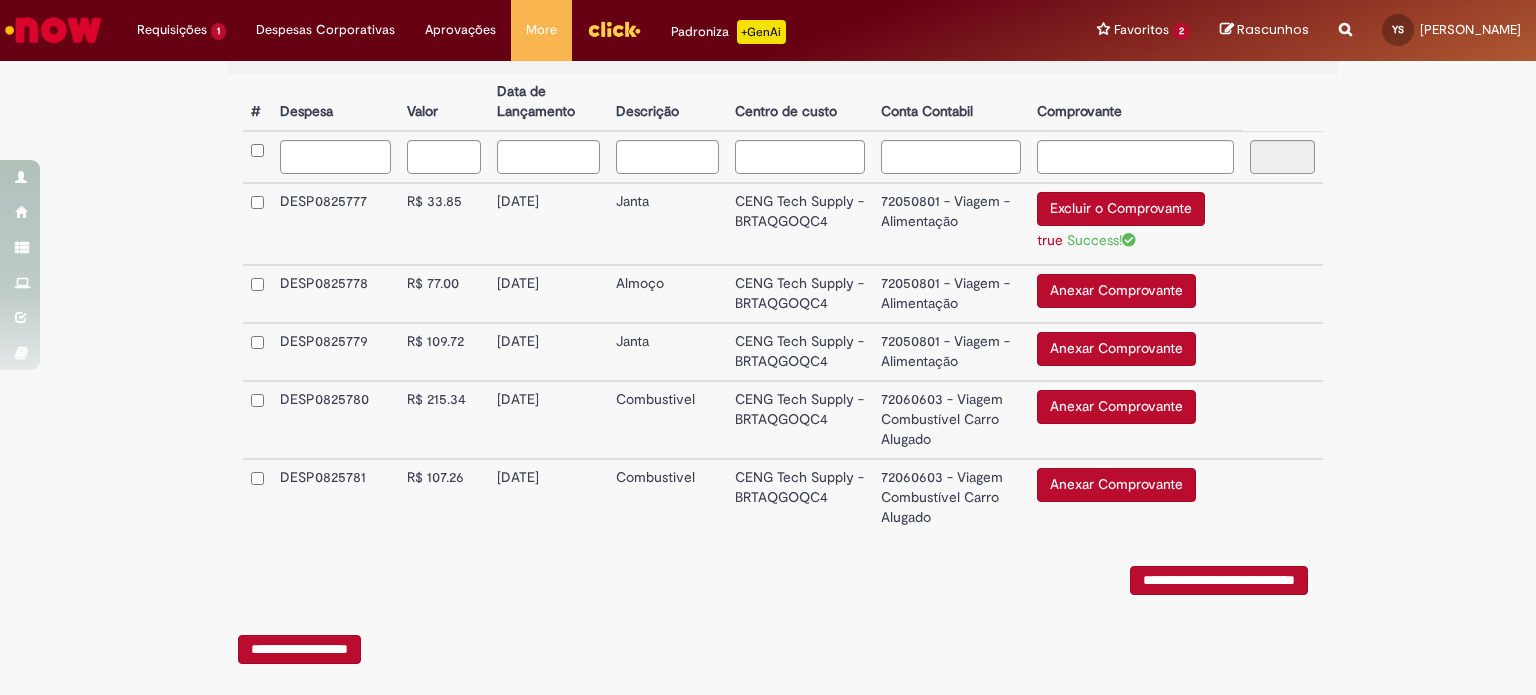 click on "Anexar Comprovante" at bounding box center (1116, 291) 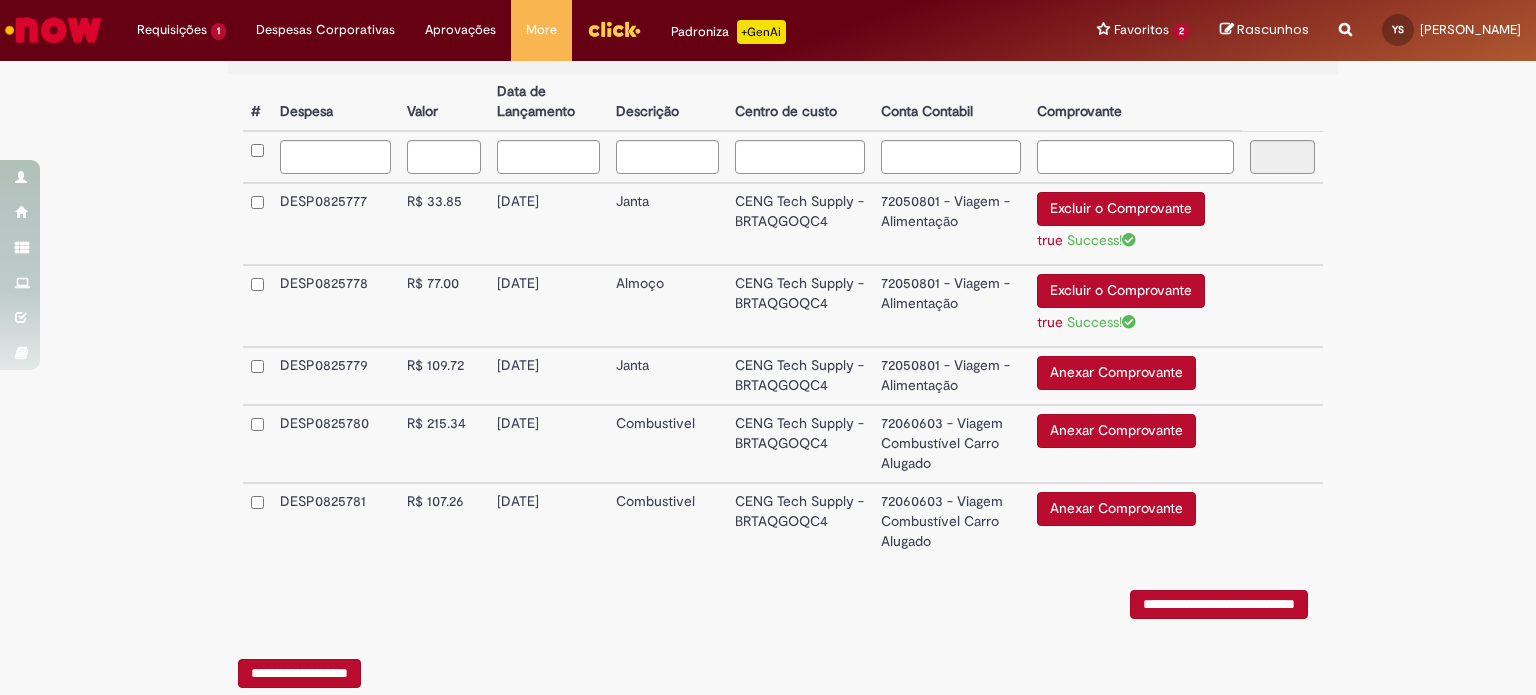 click on "R$ 109.72" at bounding box center [444, 376] 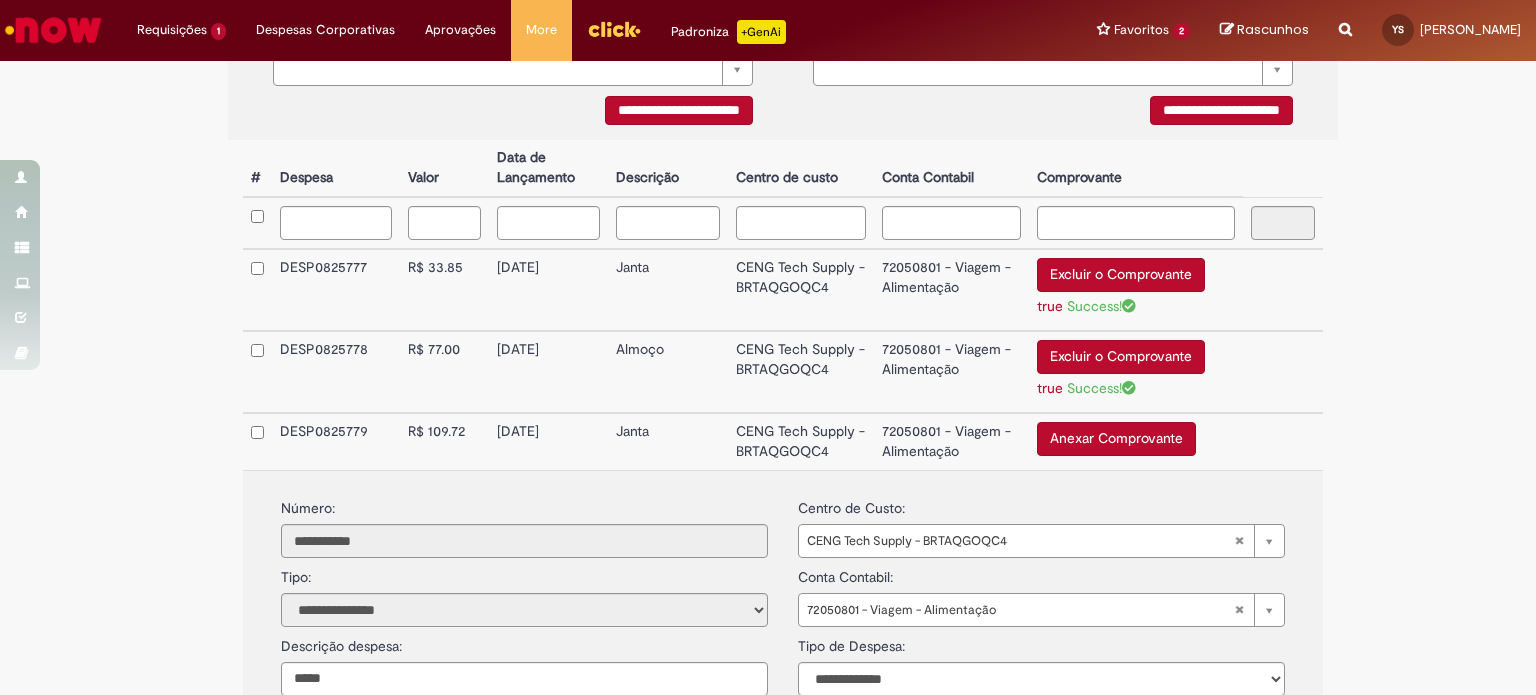scroll, scrollTop: 466, scrollLeft: 0, axis: vertical 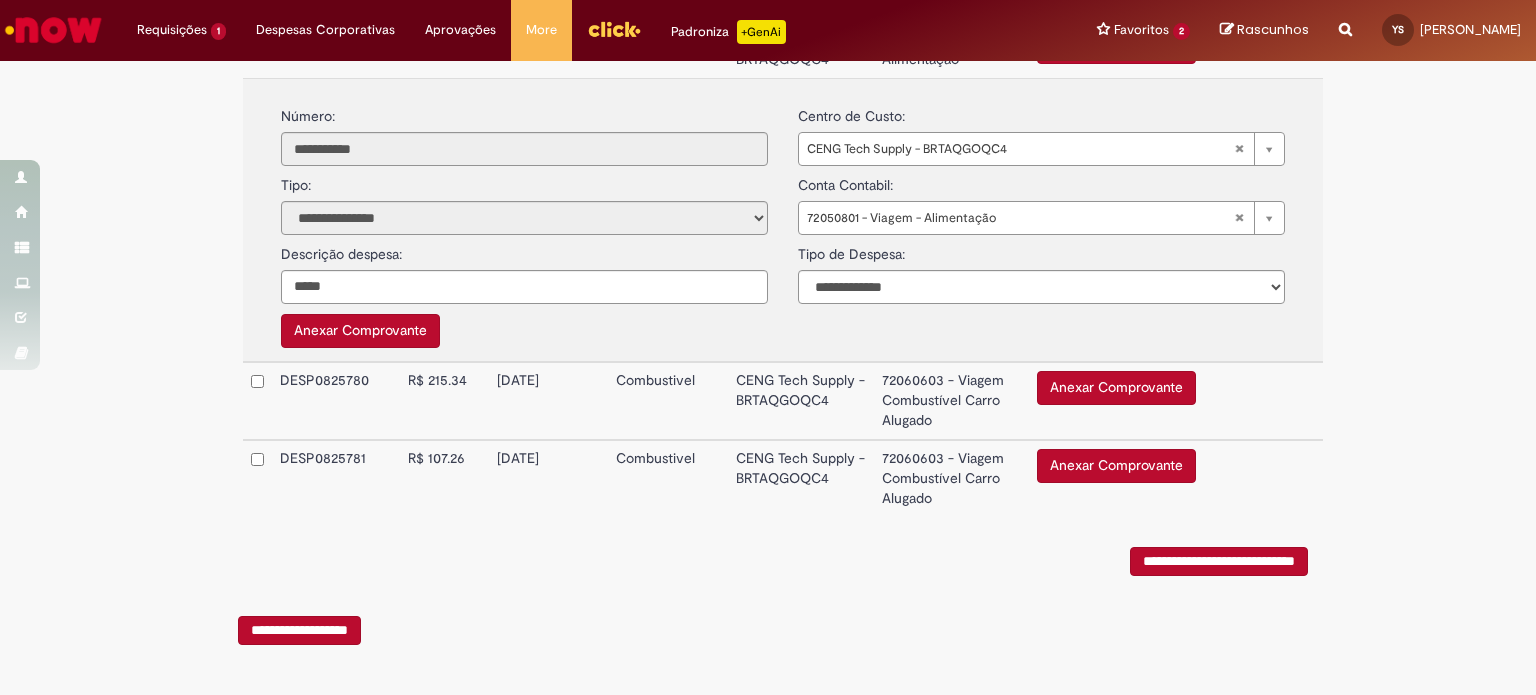 click on "**********" at bounding box center [299, 630] 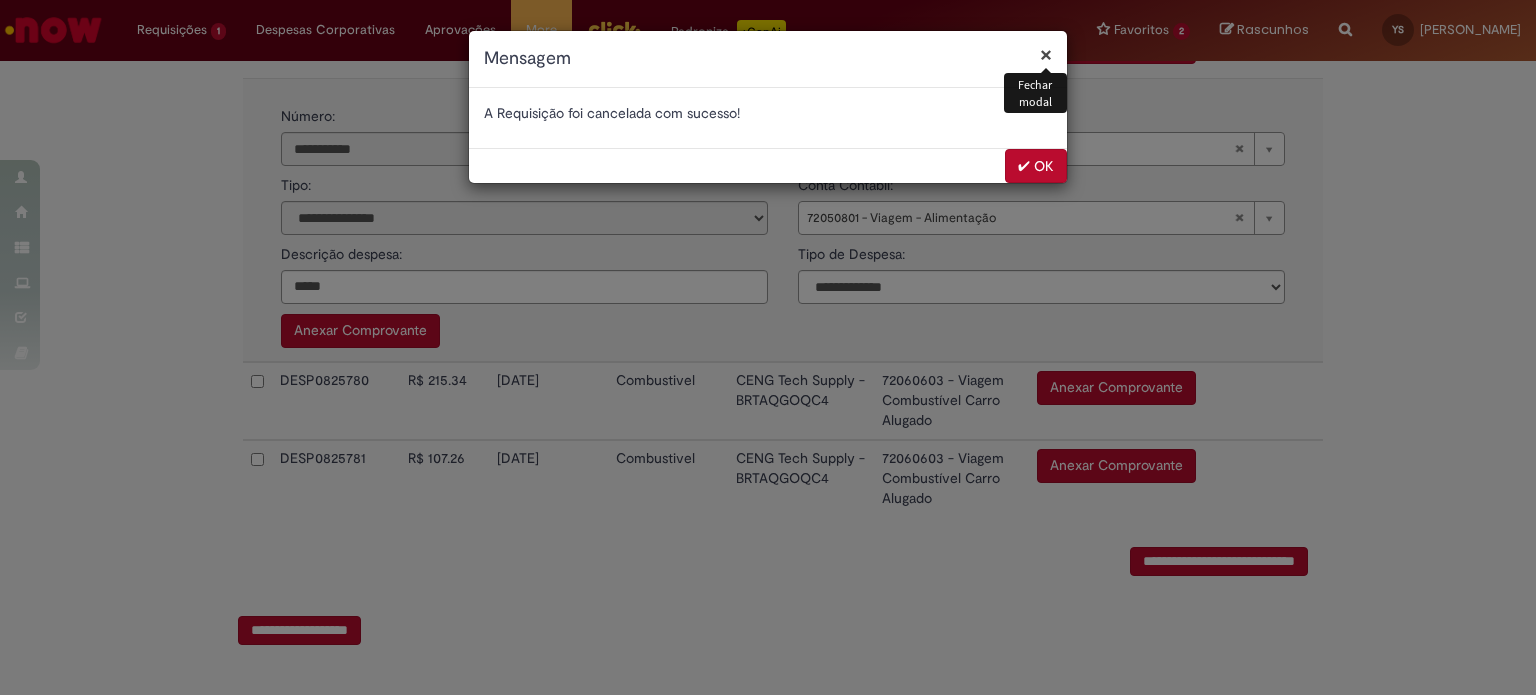 click on "✔ OK" at bounding box center (1036, 166) 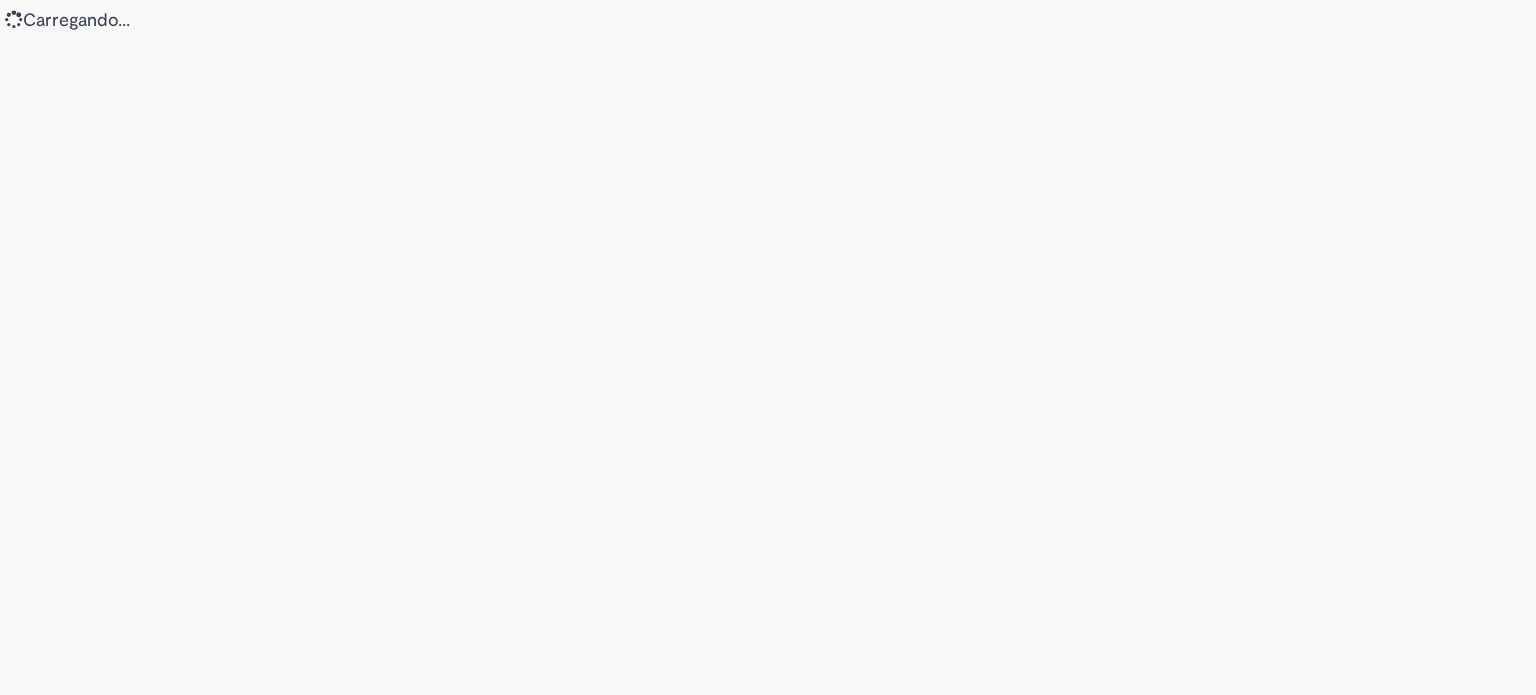 scroll, scrollTop: 0, scrollLeft: 0, axis: both 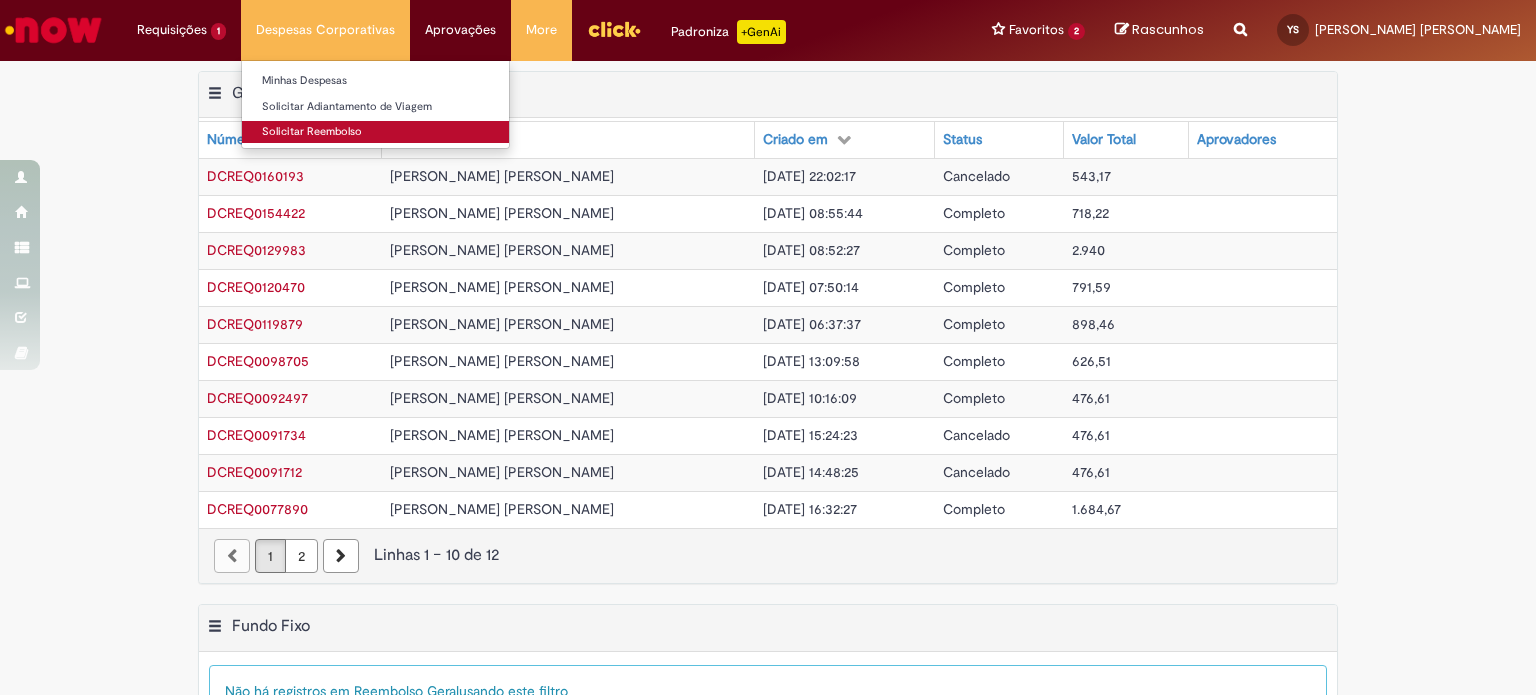 click on "Solicitar Reembolso" at bounding box center [375, 132] 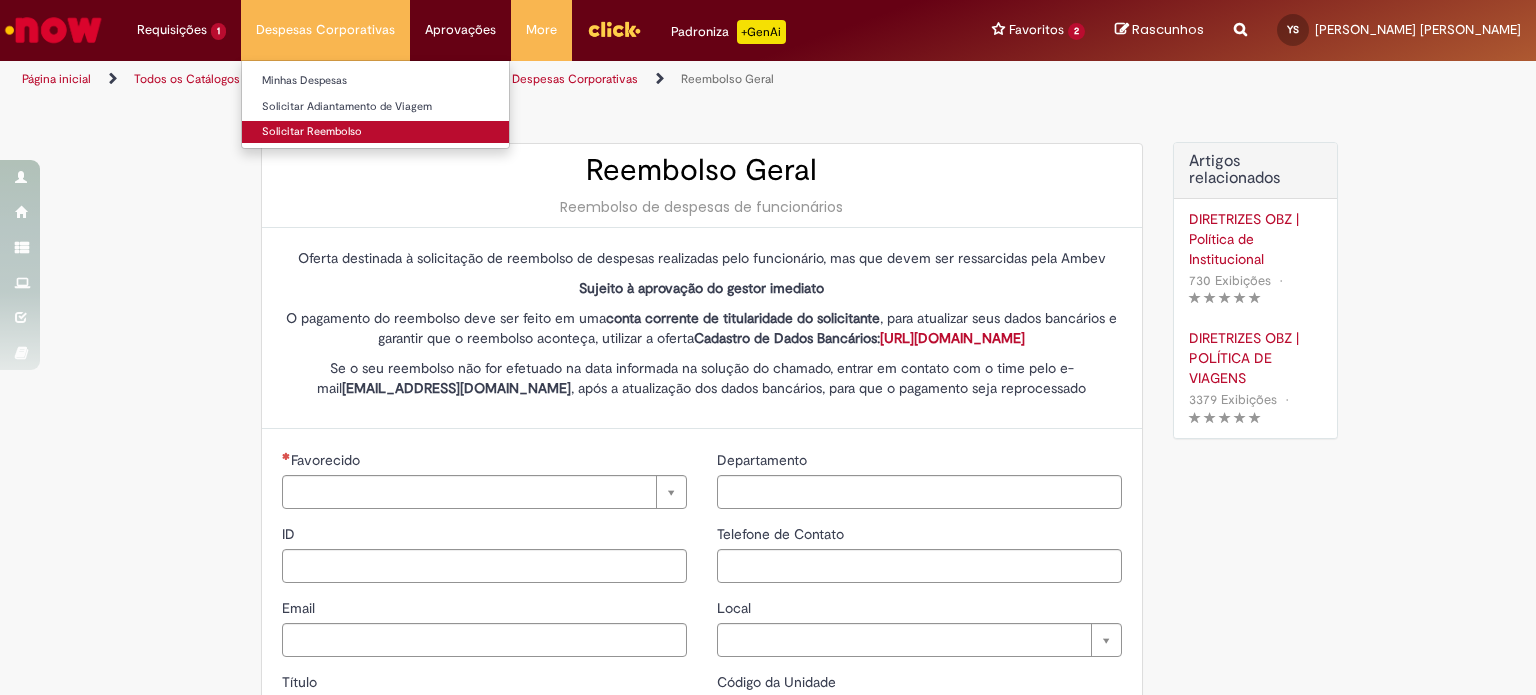 type on "********" 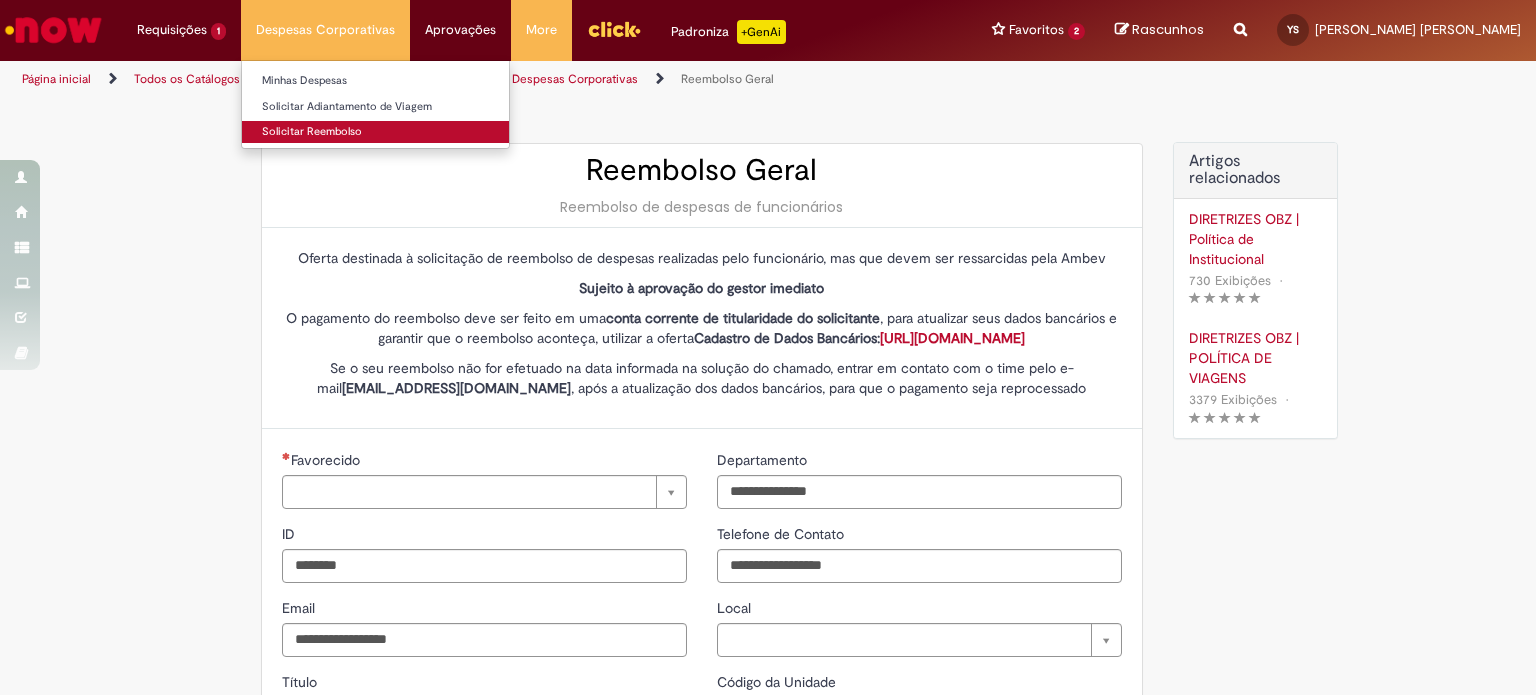 type on "**********" 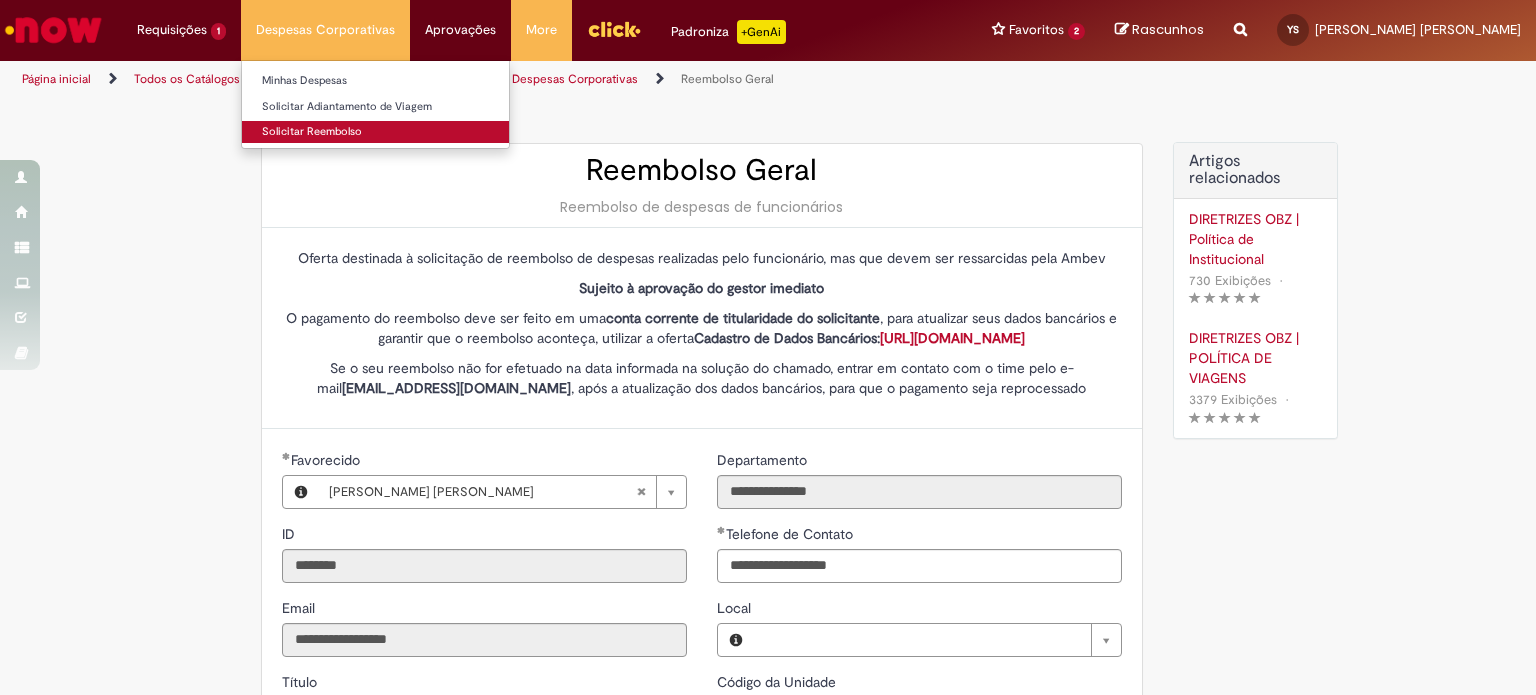 type on "**********" 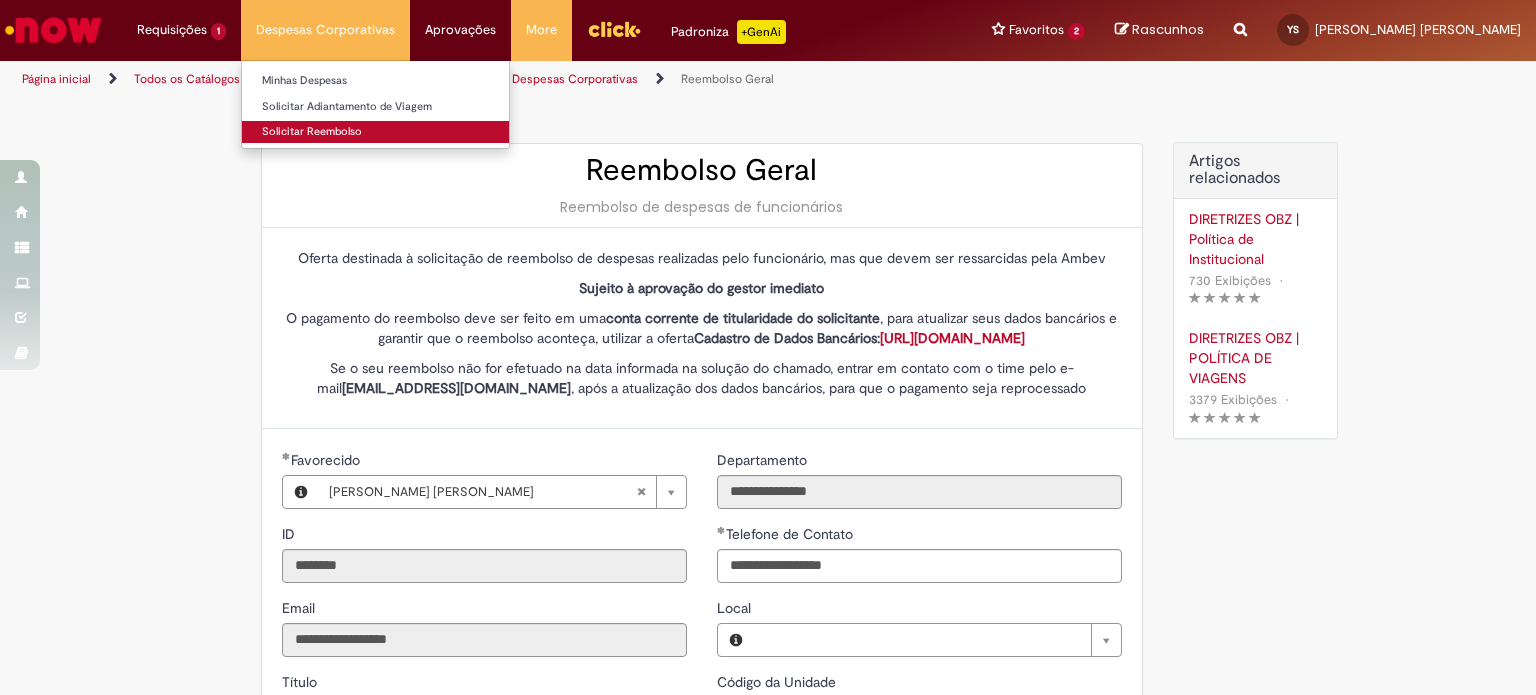 type on "**********" 